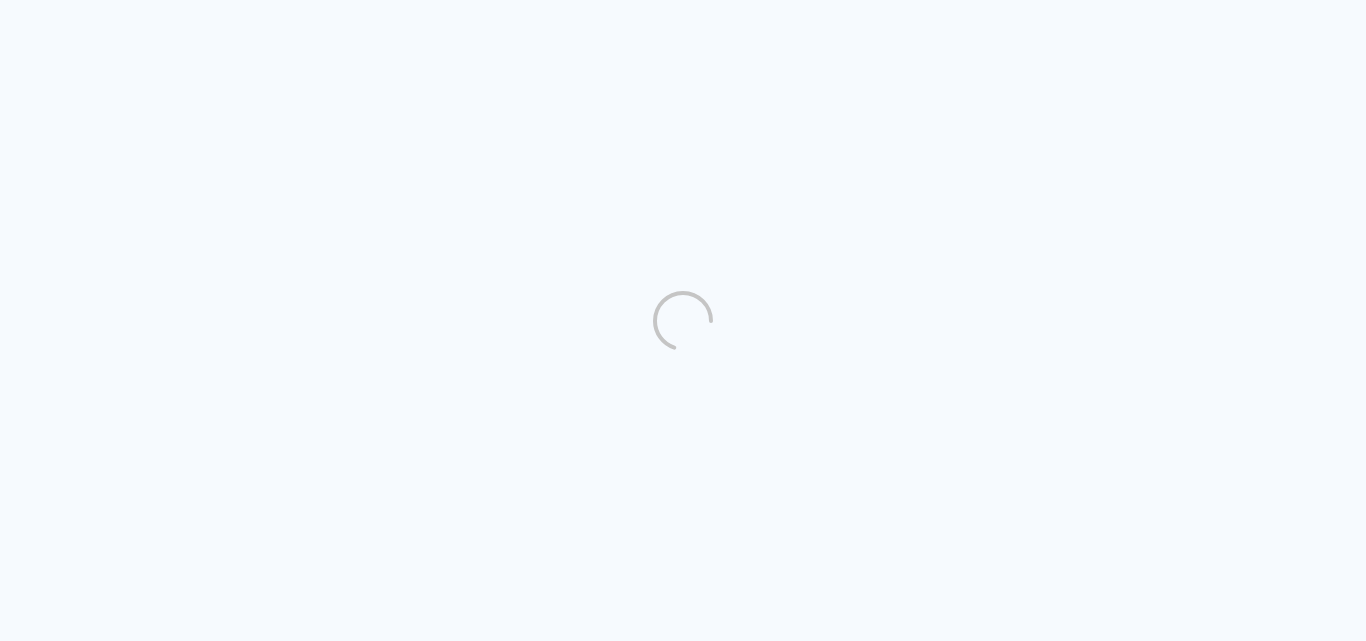 scroll, scrollTop: 0, scrollLeft: 0, axis: both 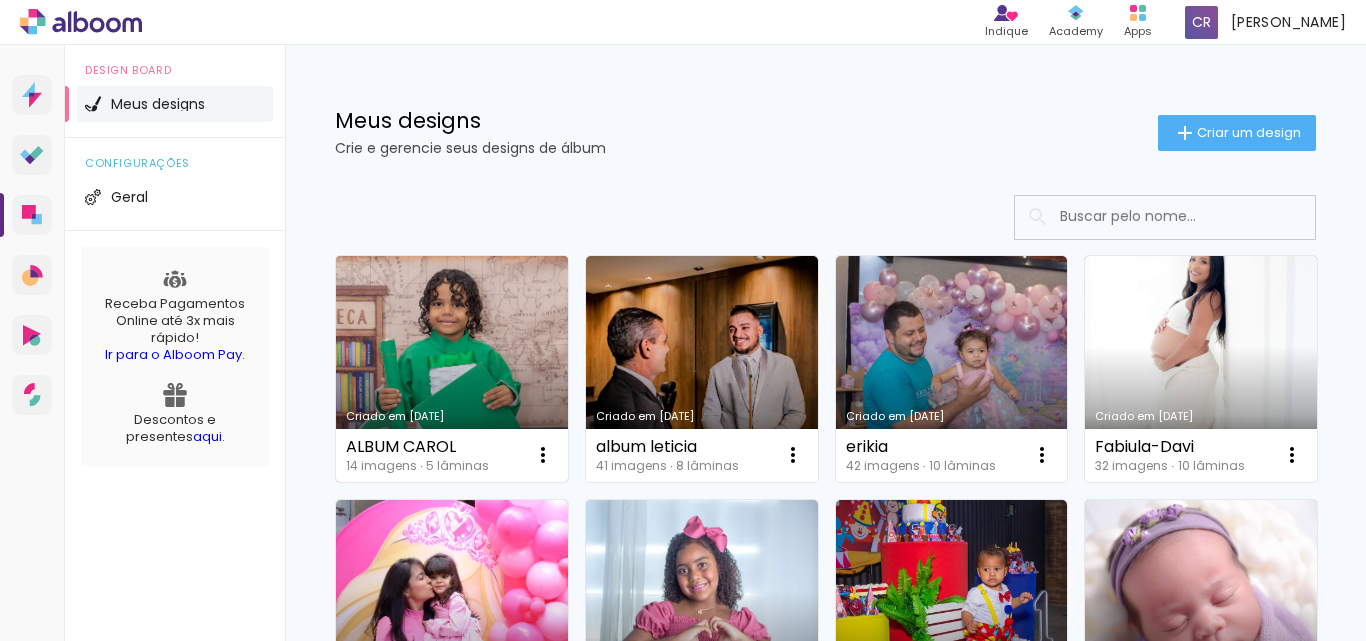 click on "Criado em [DATE]" at bounding box center (452, 369) 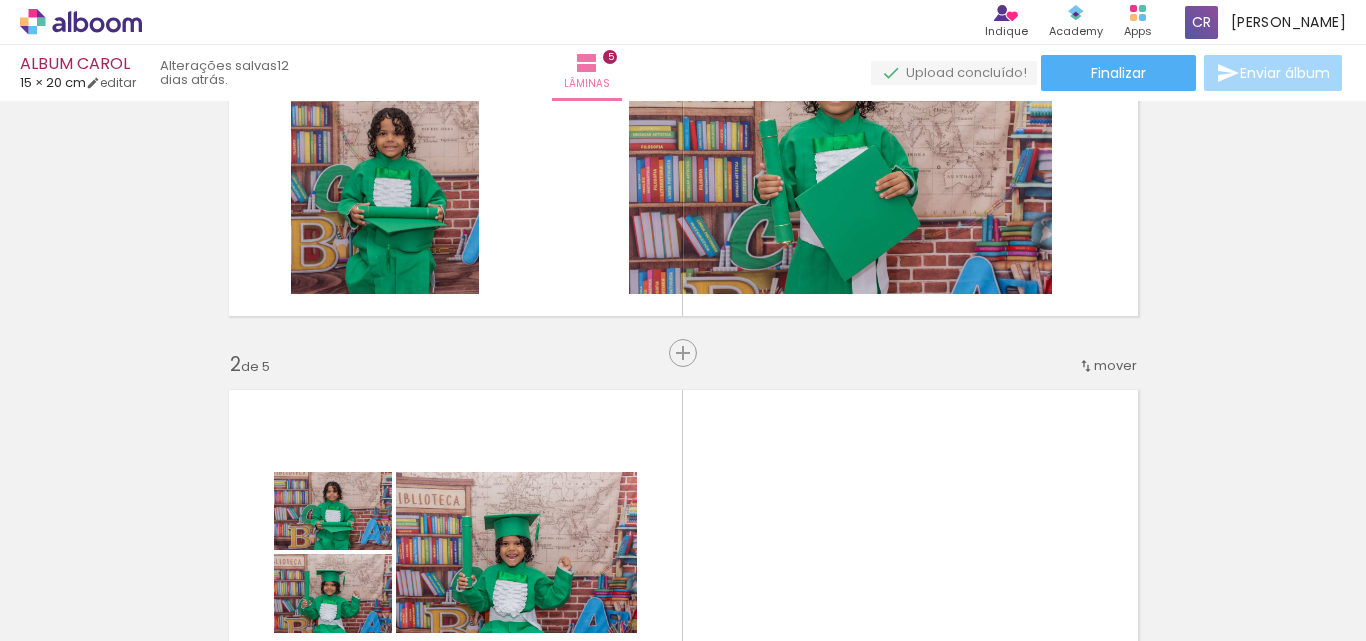 scroll, scrollTop: 202, scrollLeft: 0, axis: vertical 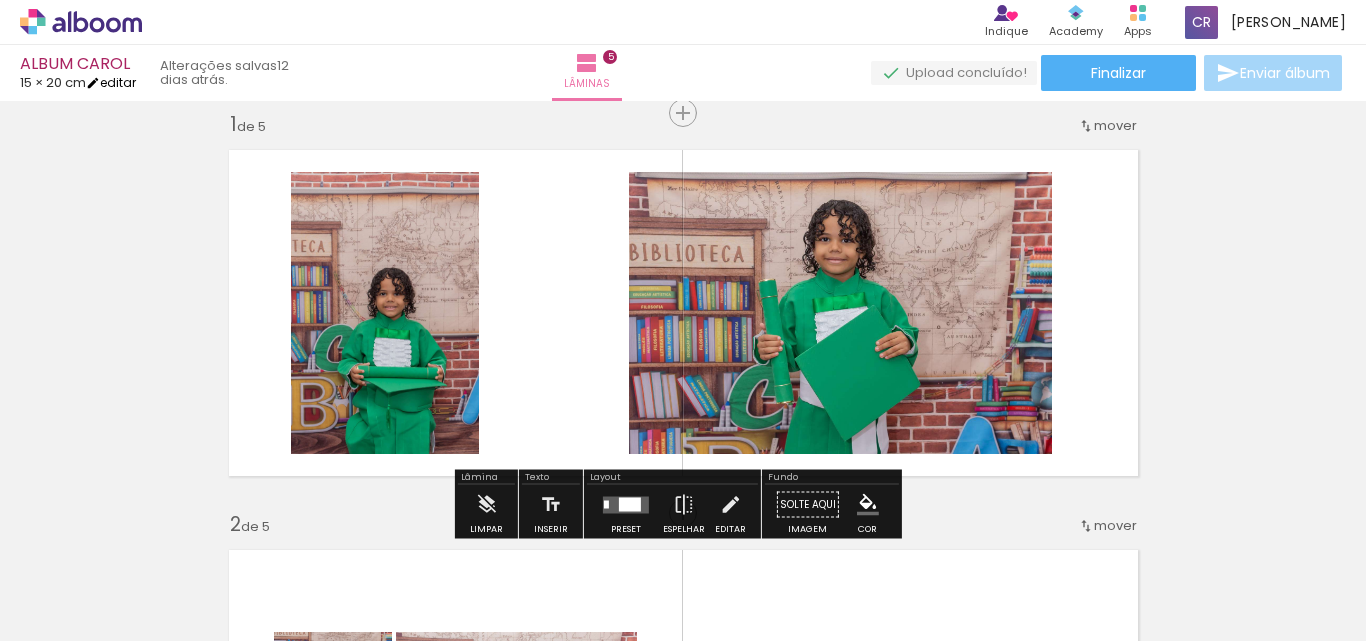 click on "editar" at bounding box center (111, 82) 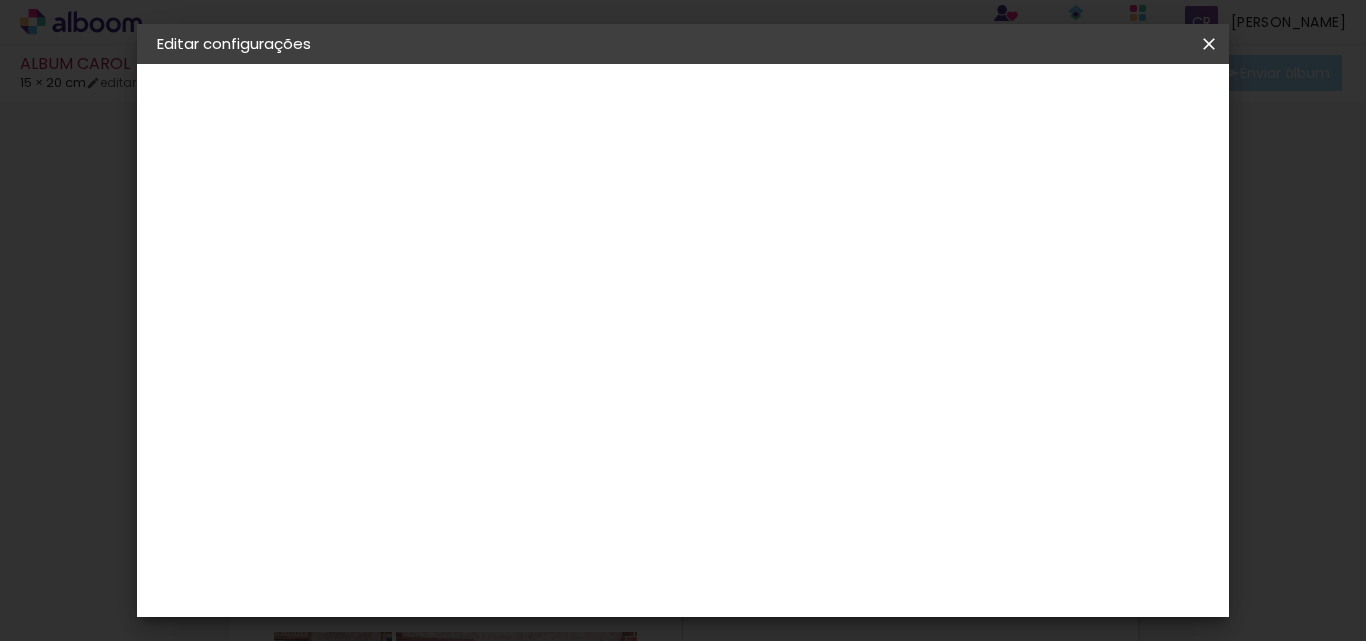 click at bounding box center [1209, 44] 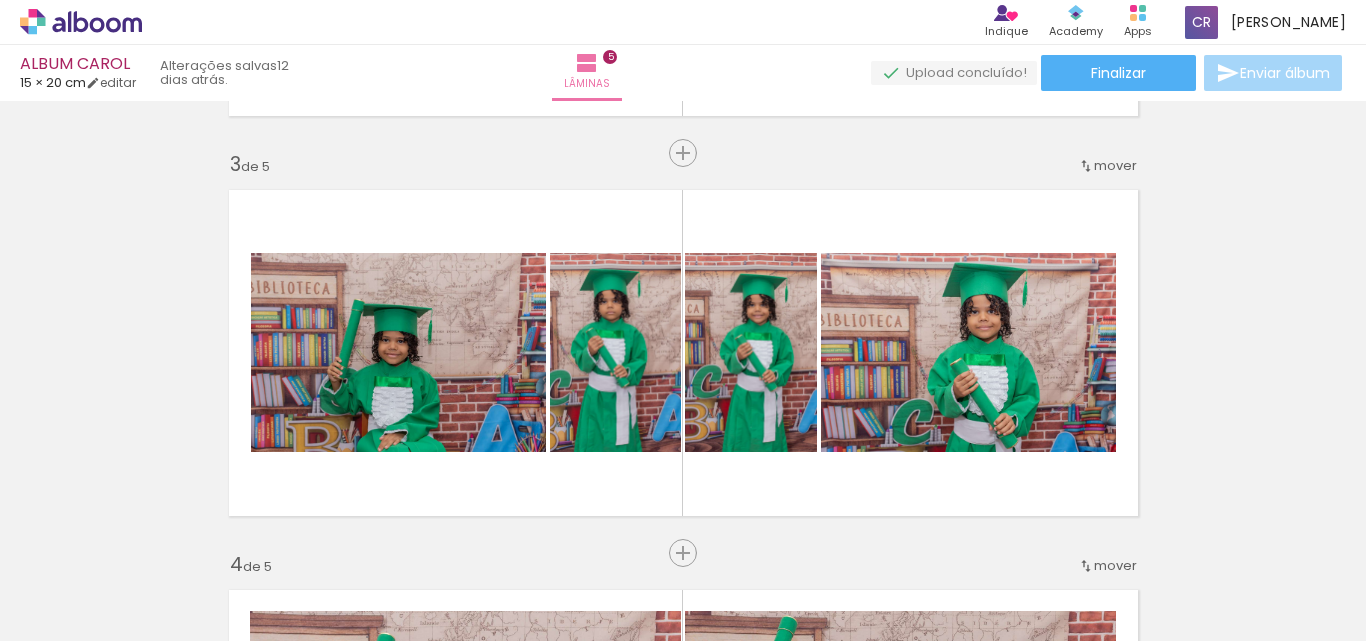 scroll, scrollTop: 791, scrollLeft: 0, axis: vertical 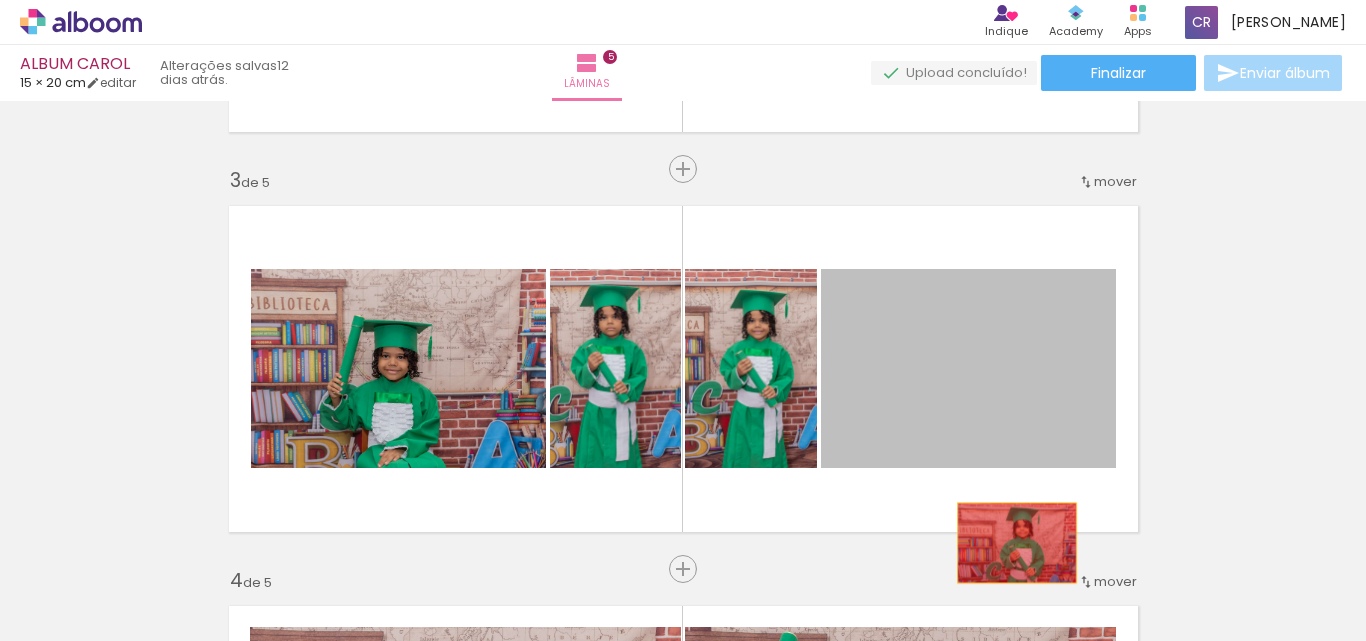drag, startPoint x: 1026, startPoint y: 359, endPoint x: 1009, endPoint y: 544, distance: 185.77943 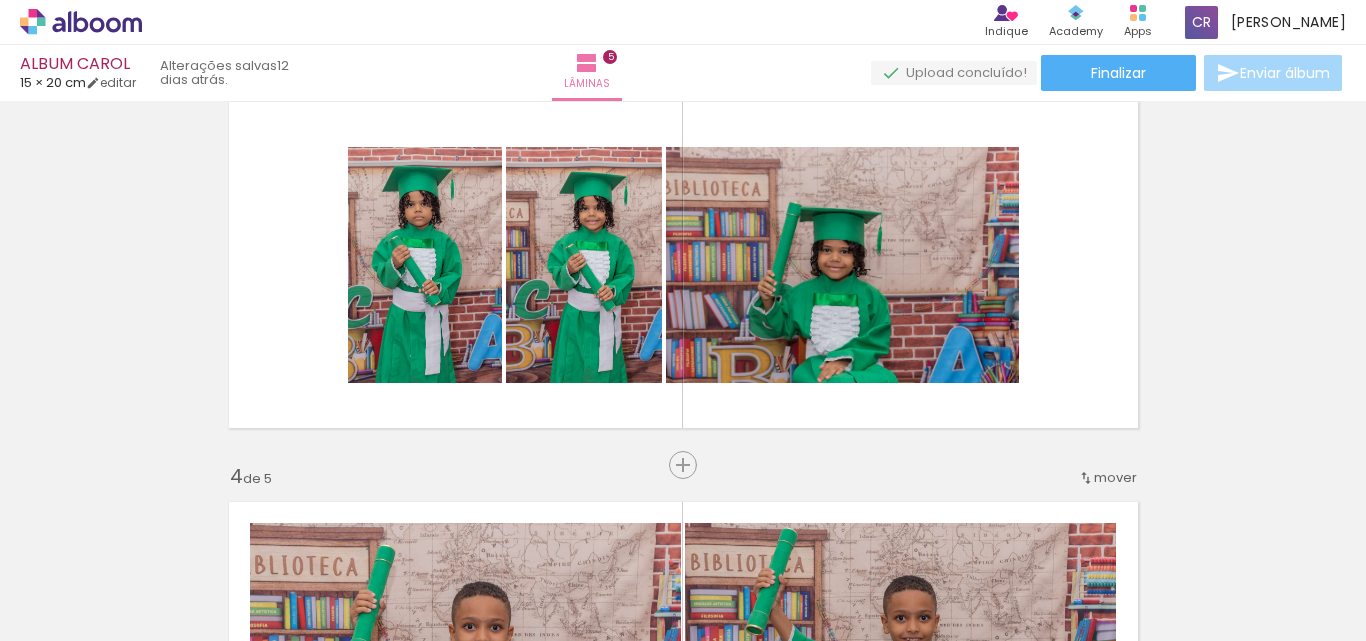 scroll, scrollTop: 853, scrollLeft: 0, axis: vertical 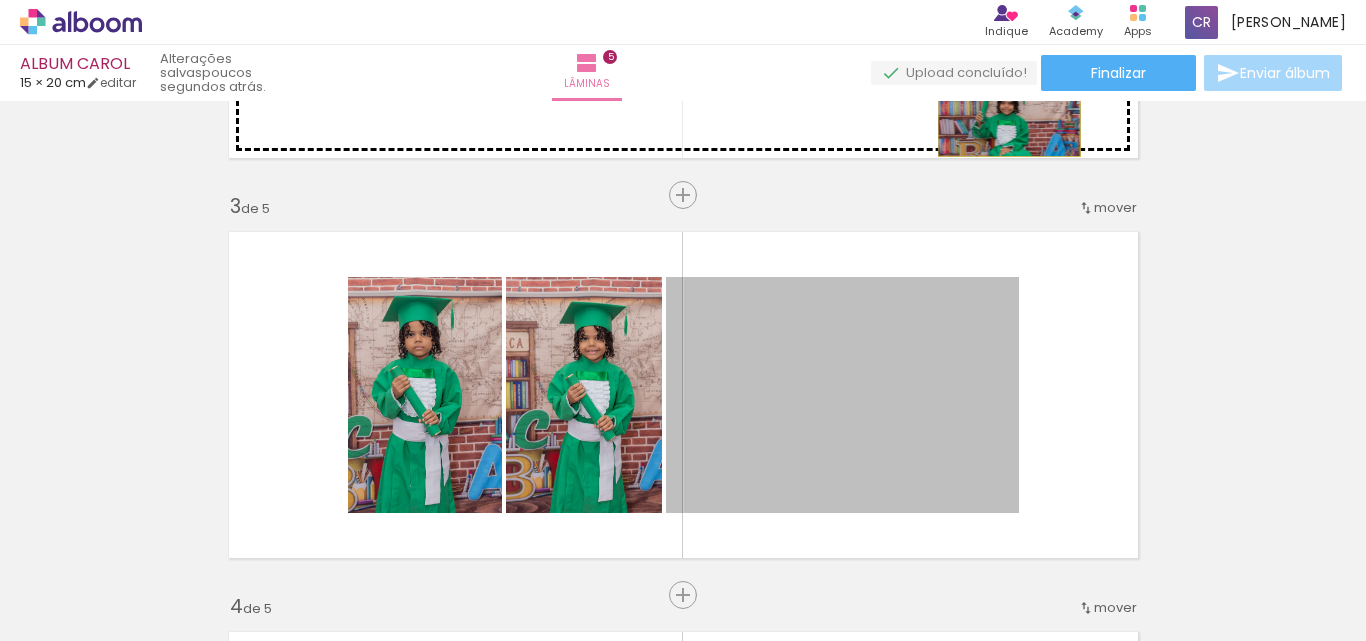 drag, startPoint x: 886, startPoint y: 454, endPoint x: 1001, endPoint y: 109, distance: 363.66193 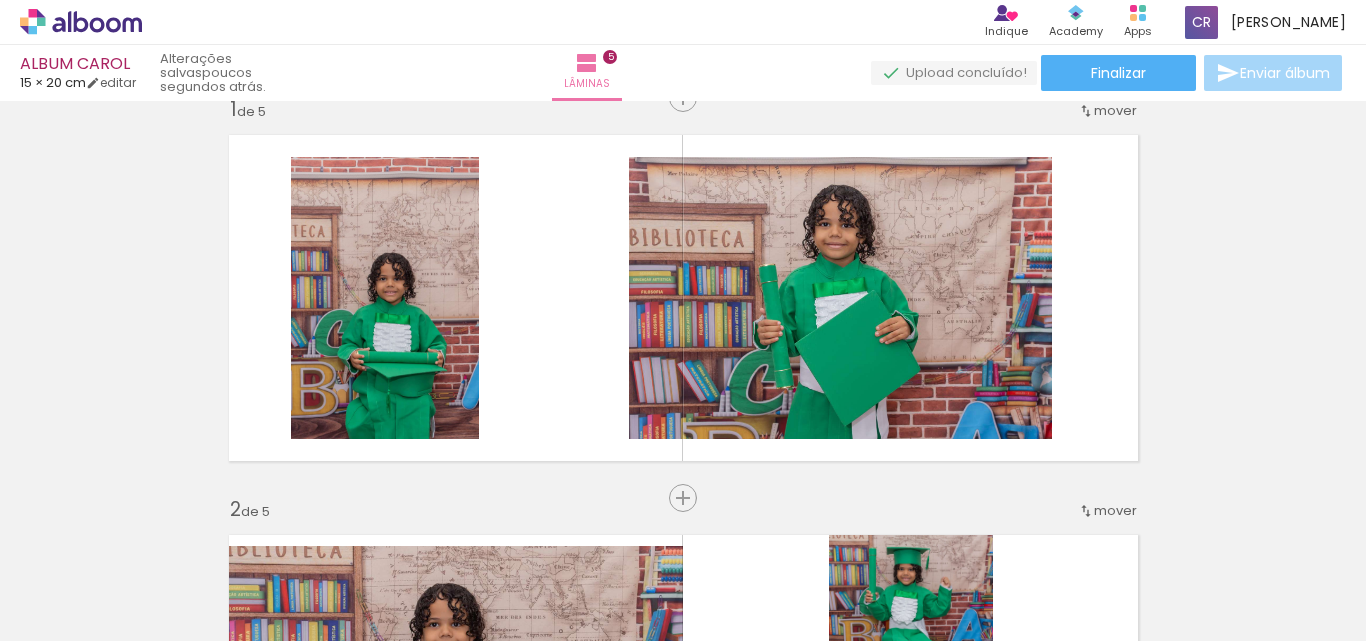 scroll, scrollTop: 31, scrollLeft: 0, axis: vertical 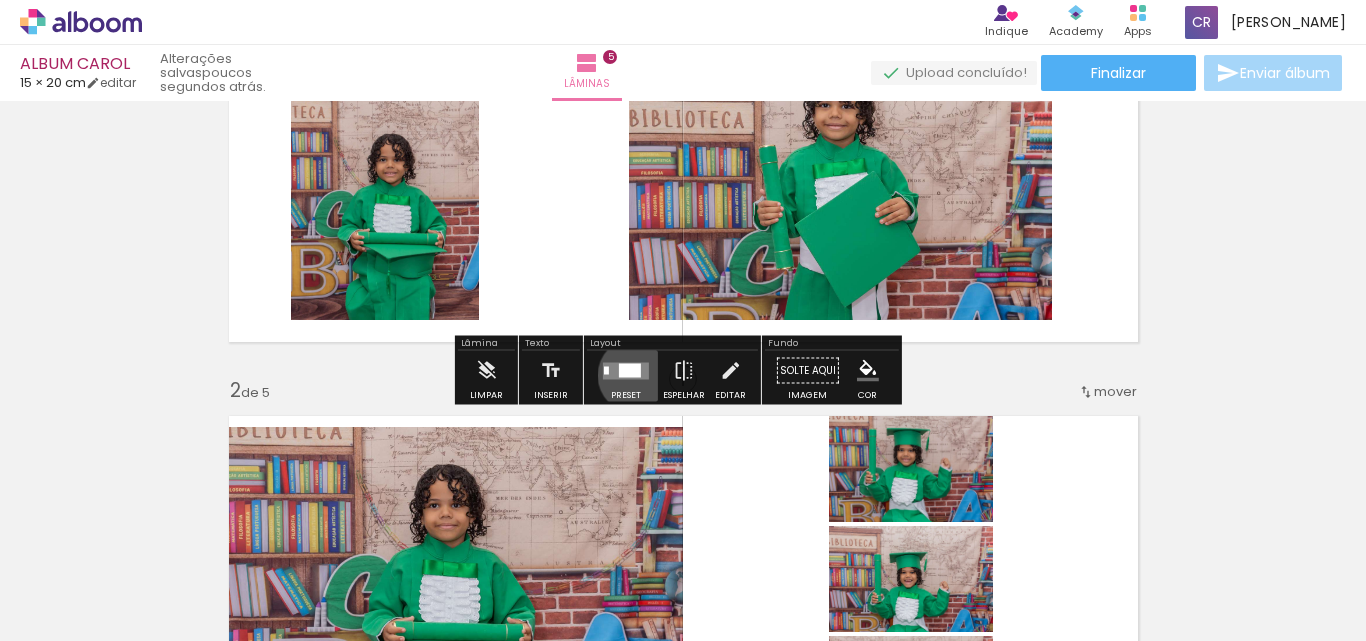 click at bounding box center [630, 370] 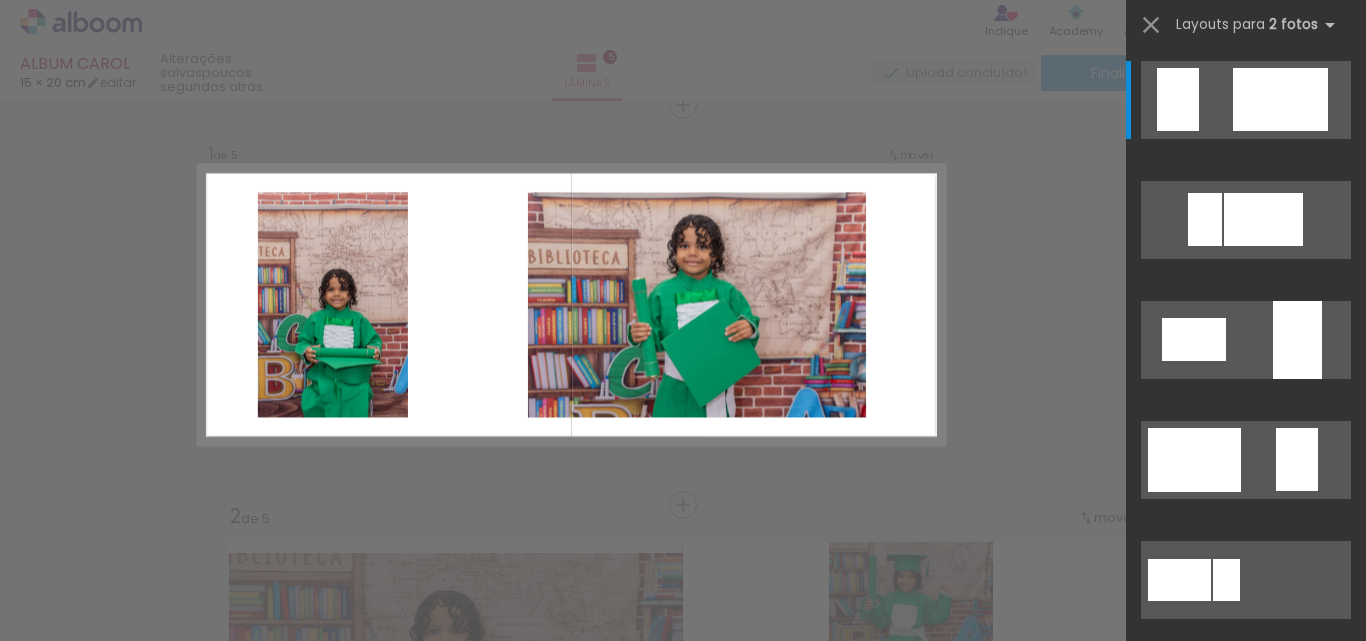 scroll, scrollTop: 26, scrollLeft: 0, axis: vertical 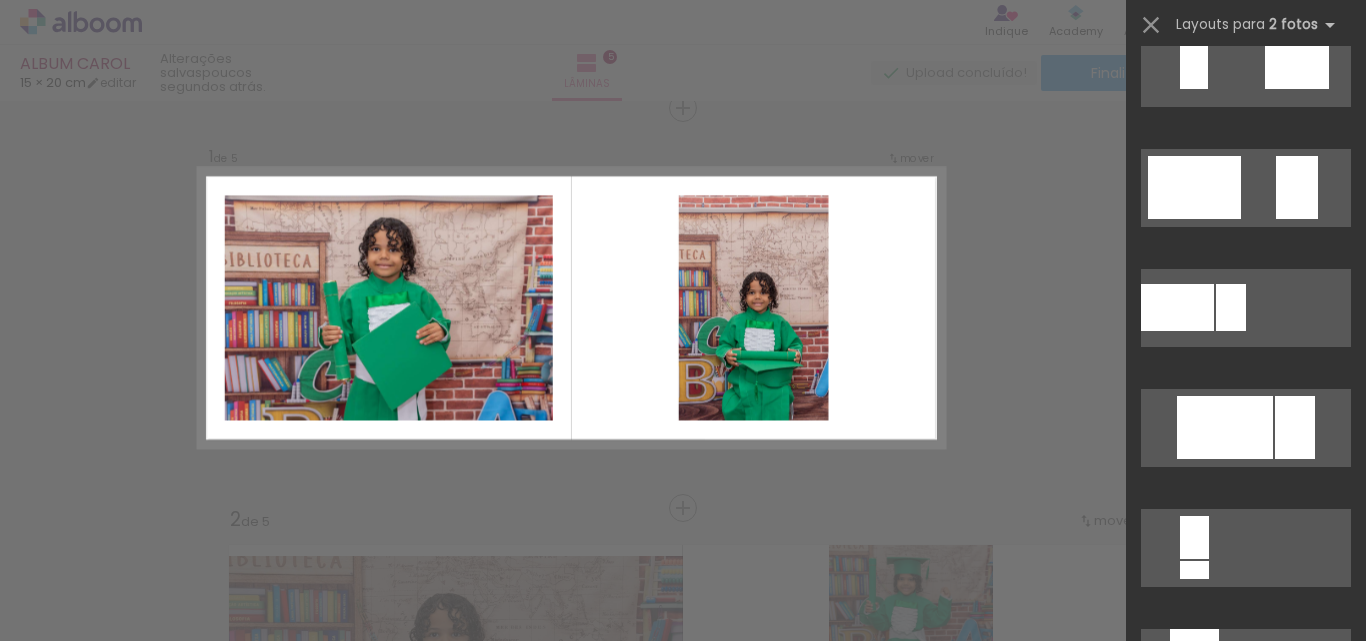 click on "Confirmar Cancelar" at bounding box center (683, 1299) 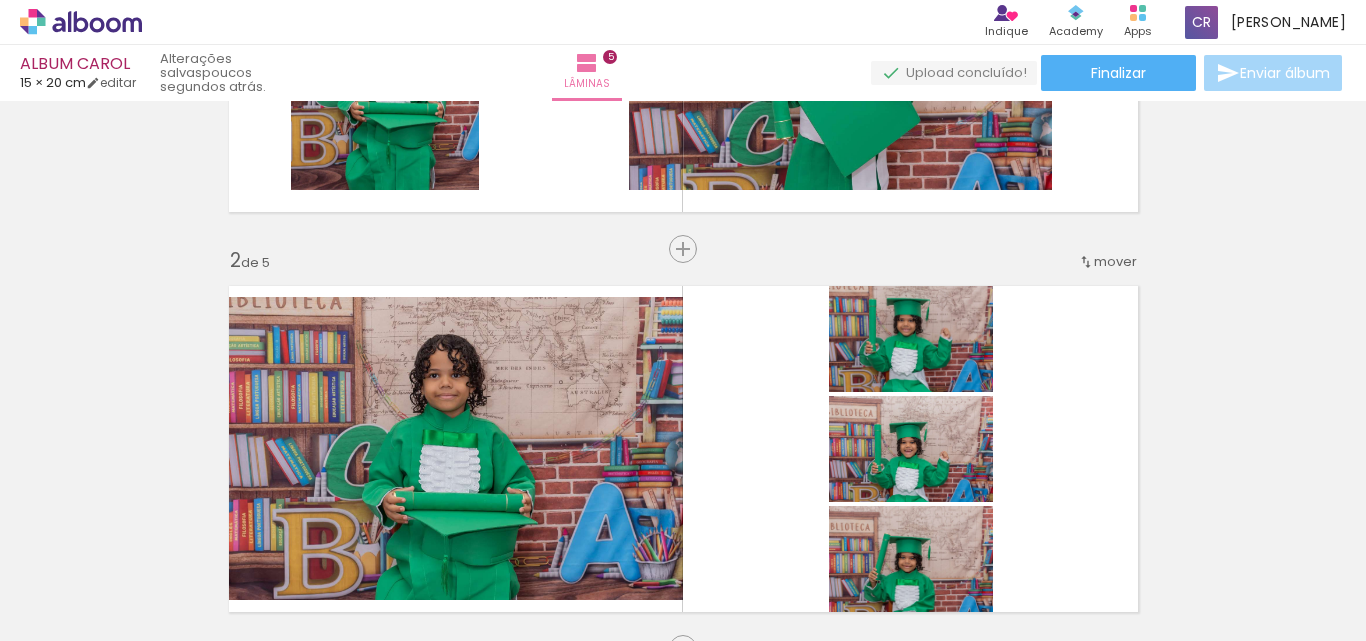 scroll, scrollTop: 290, scrollLeft: 0, axis: vertical 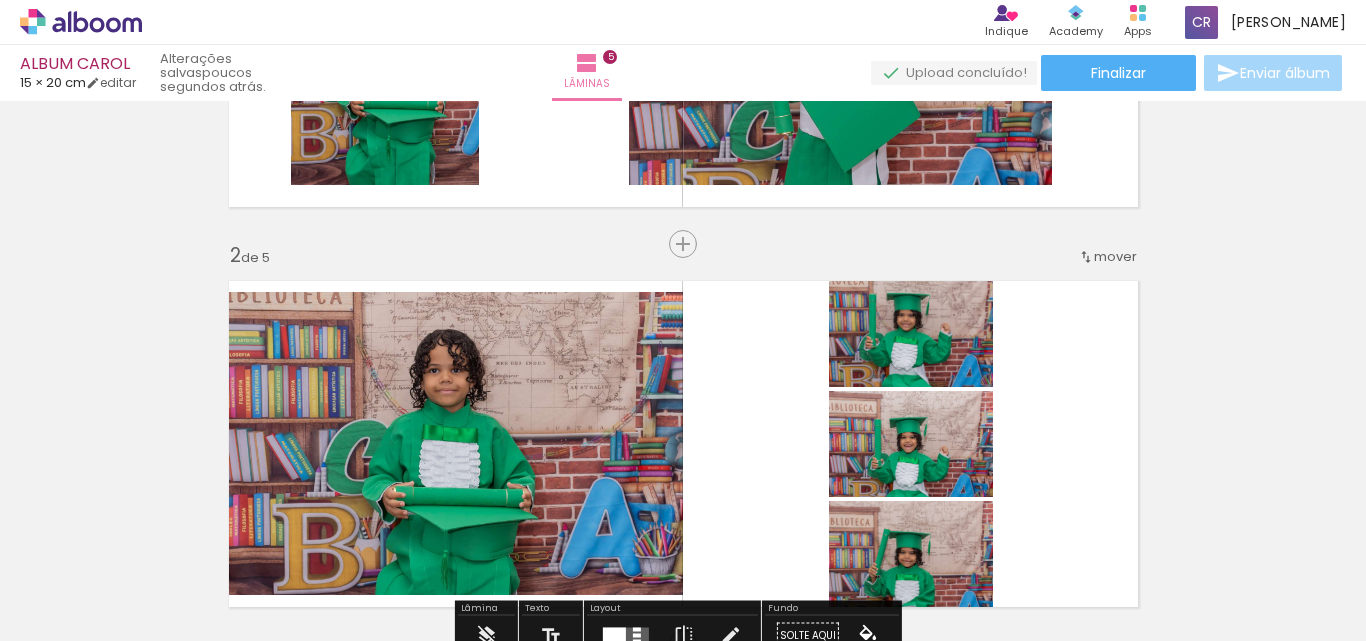 click at bounding box center (683, 444) 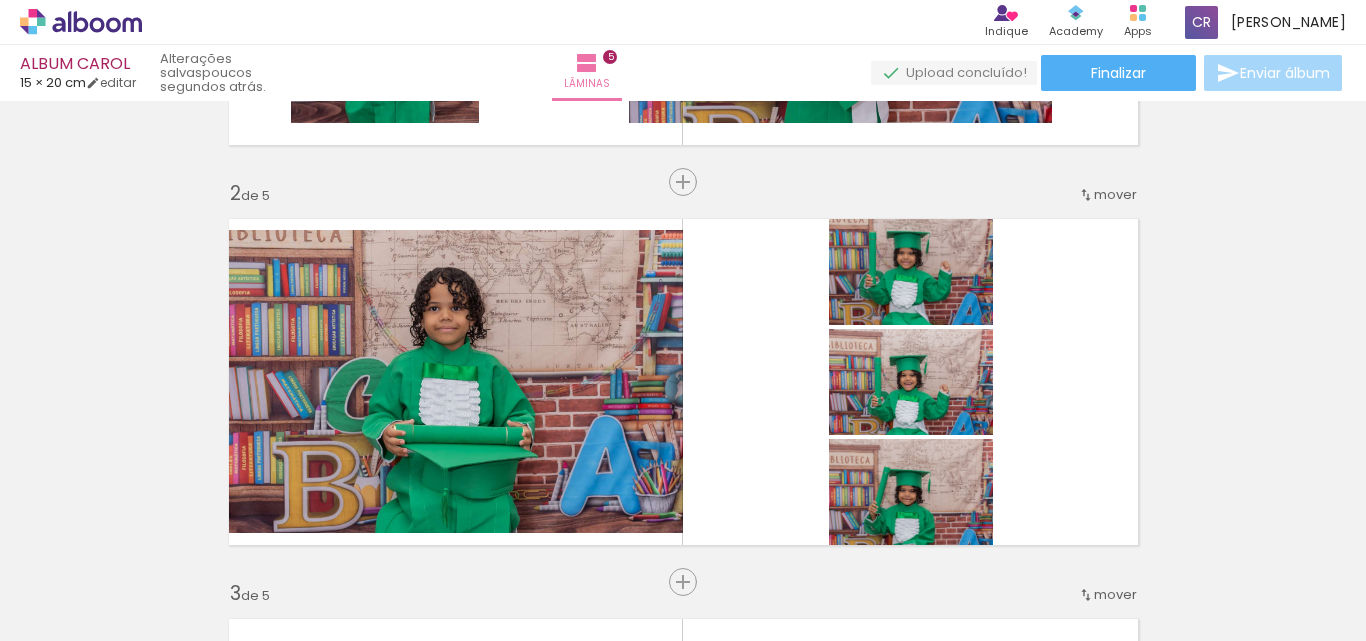 scroll, scrollTop: 0, scrollLeft: 0, axis: both 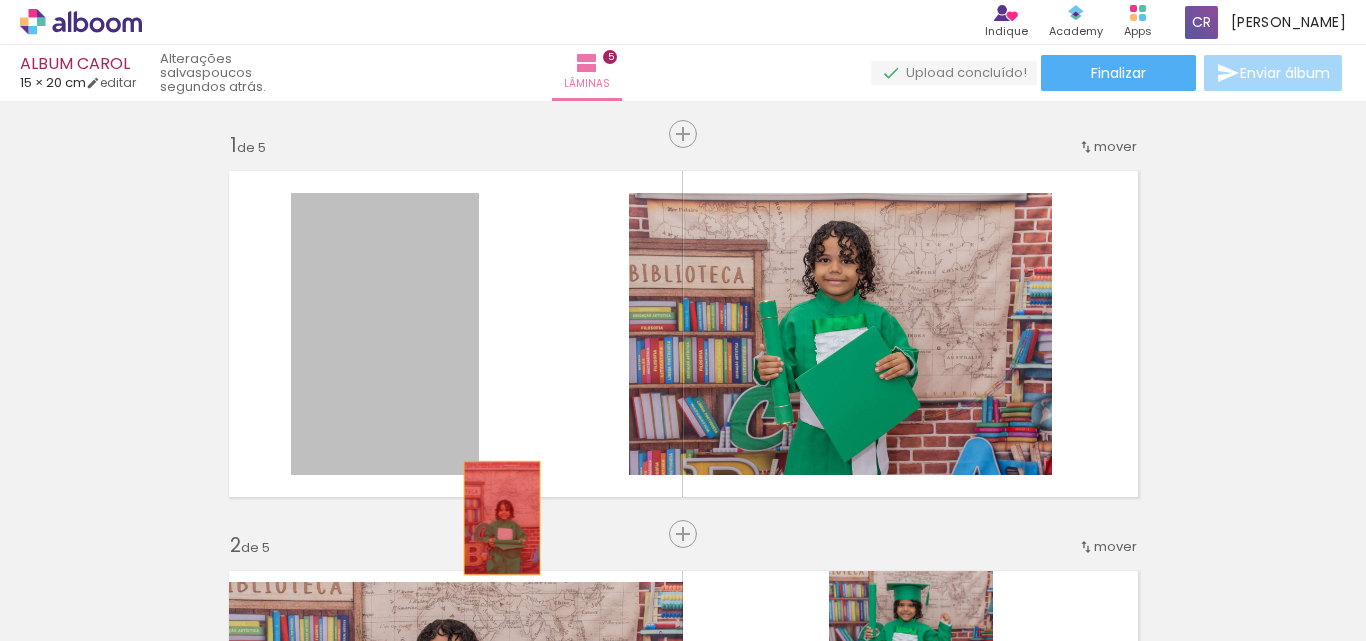 drag, startPoint x: 392, startPoint y: 299, endPoint x: 494, endPoint y: 523, distance: 246.13005 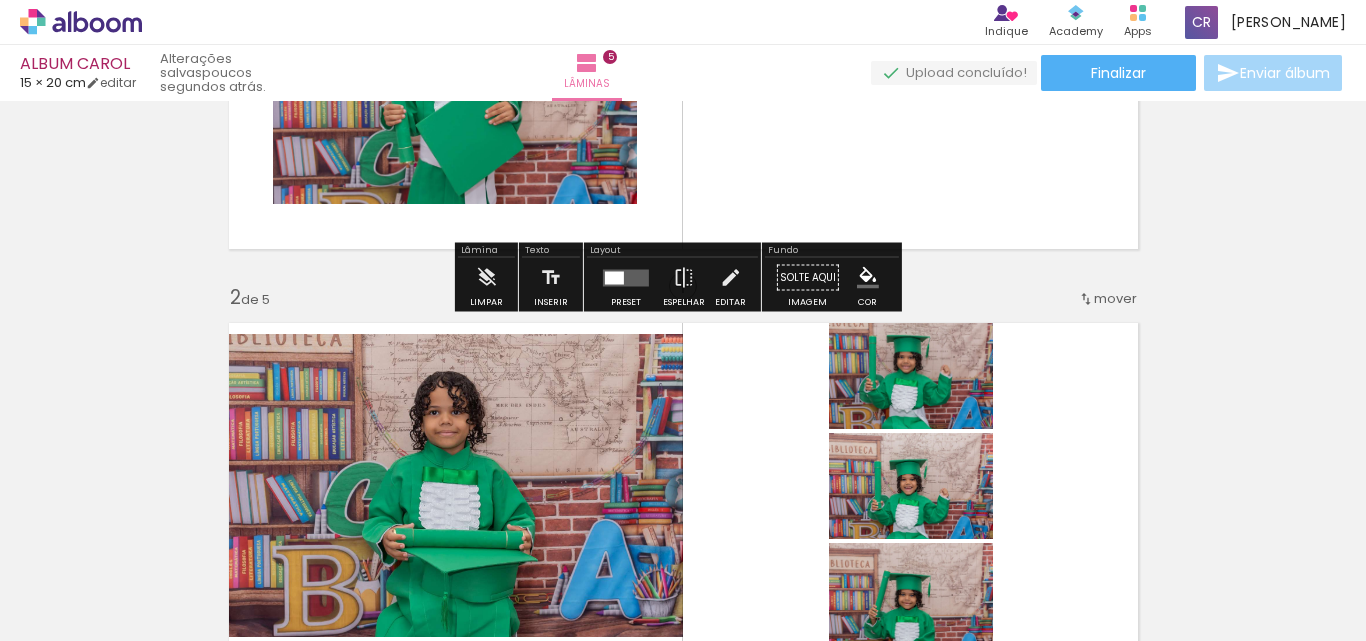 scroll, scrollTop: 253, scrollLeft: 0, axis: vertical 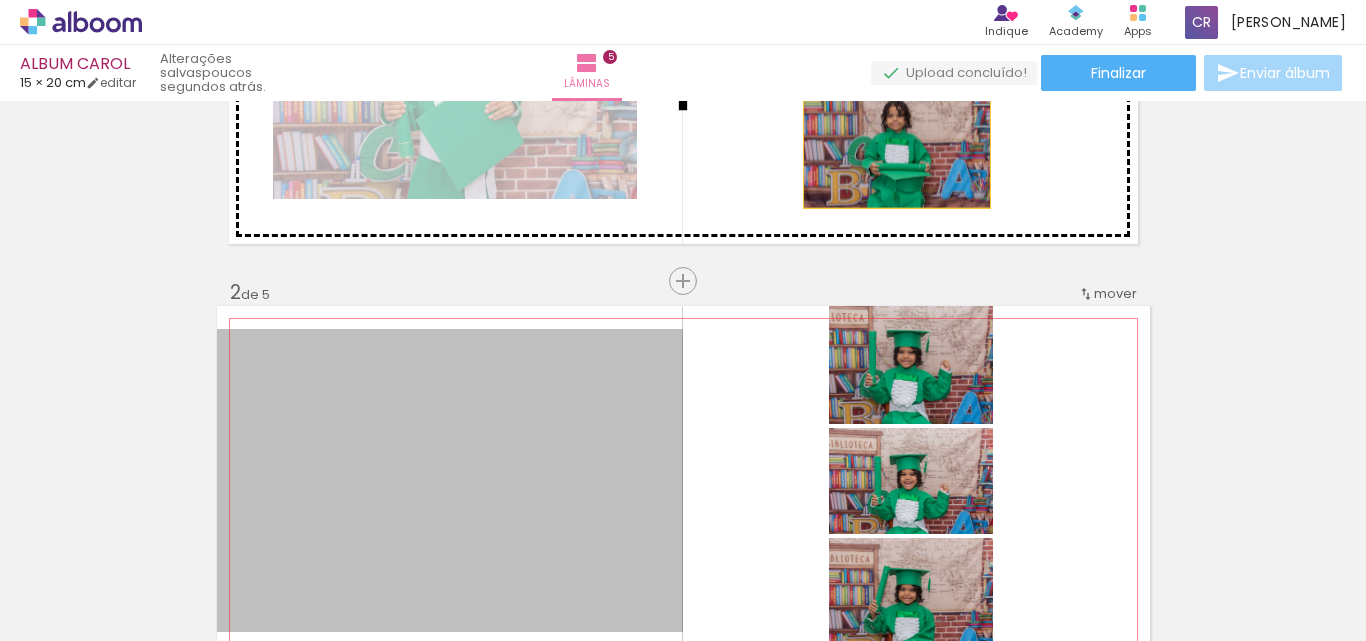 drag, startPoint x: 544, startPoint y: 425, endPoint x: 897, endPoint y: 134, distance: 457.48224 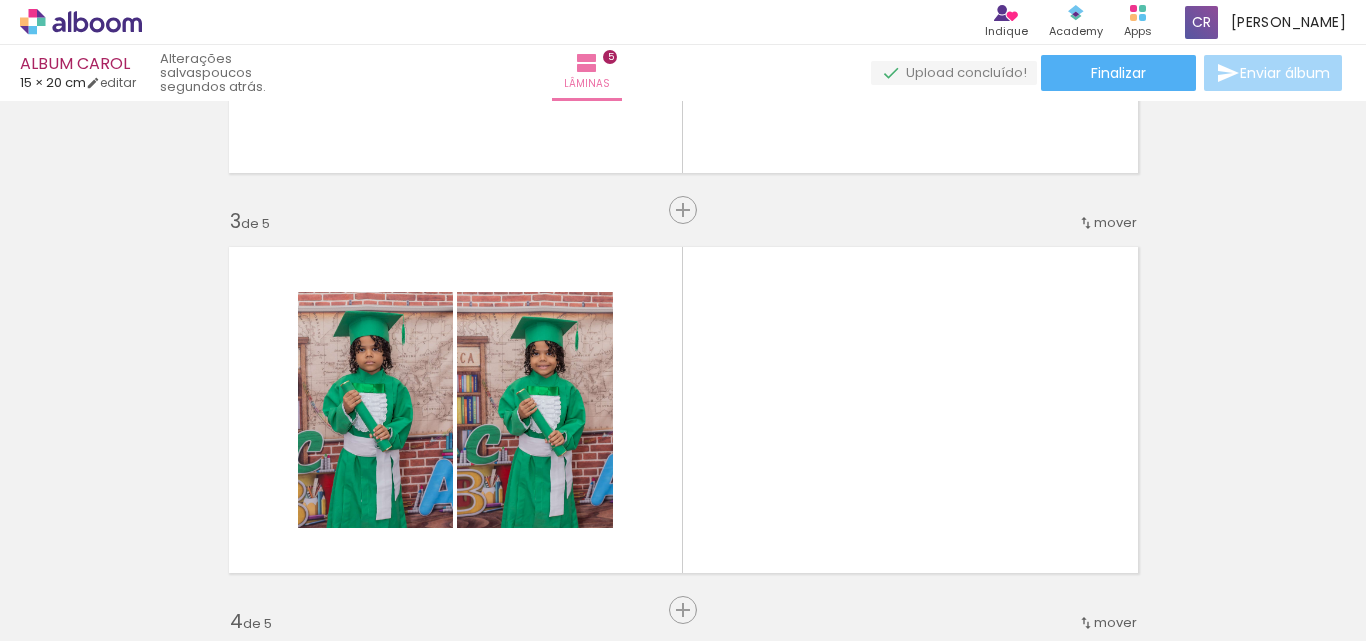 scroll, scrollTop: 750, scrollLeft: 0, axis: vertical 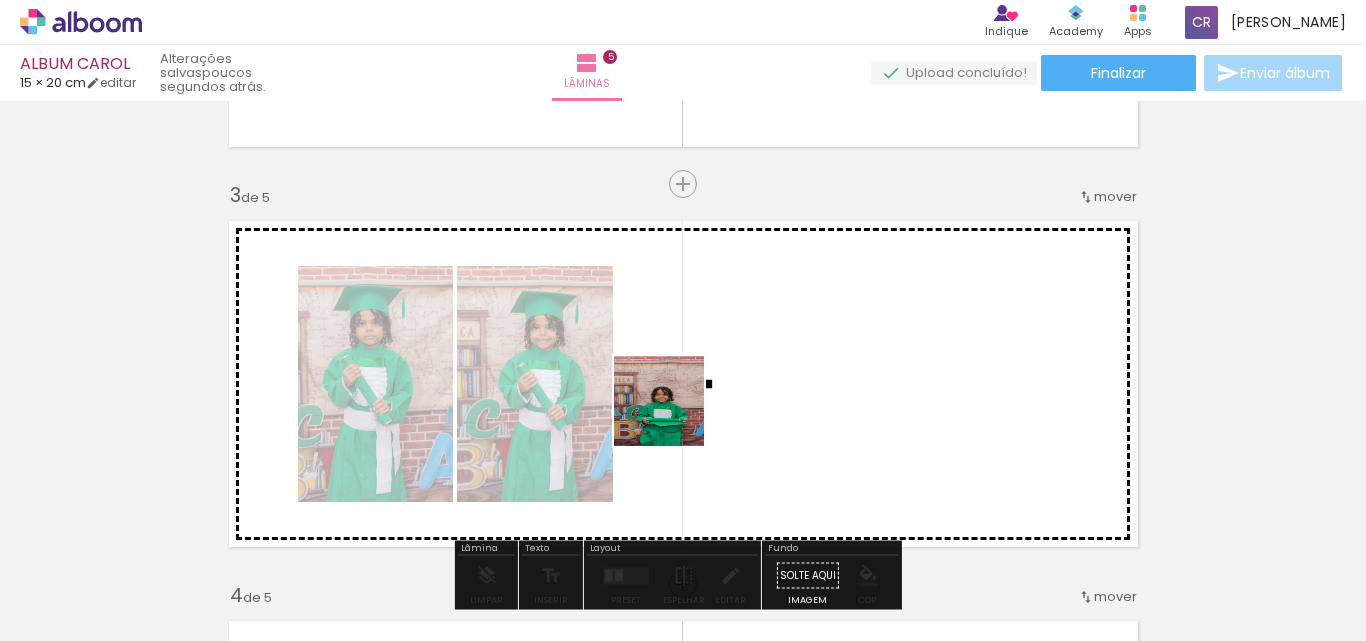 drag, startPoint x: 322, startPoint y: 595, endPoint x: 739, endPoint y: 400, distance: 460.3412 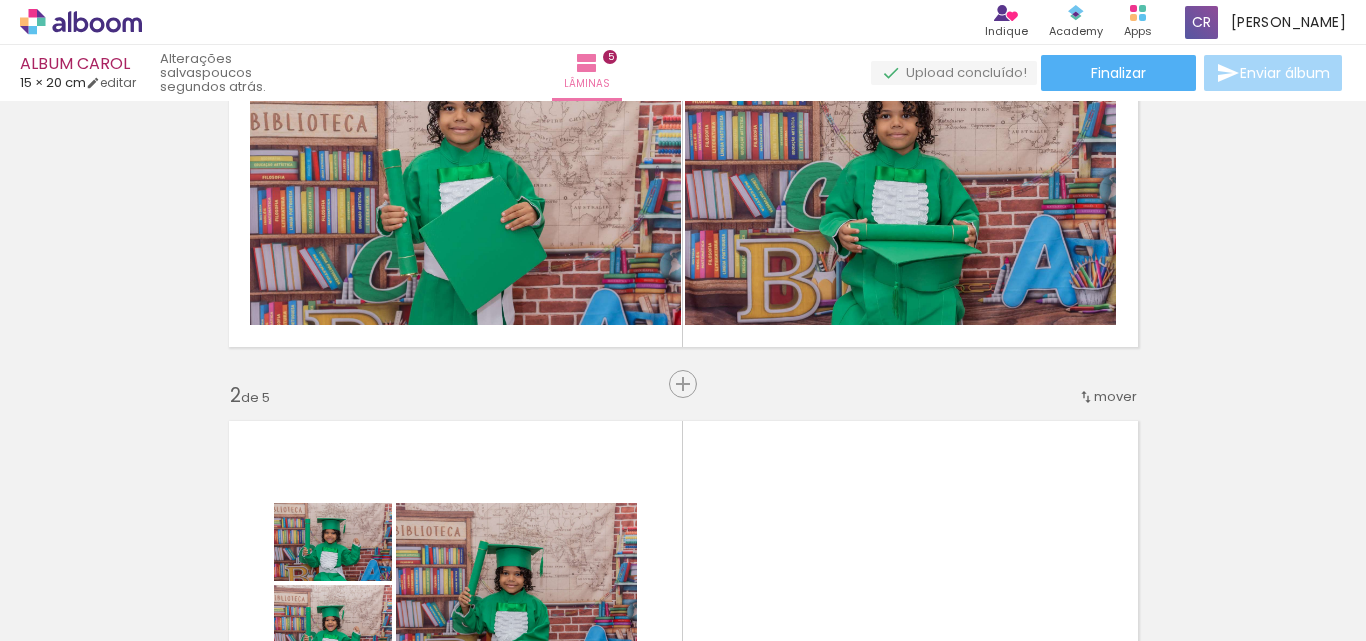 scroll, scrollTop: 165, scrollLeft: 0, axis: vertical 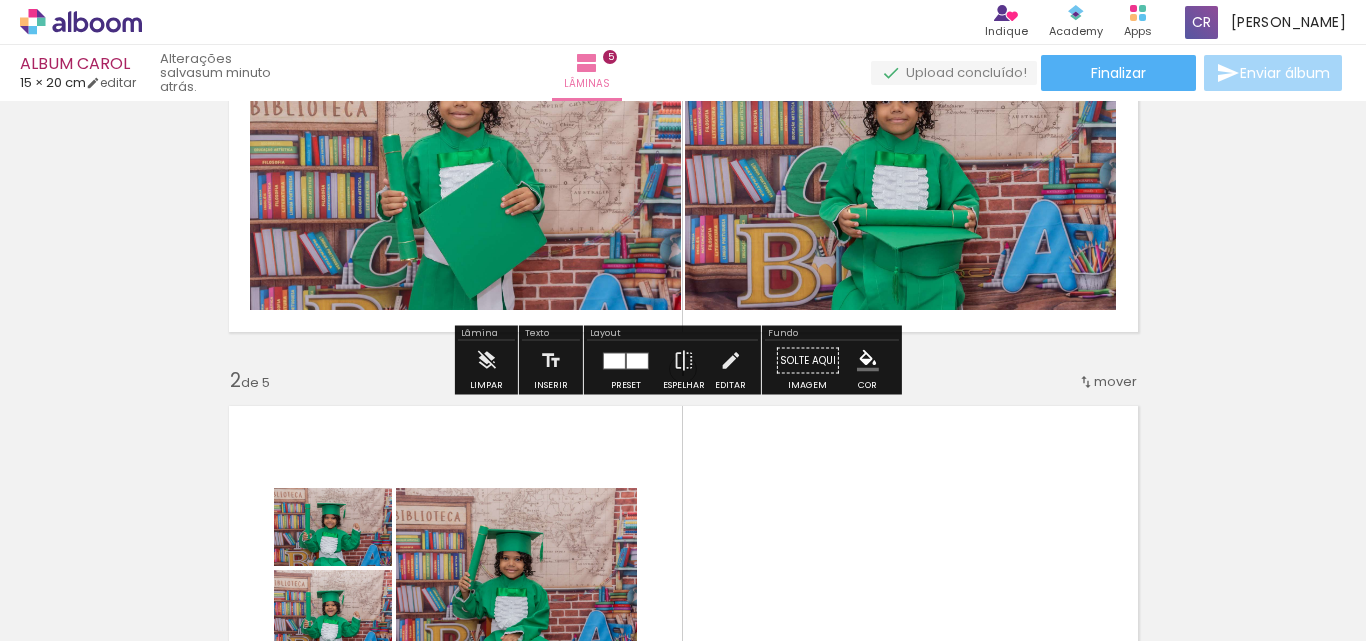 click at bounding box center [626, 360] 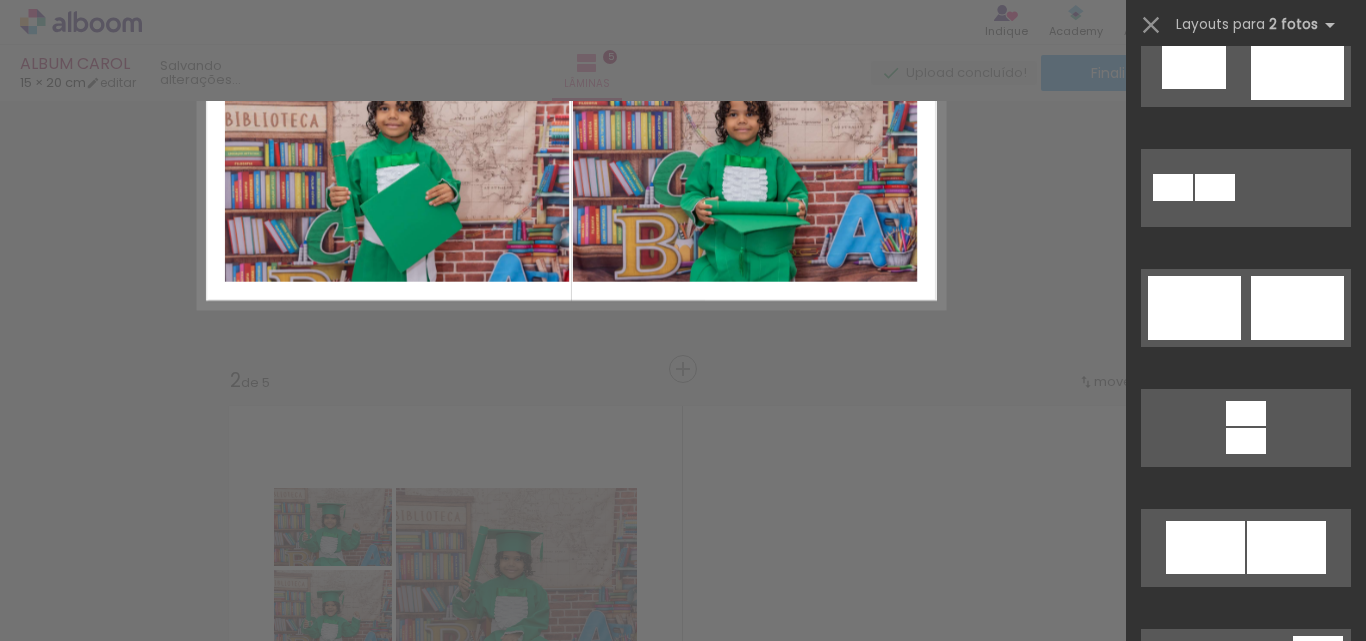 scroll, scrollTop: 0, scrollLeft: 0, axis: both 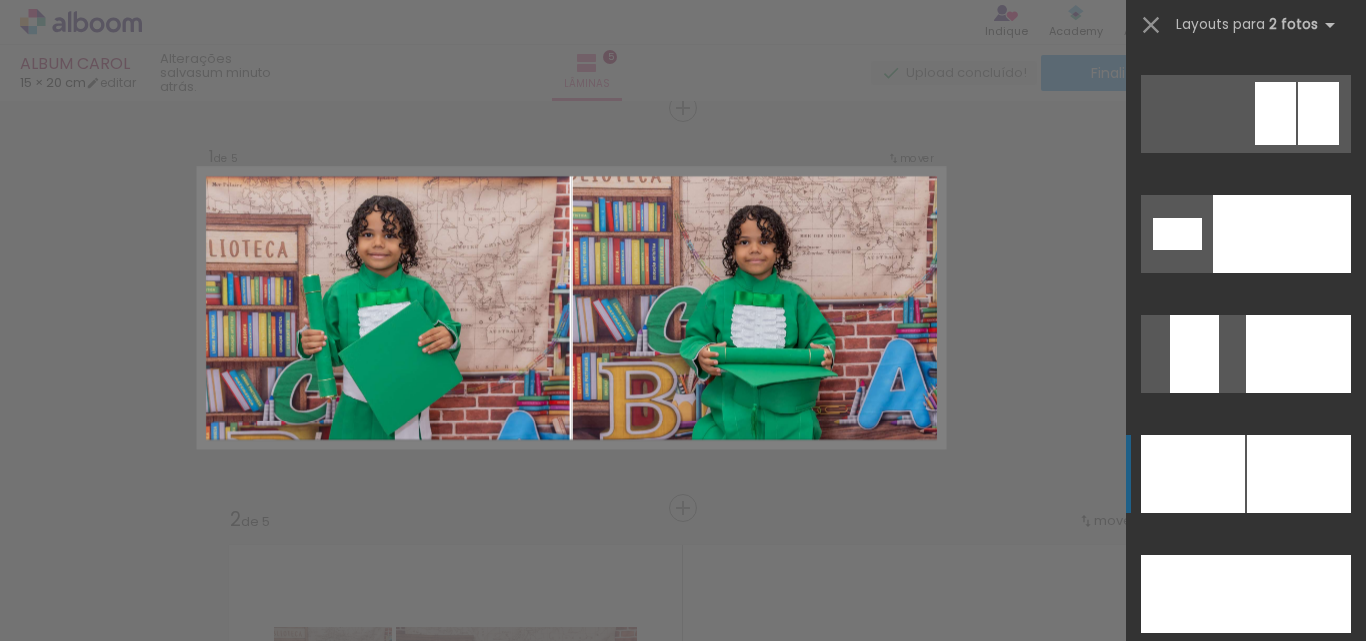 click at bounding box center [1299, 474] 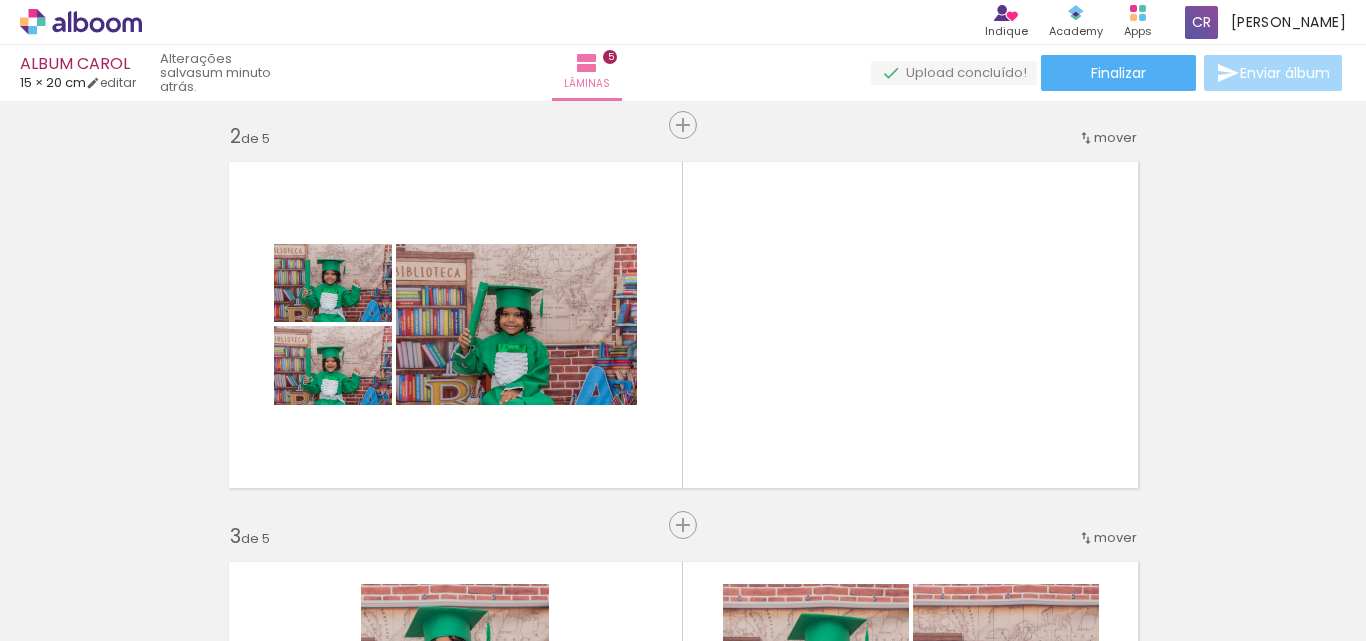 scroll, scrollTop: 419, scrollLeft: 0, axis: vertical 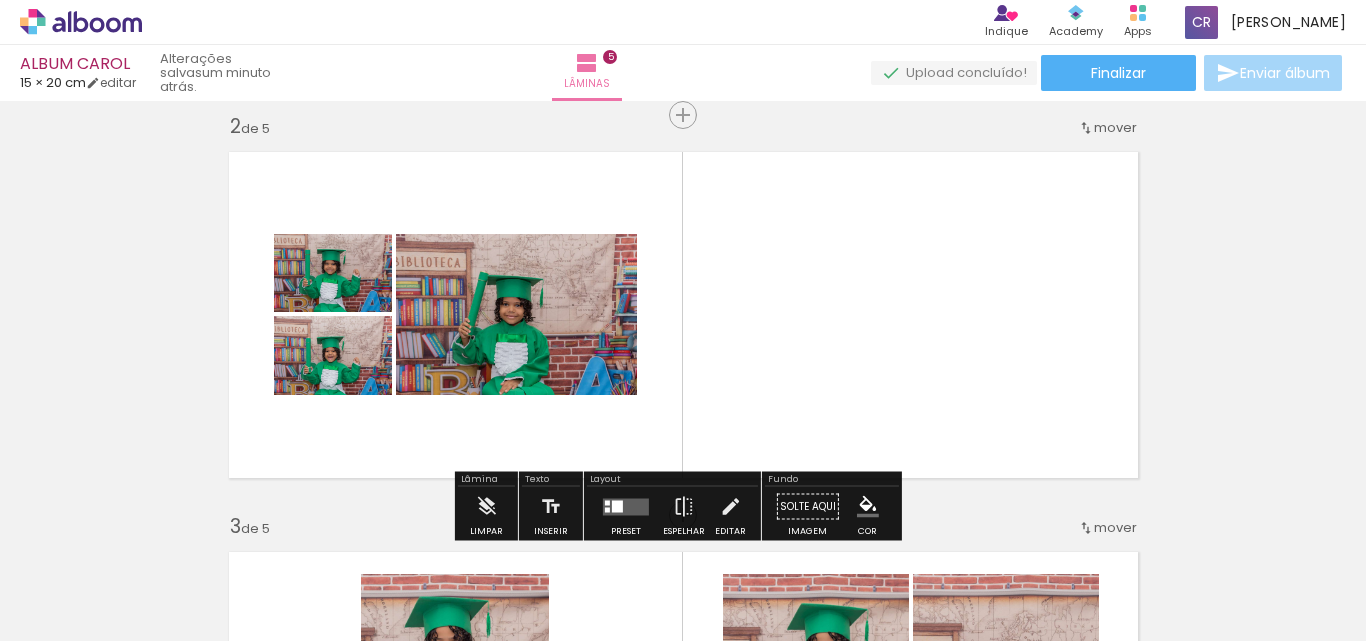 click at bounding box center [617, 506] 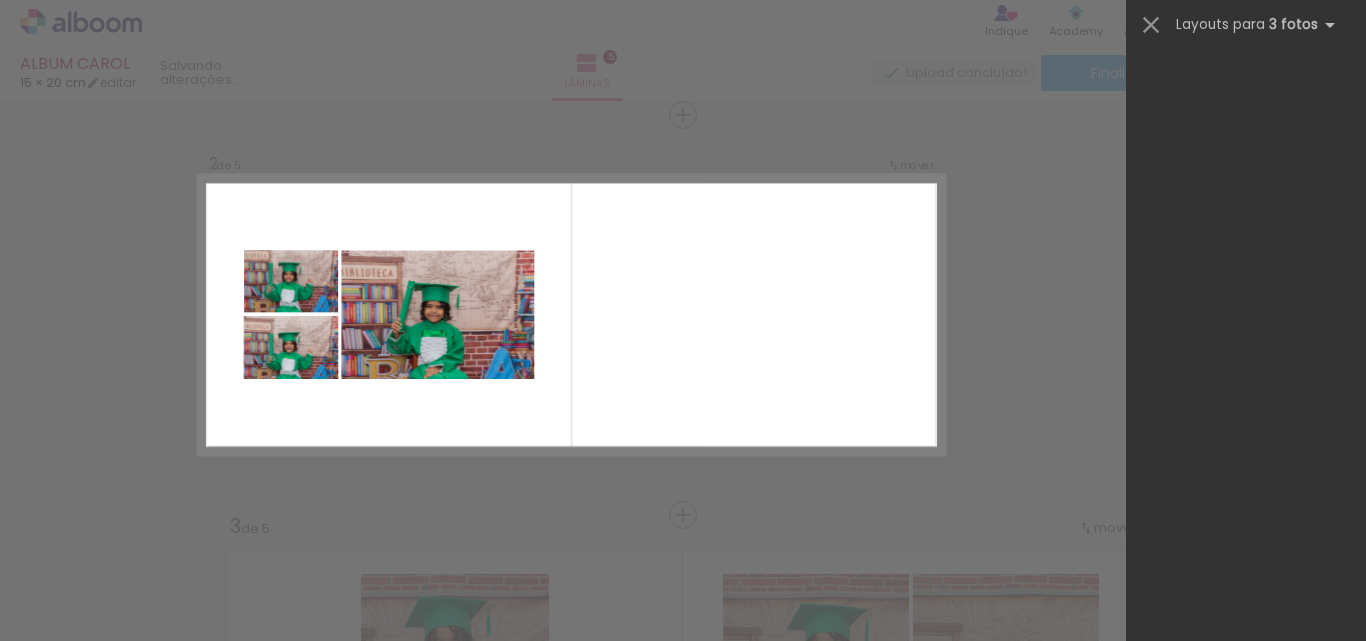 scroll, scrollTop: 0, scrollLeft: 0, axis: both 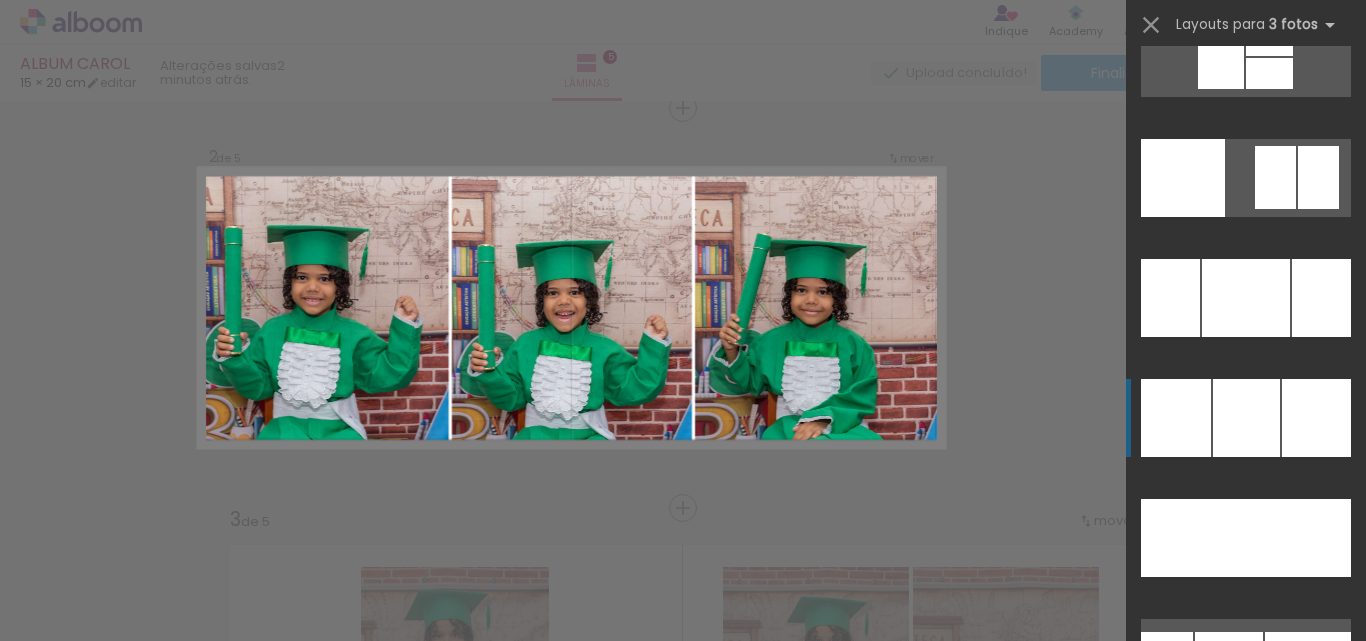 click at bounding box center [1246, -62] 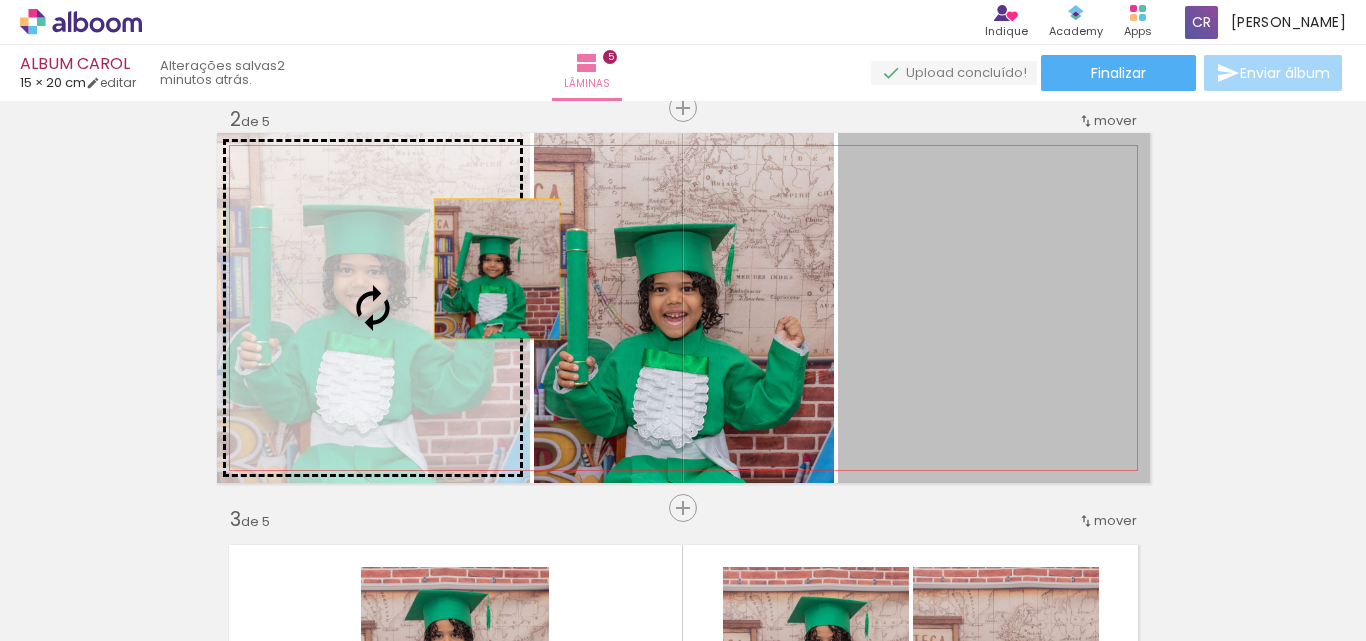 drag, startPoint x: 934, startPoint y: 311, endPoint x: 460, endPoint y: 284, distance: 474.76837 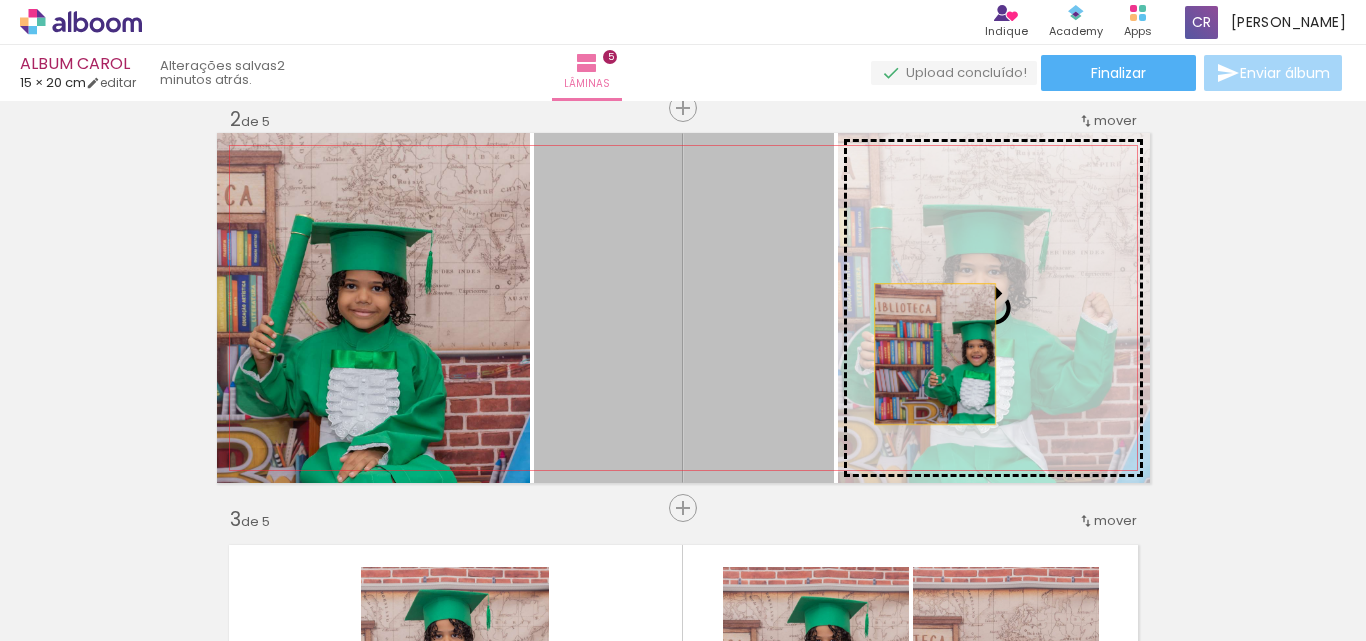 drag, startPoint x: 626, startPoint y: 307, endPoint x: 935, endPoint y: 351, distance: 312.11697 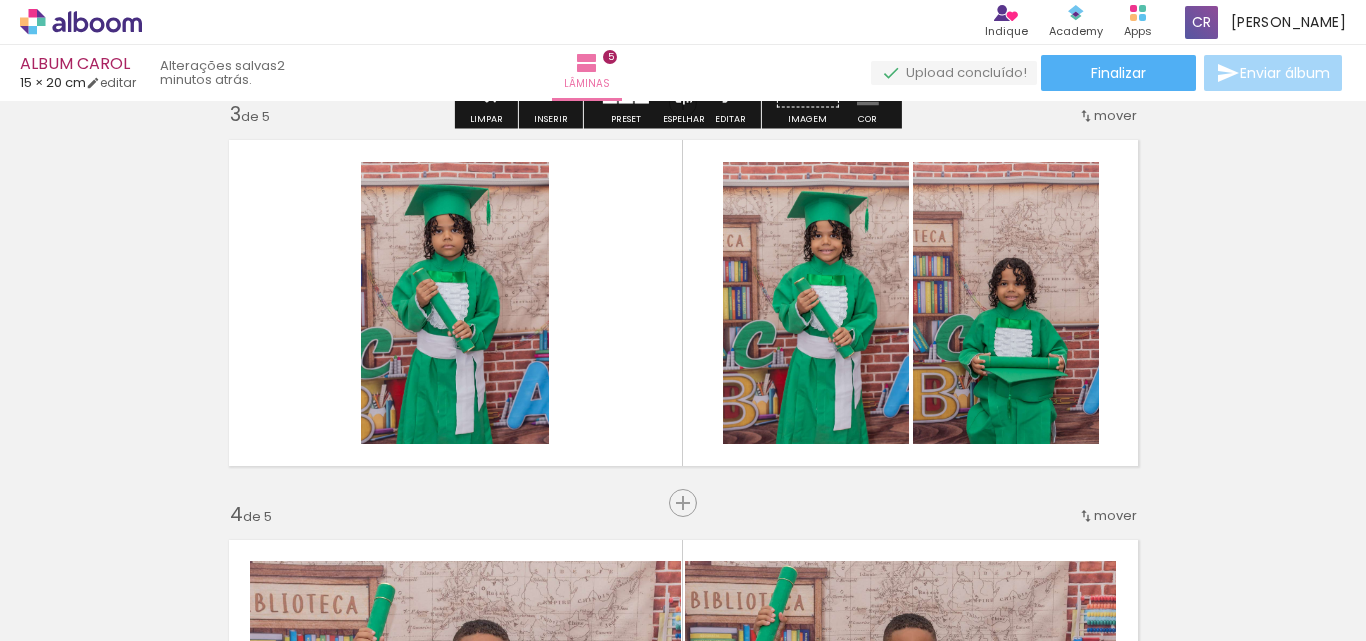scroll, scrollTop: 853, scrollLeft: 0, axis: vertical 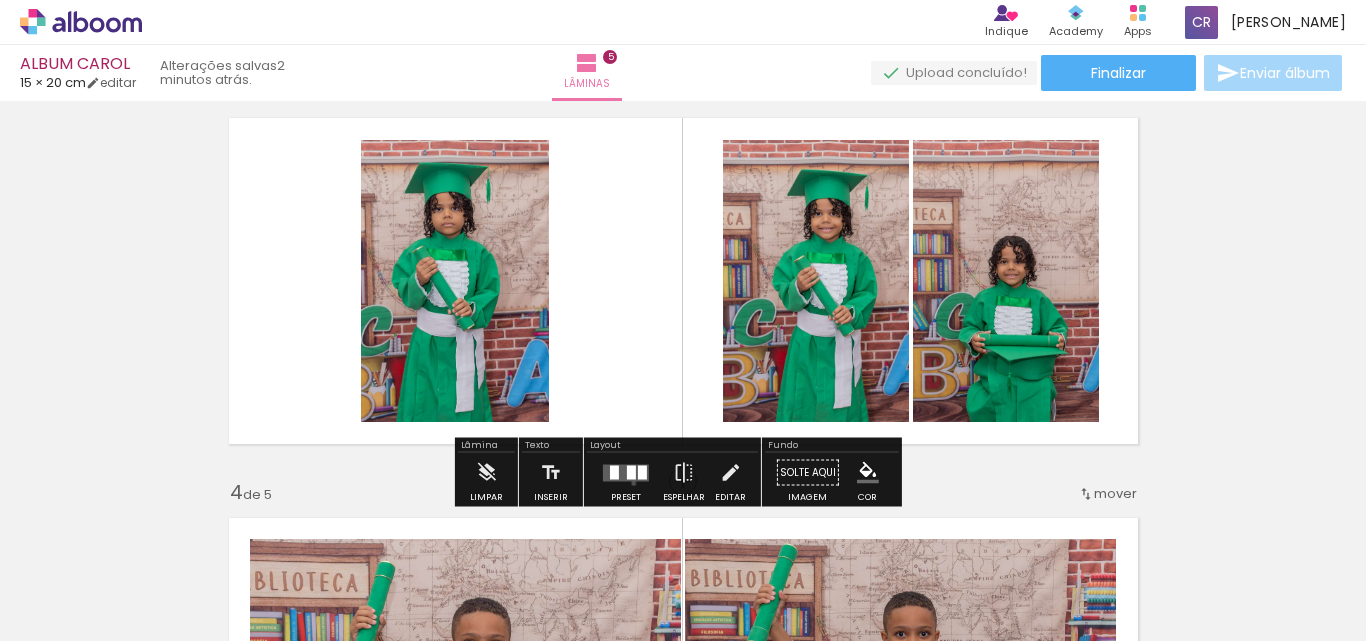 click at bounding box center (626, 473) 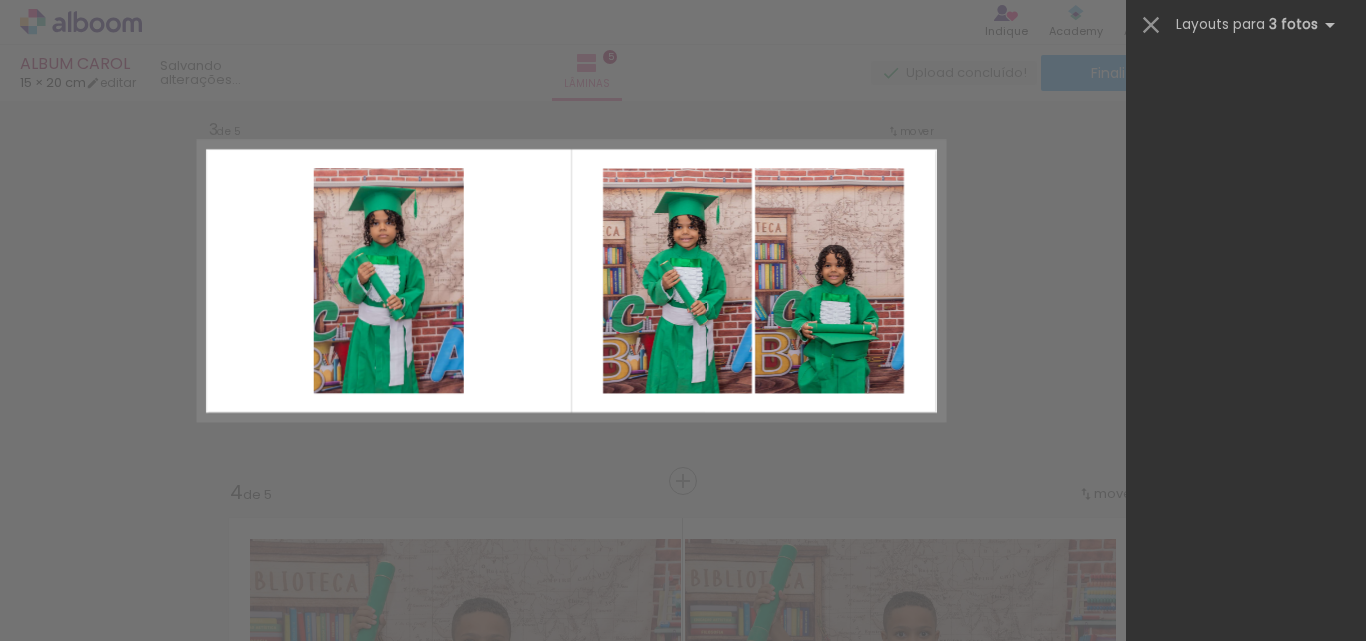 scroll, scrollTop: 0, scrollLeft: 0, axis: both 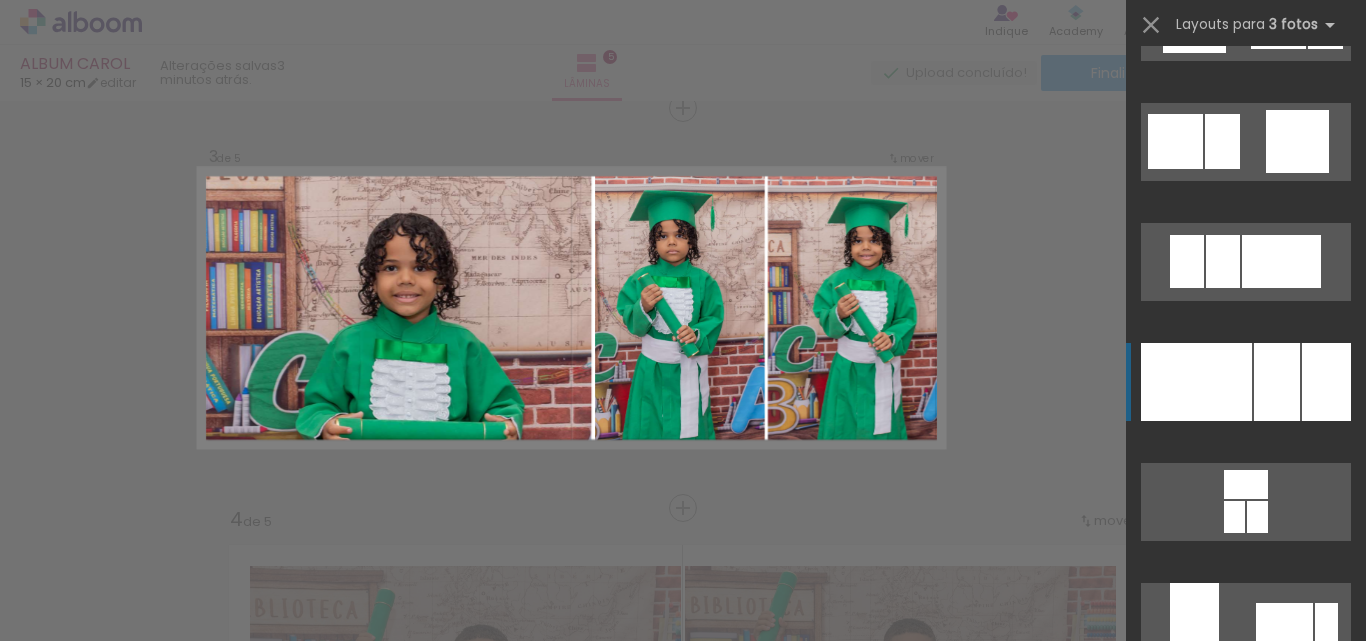 click at bounding box center [1312, -98] 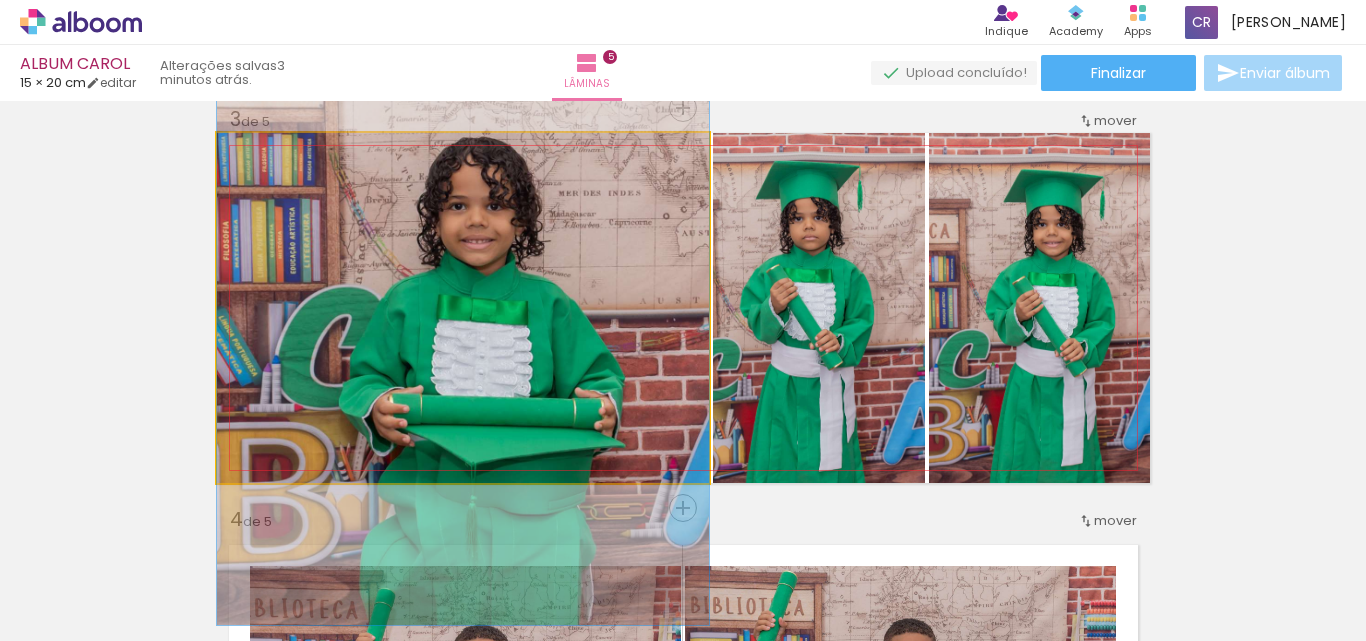 drag, startPoint x: 581, startPoint y: 364, endPoint x: 586, endPoint y: 312, distance: 52.23983 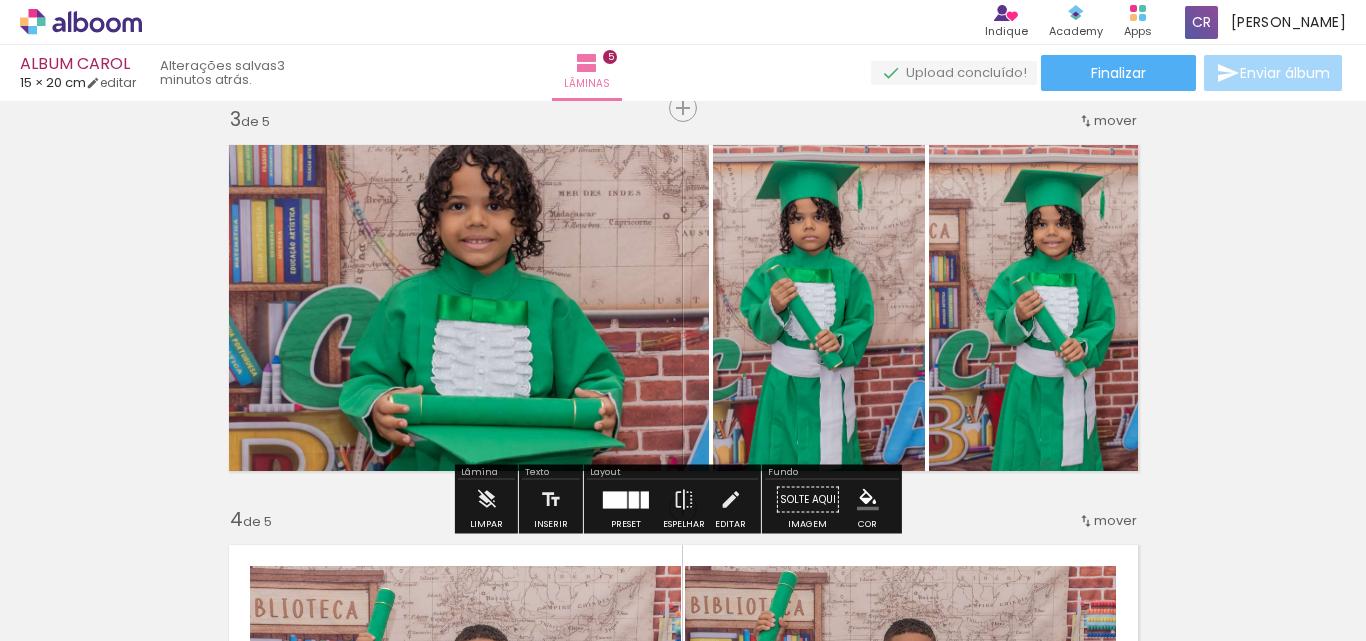 click at bounding box center [634, 499] 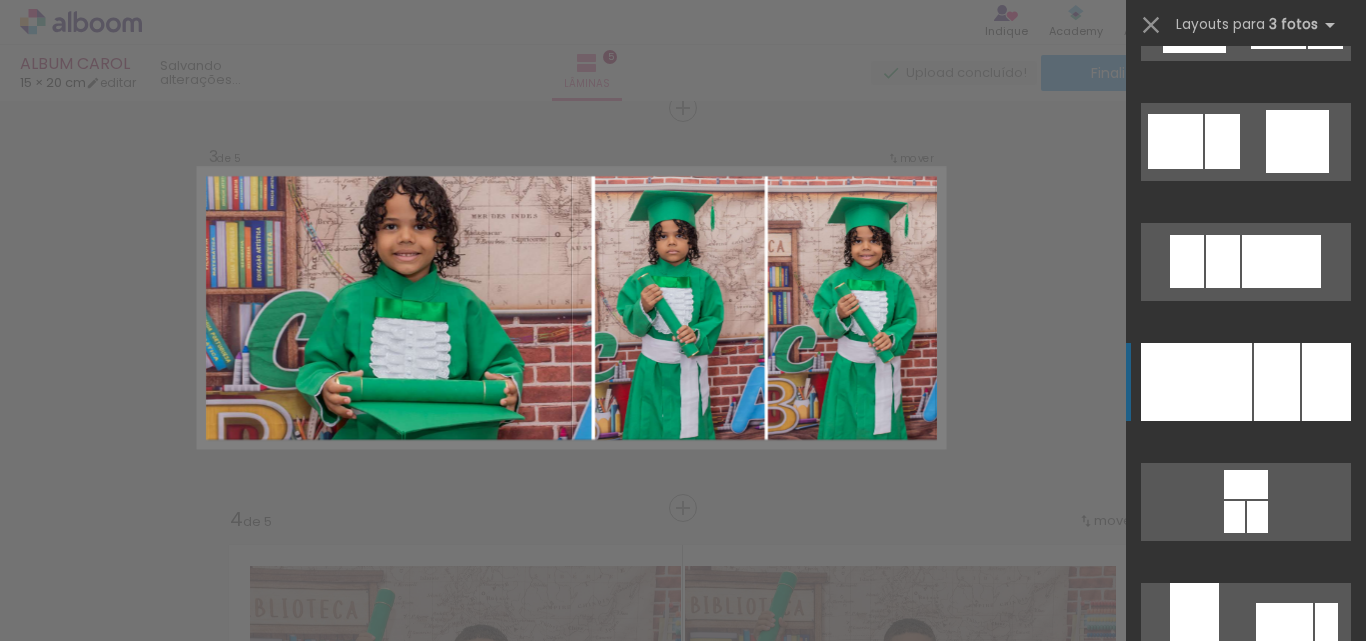 scroll, scrollTop: 3480, scrollLeft: 0, axis: vertical 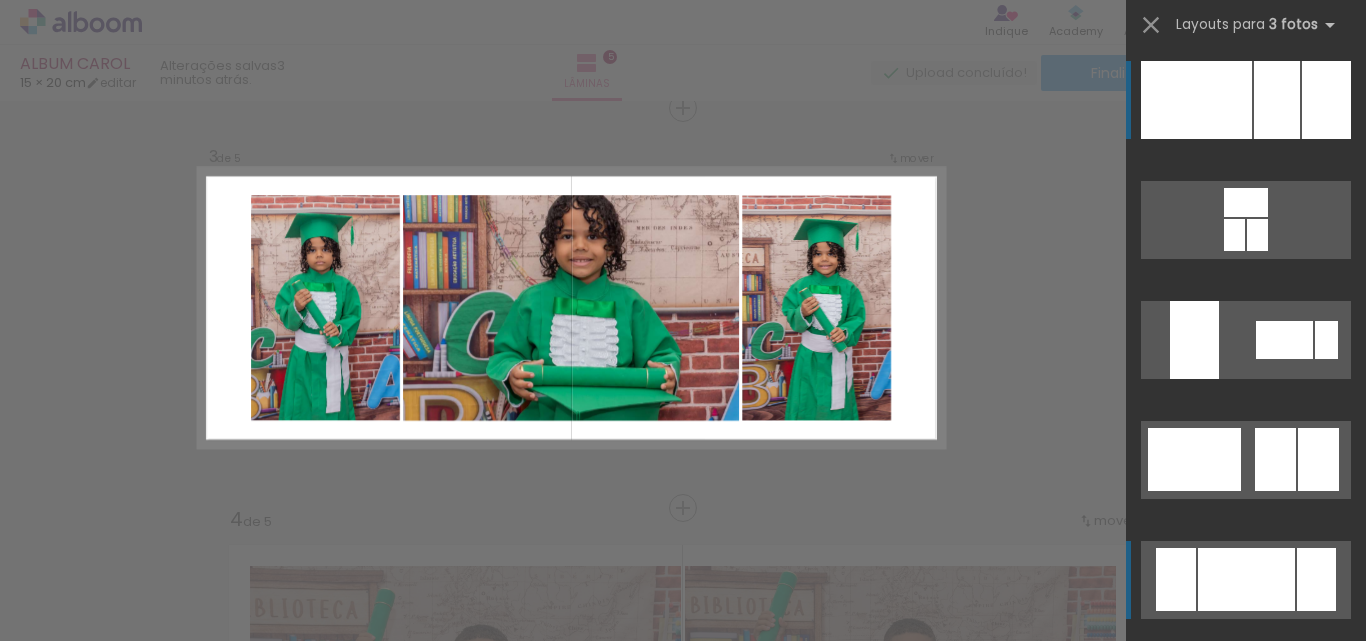 click at bounding box center (1246, -380) 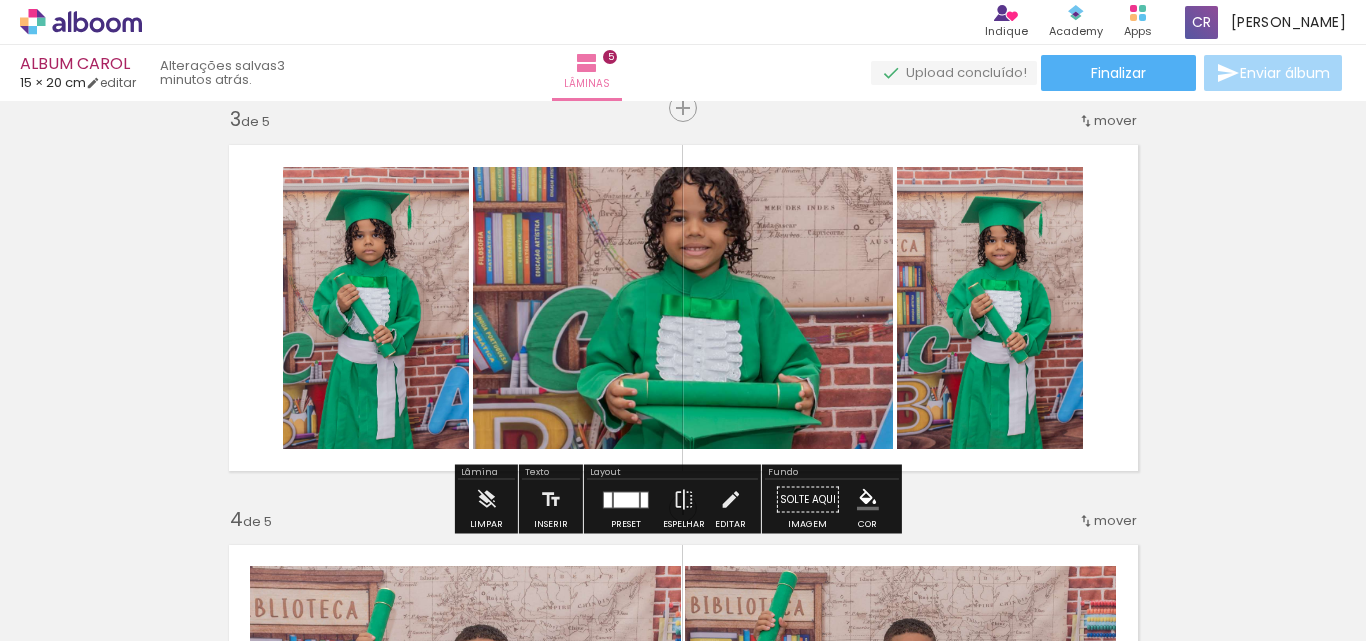 click at bounding box center (626, 500) 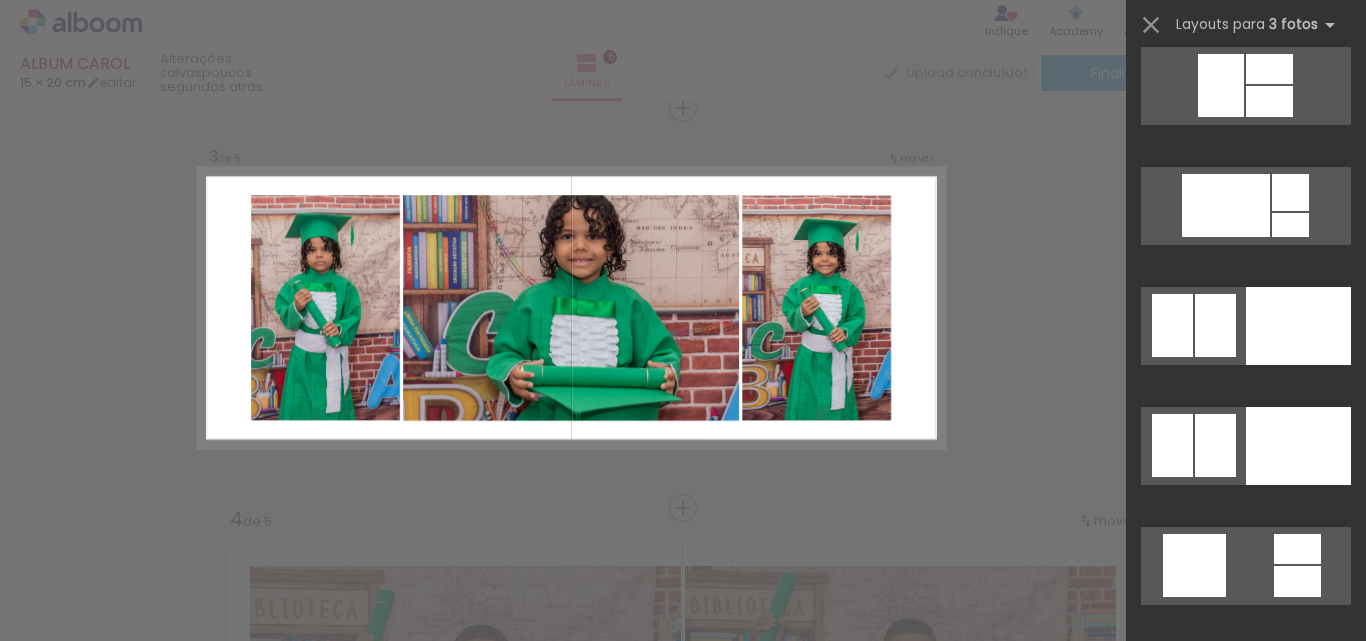 scroll, scrollTop: 12520, scrollLeft: 0, axis: vertical 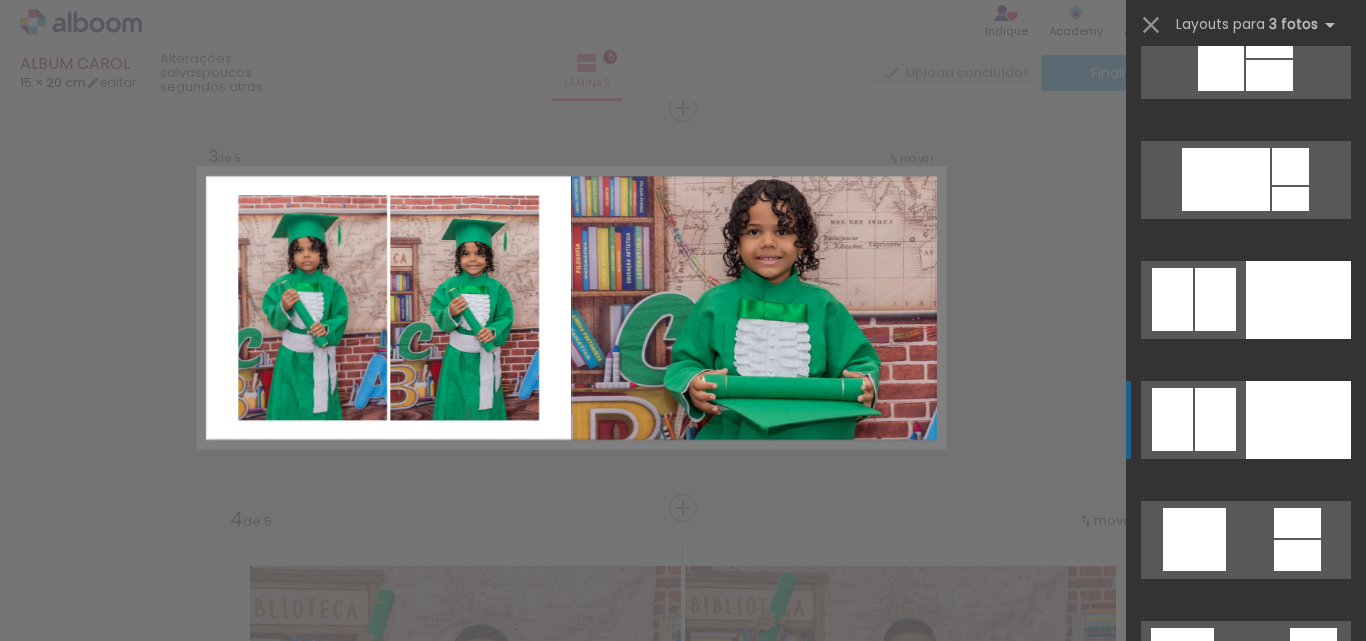 click at bounding box center (1297, -780) 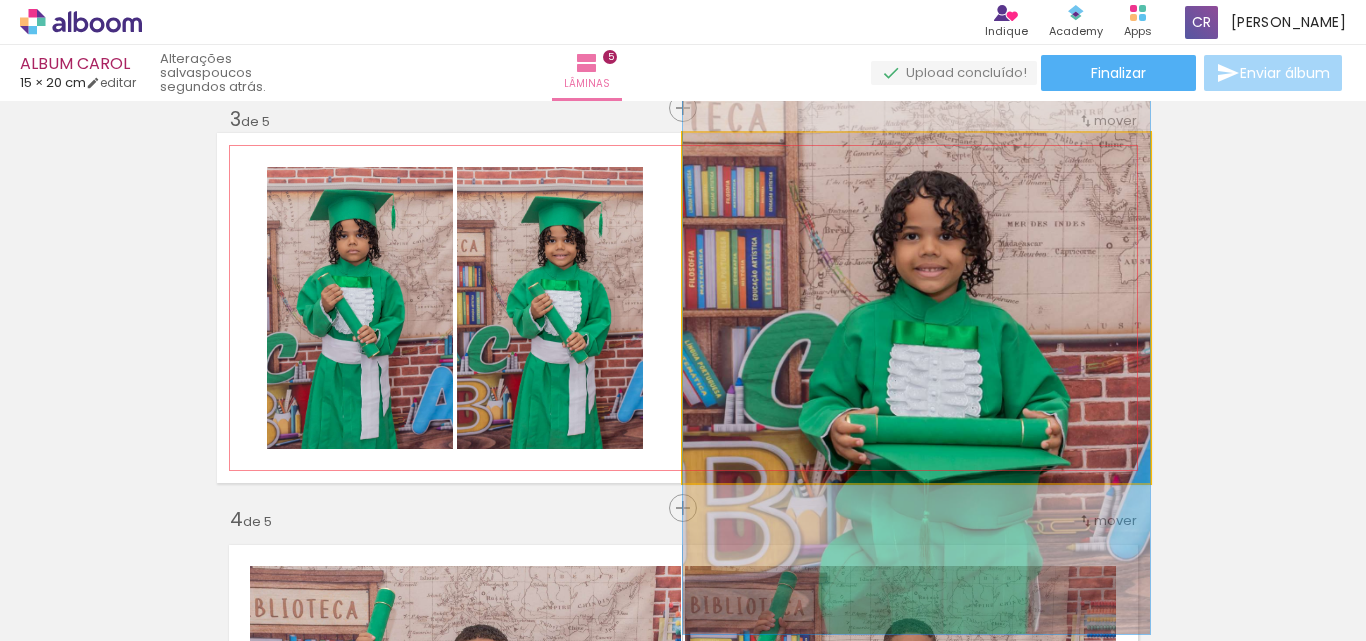 drag, startPoint x: 1047, startPoint y: 349, endPoint x: 1044, endPoint y: 372, distance: 23.194826 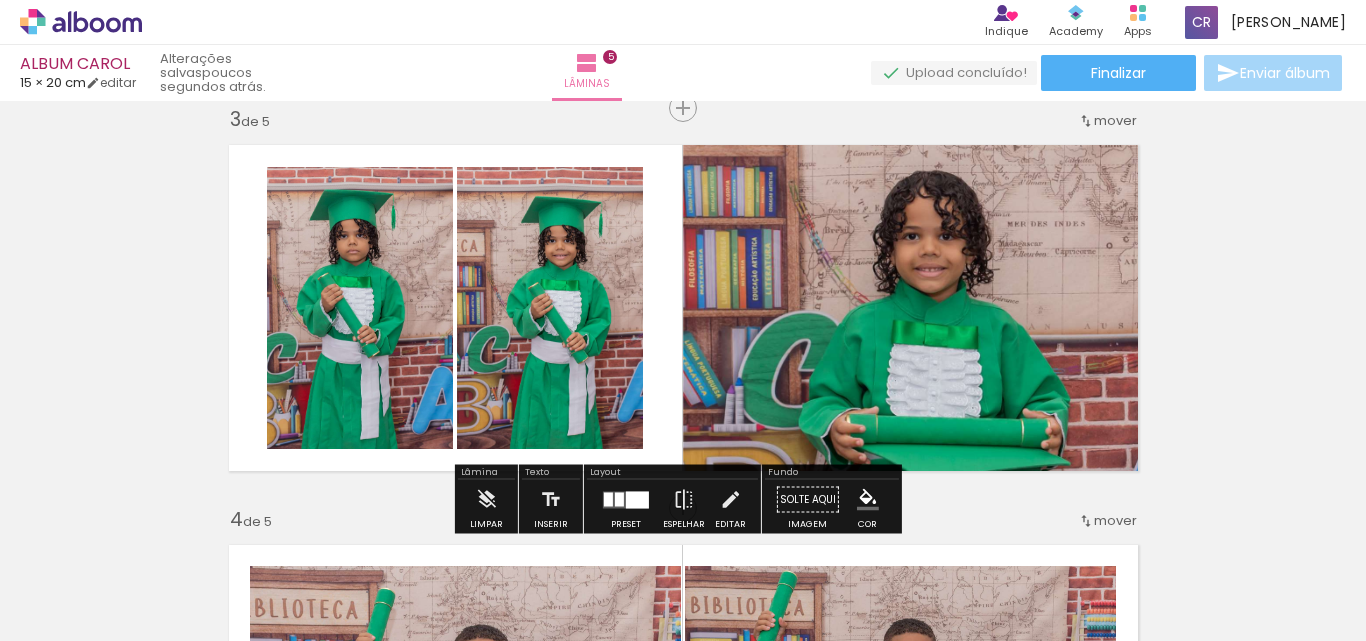 click 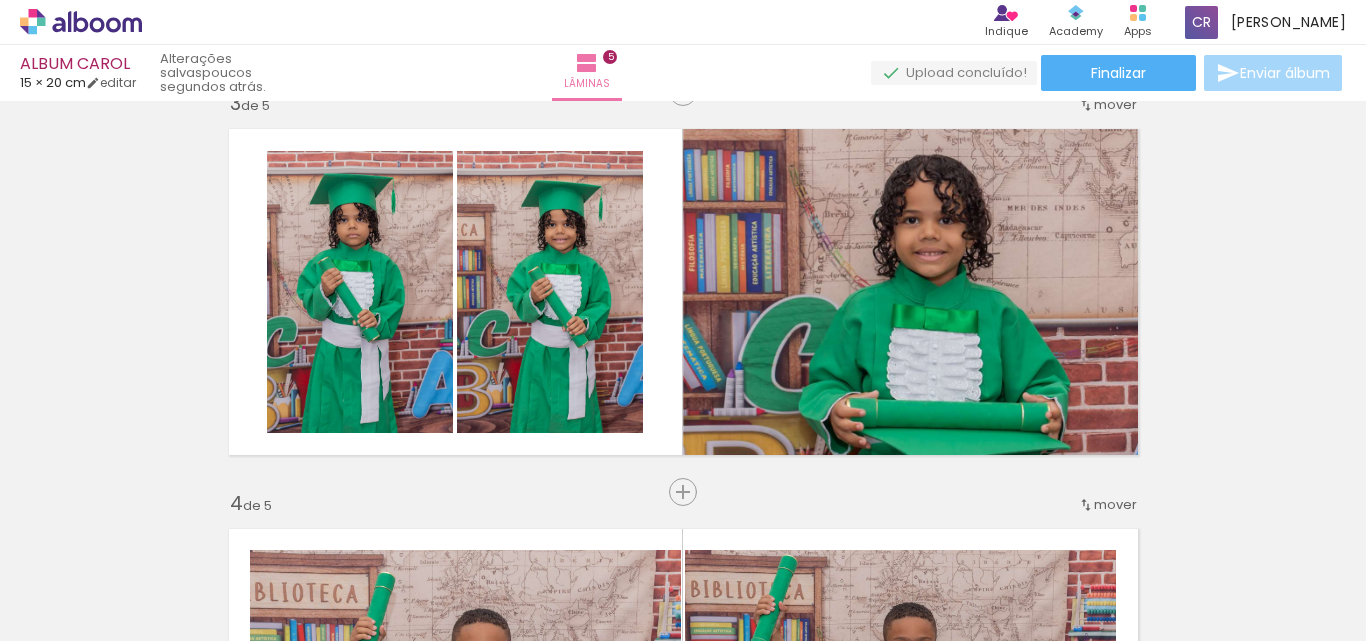 scroll, scrollTop: 863, scrollLeft: 0, axis: vertical 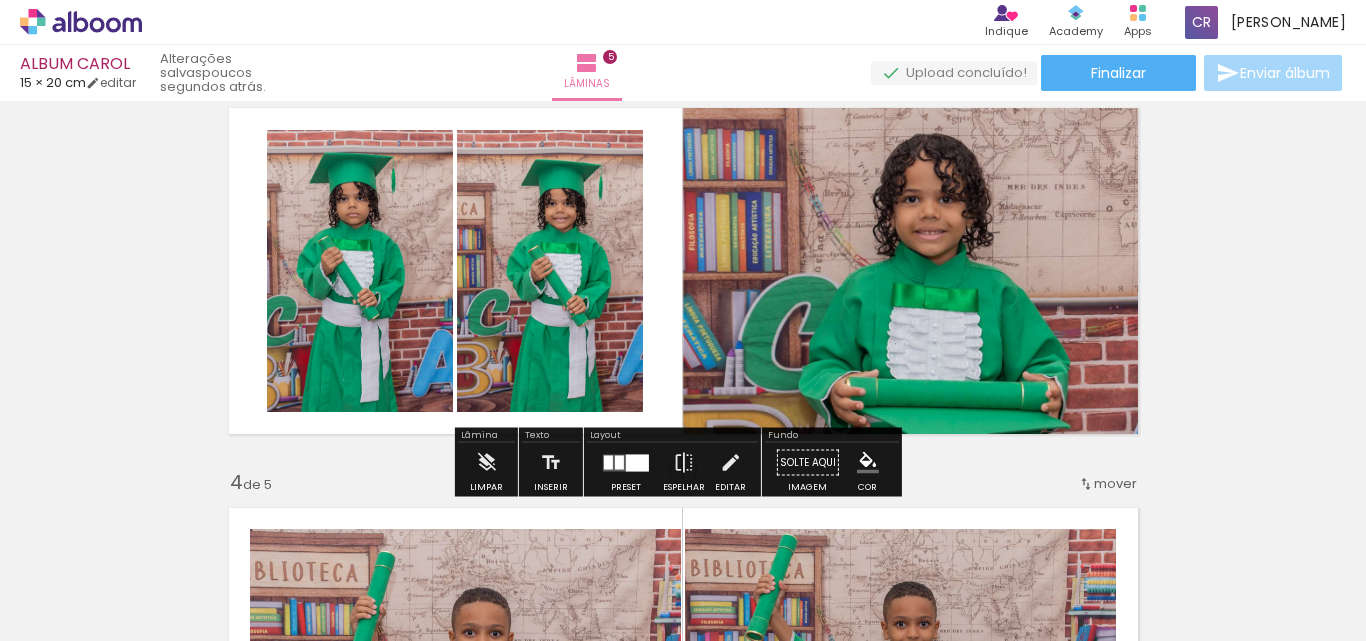 click at bounding box center [637, 462] 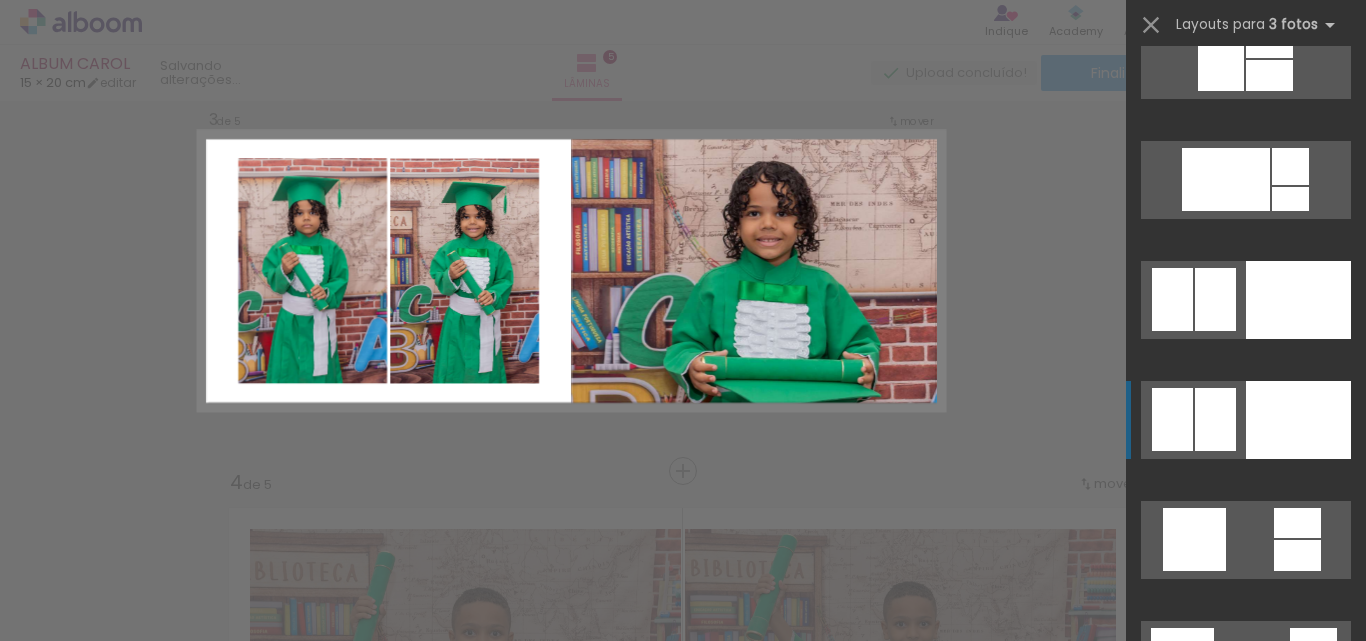 scroll, scrollTop: 12840, scrollLeft: 0, axis: vertical 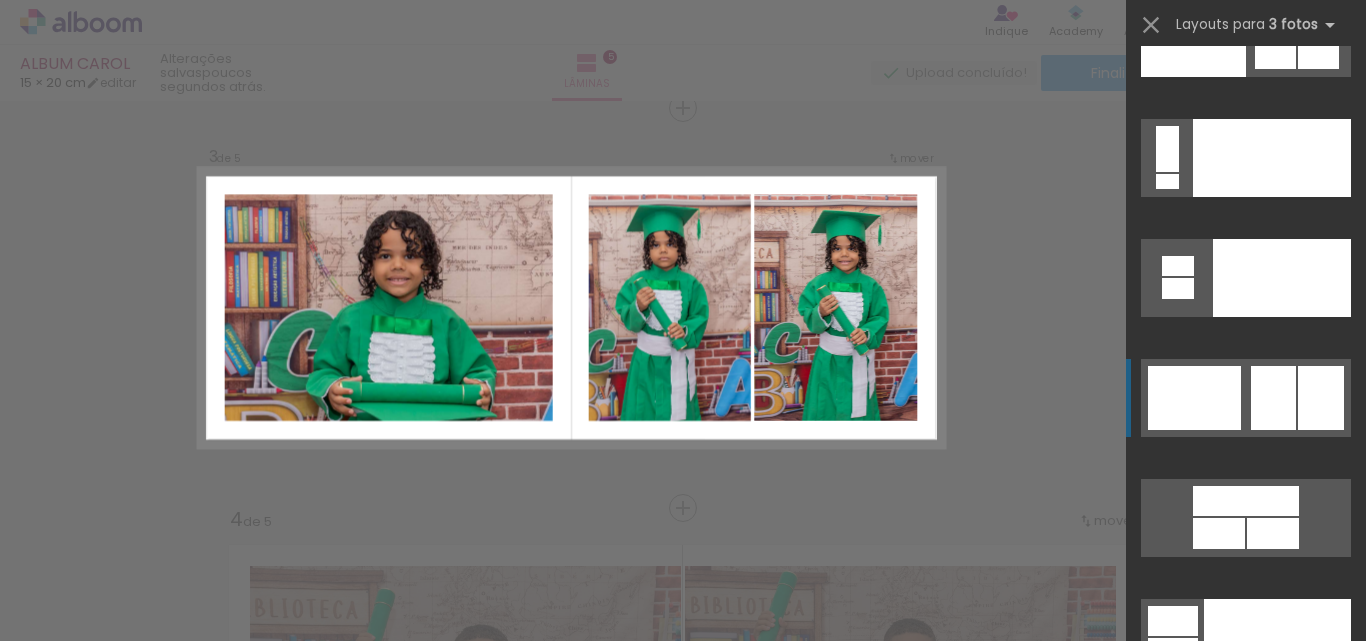 click at bounding box center [1318, -83] 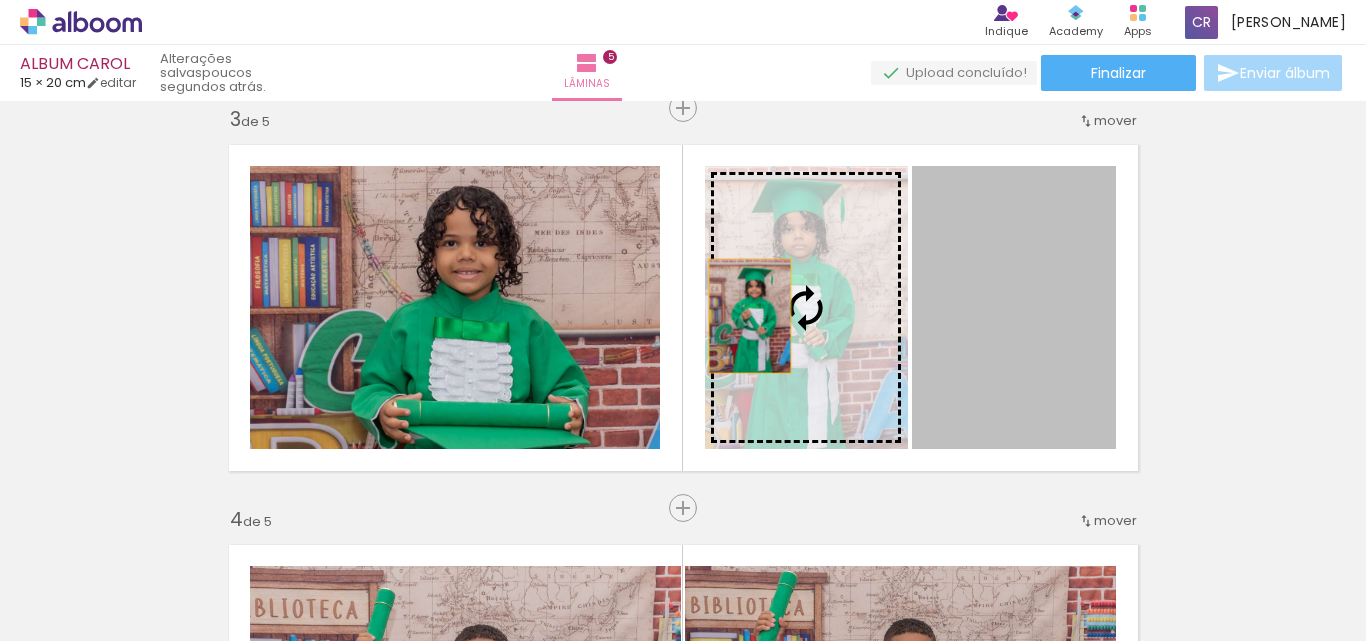 drag, startPoint x: 1003, startPoint y: 316, endPoint x: 728, endPoint y: 318, distance: 275.00726 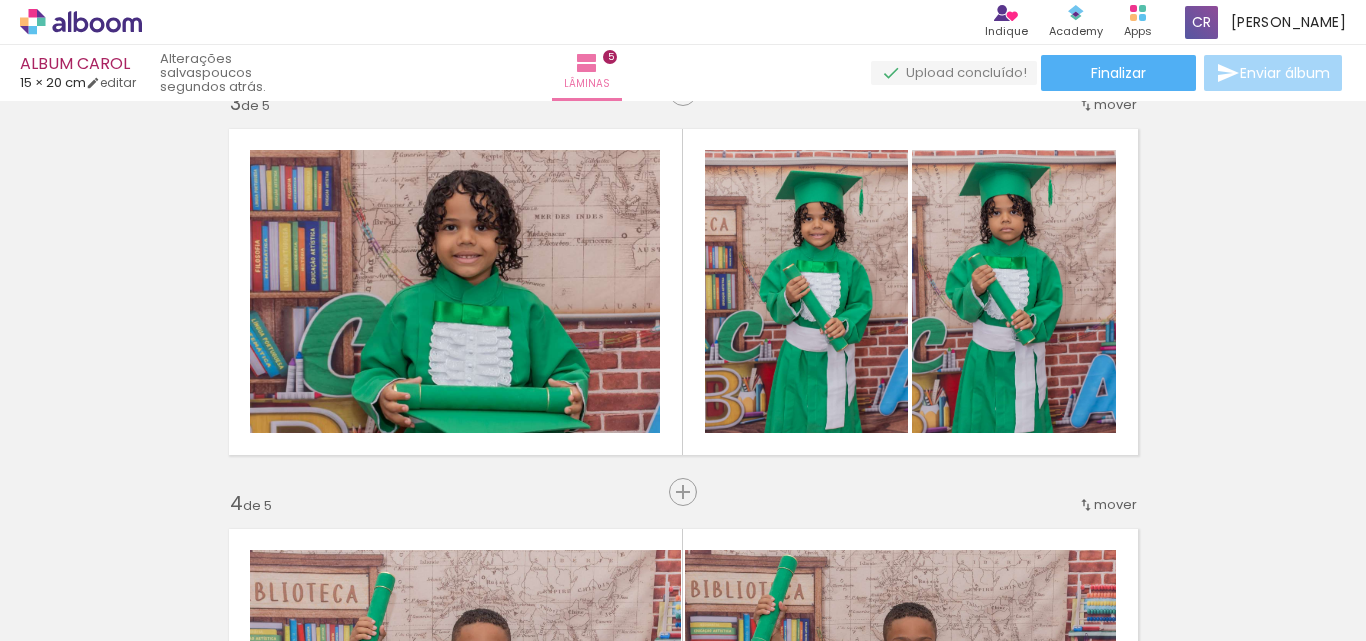scroll, scrollTop: 847, scrollLeft: 0, axis: vertical 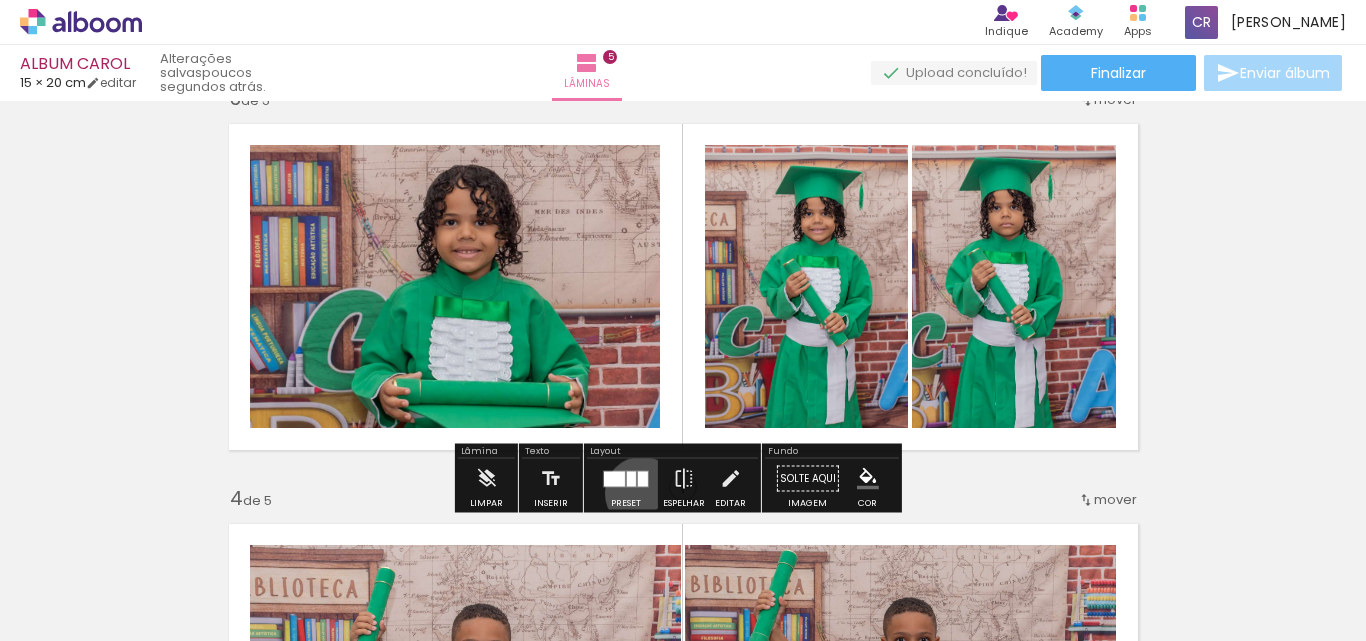 click at bounding box center (626, 479) 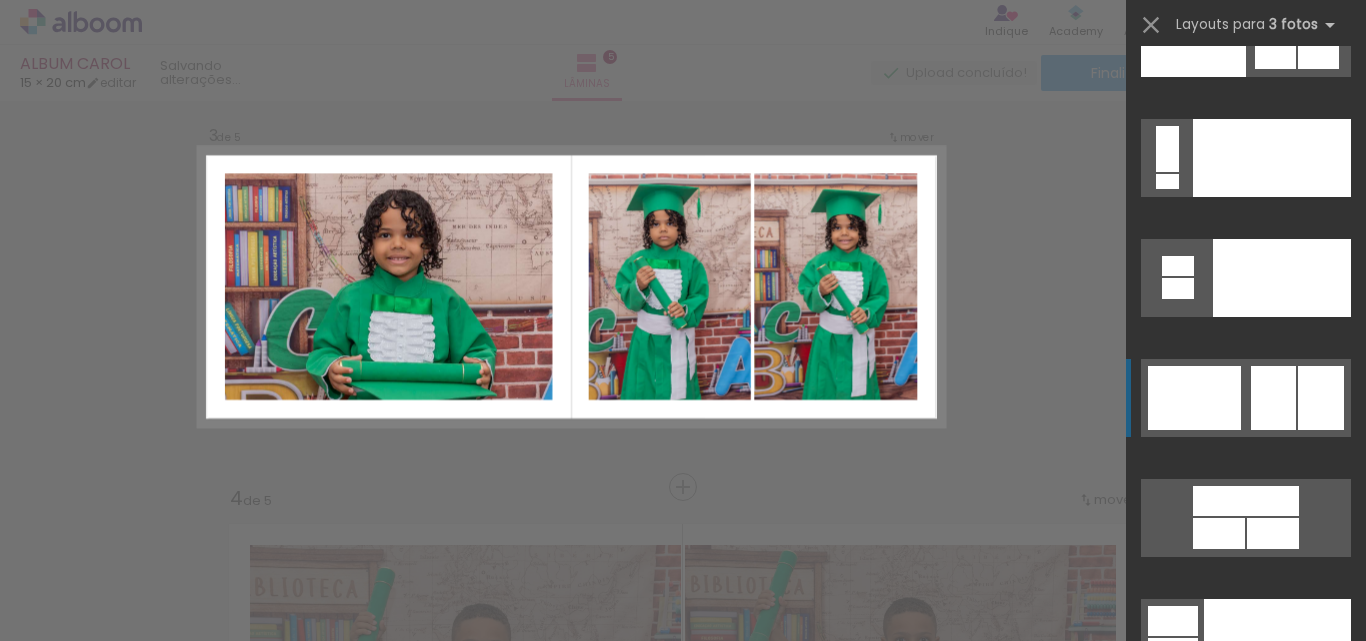 scroll, scrollTop: 22920, scrollLeft: 0, axis: vertical 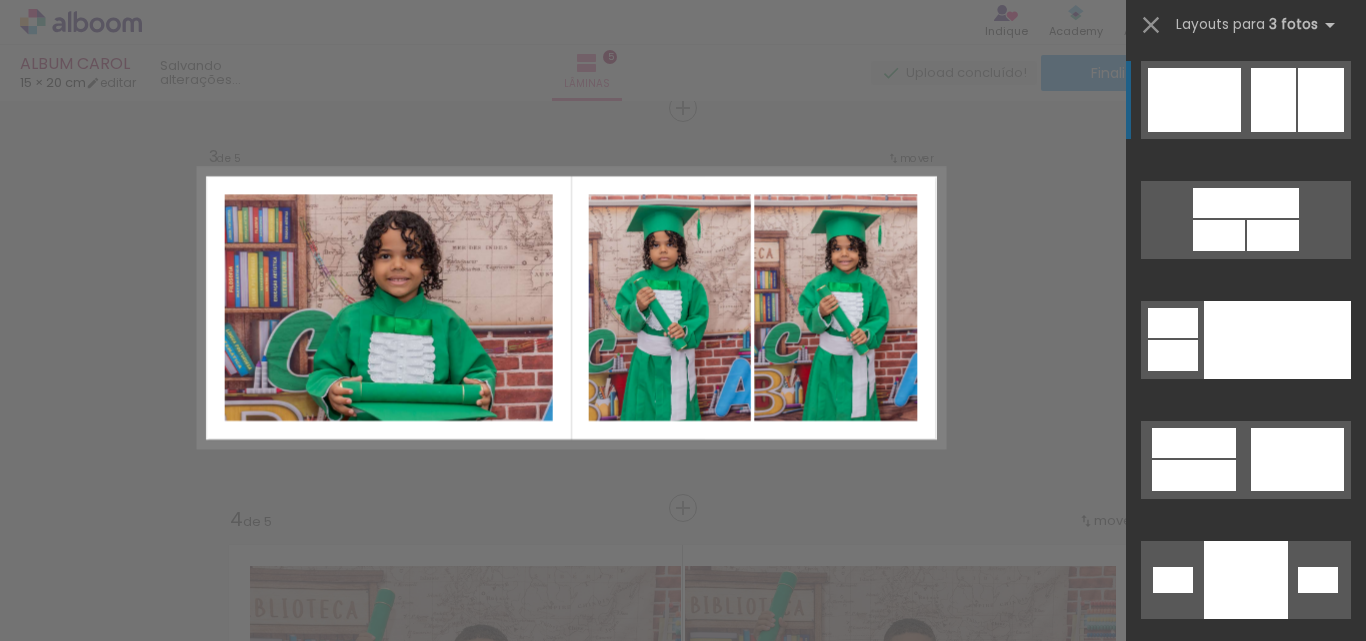 click at bounding box center [1246, 320] 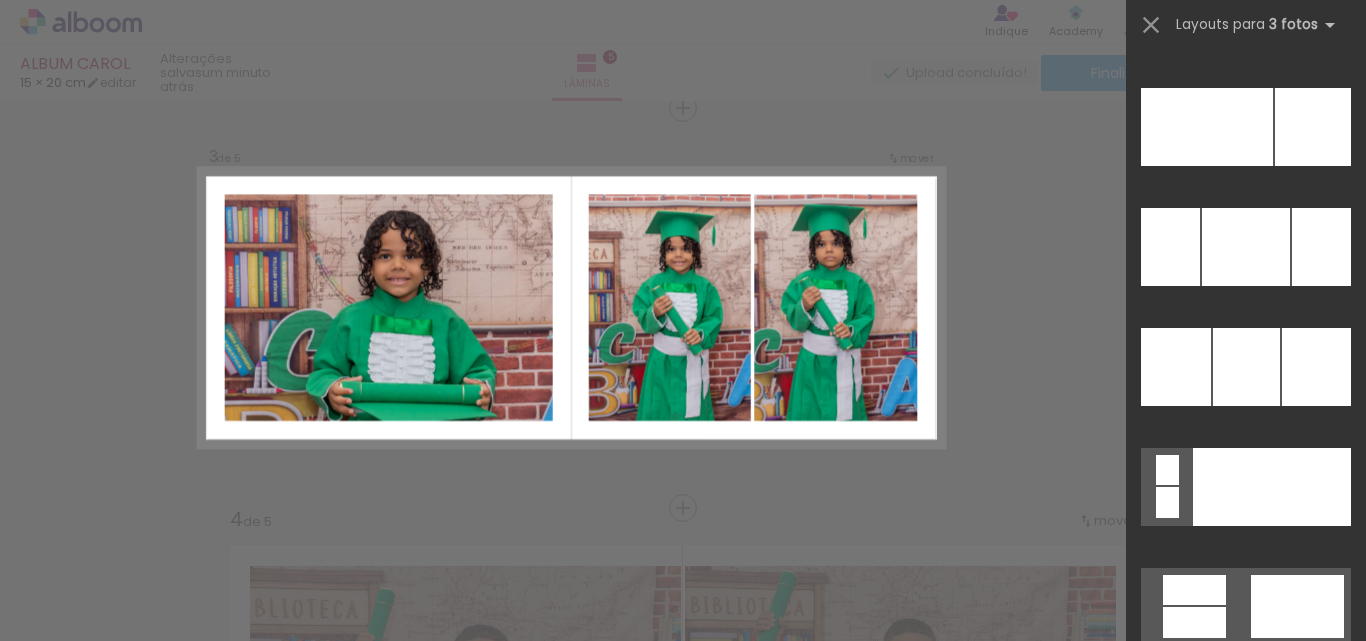 scroll, scrollTop: 20933, scrollLeft: 0, axis: vertical 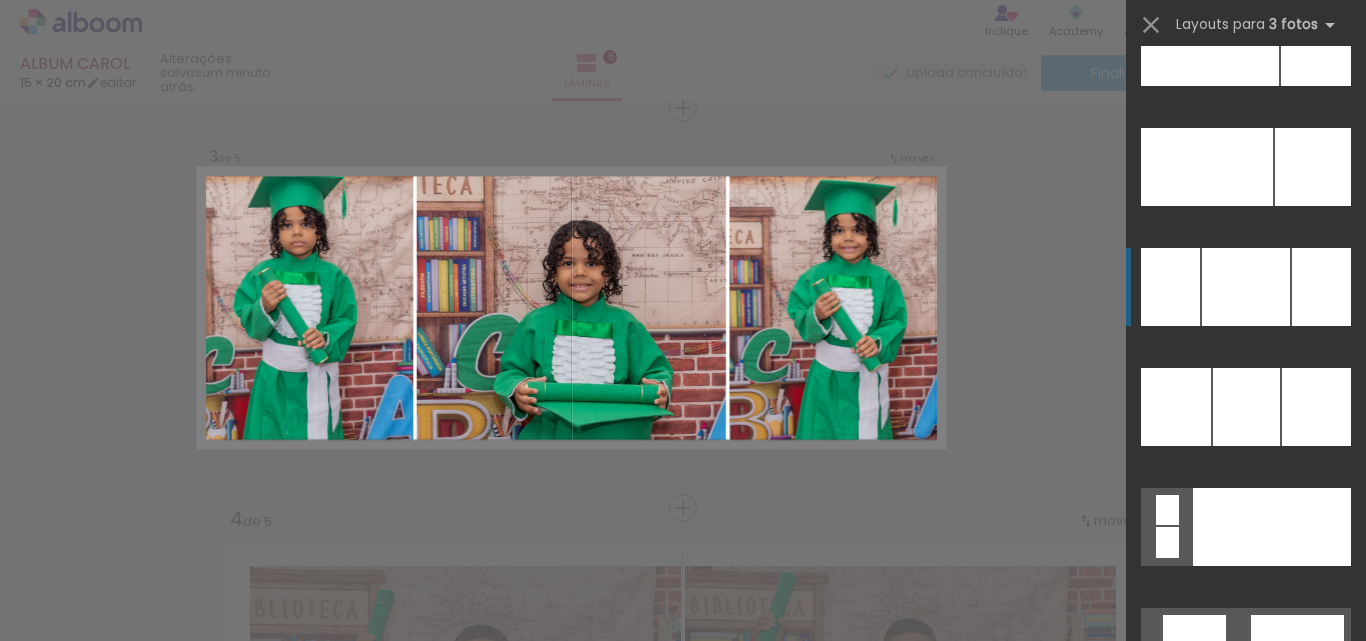 click at bounding box center [1272, 527] 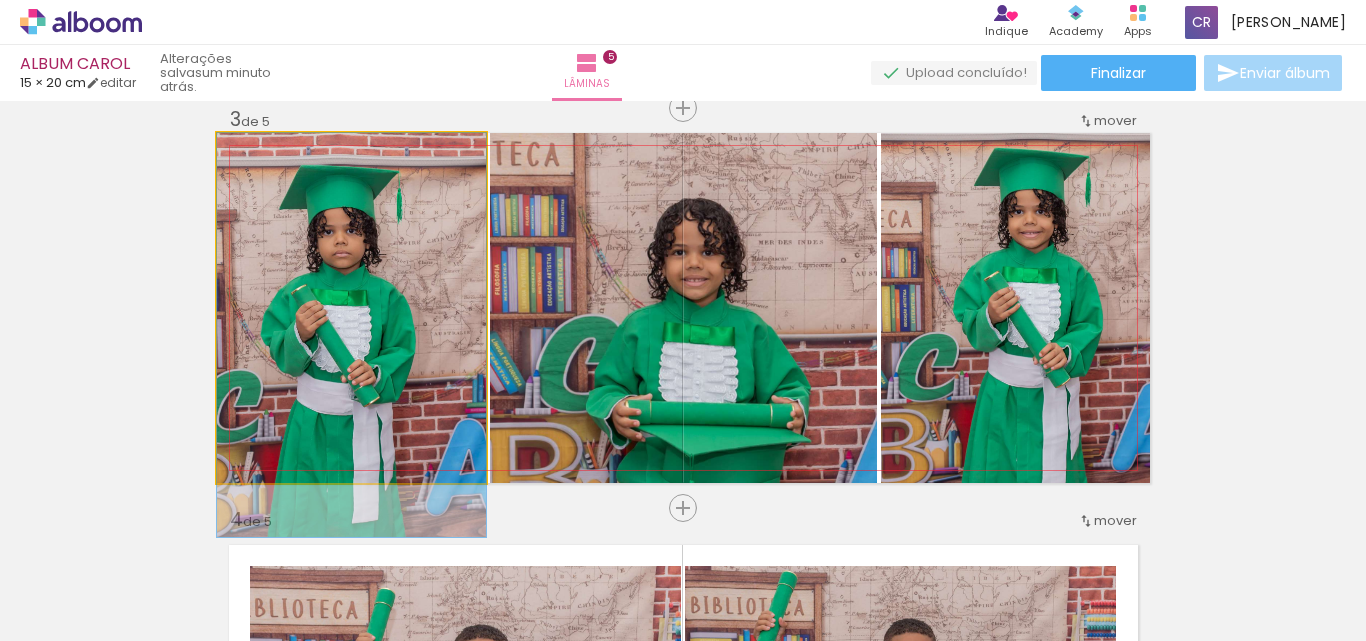 drag, startPoint x: 434, startPoint y: 260, endPoint x: 431, endPoint y: 323, distance: 63.07139 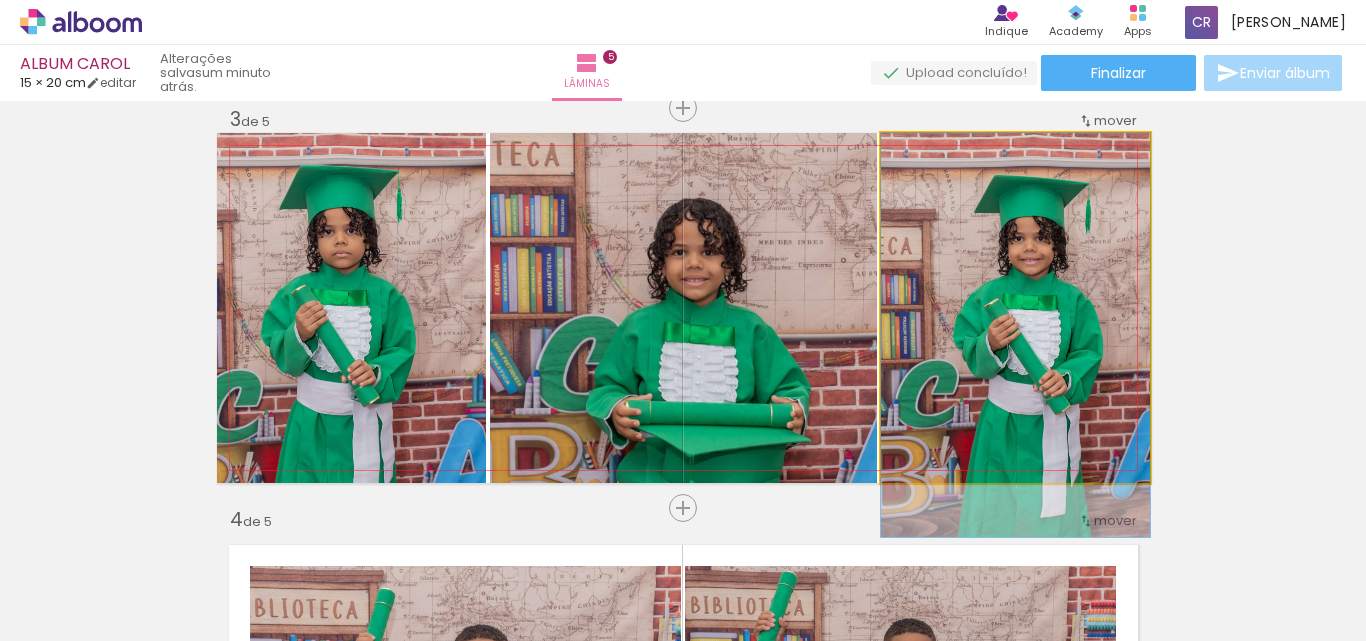 drag, startPoint x: 993, startPoint y: 336, endPoint x: 999, endPoint y: 413, distance: 77.23341 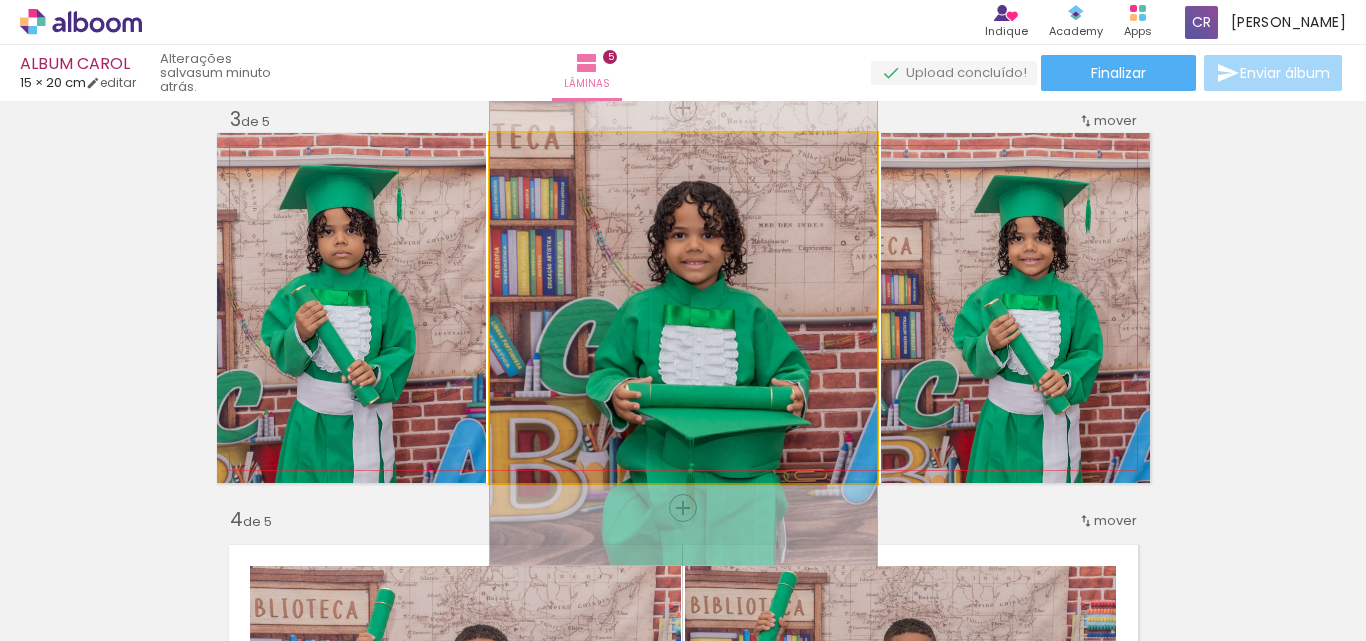 drag, startPoint x: 731, startPoint y: 365, endPoint x: 728, endPoint y: 348, distance: 17.262676 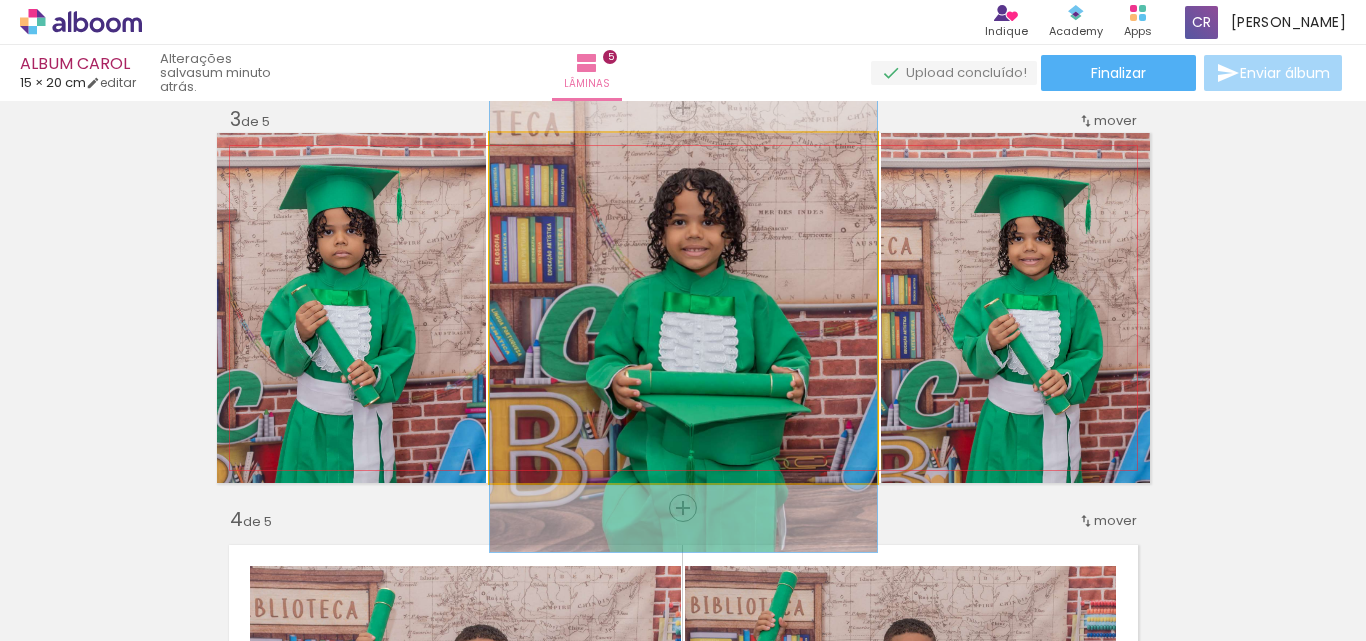 drag, startPoint x: 728, startPoint y: 348, endPoint x: 725, endPoint y: 335, distance: 13.341664 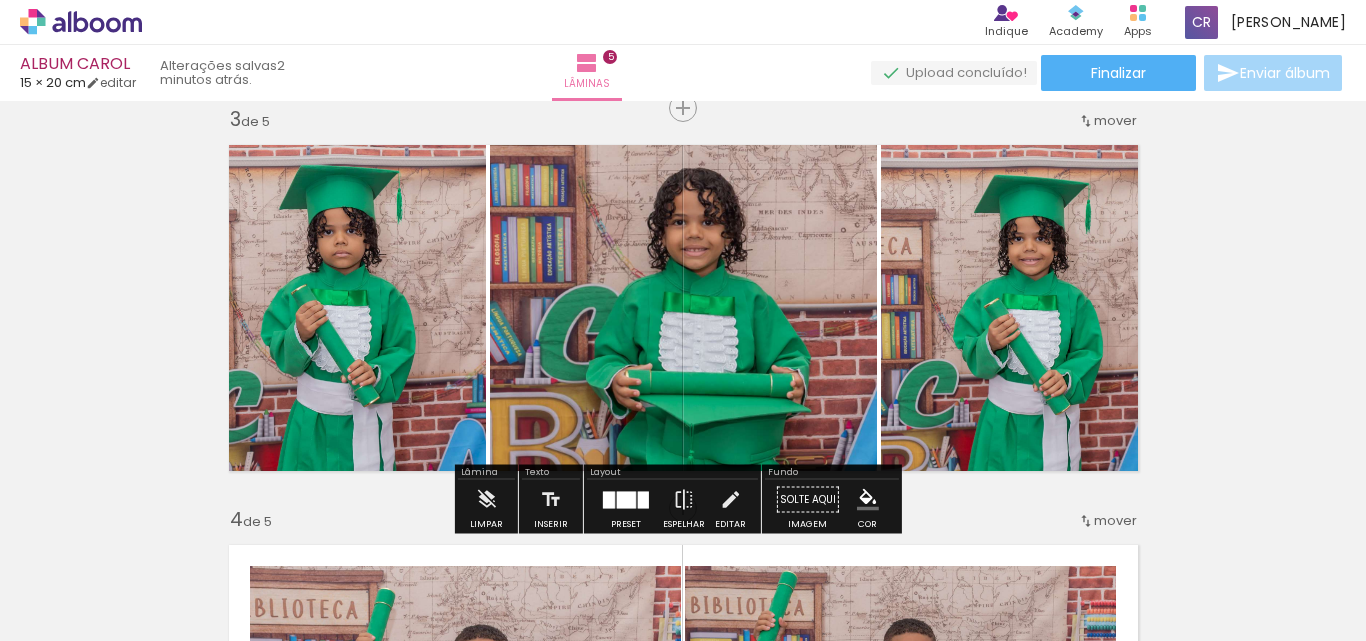 click on "Inserir lâmina 1  de 5  Inserir lâmina 2  de 5  Inserir lâmina 3  de 5  Inserir lâmina 4  de 5  Inserir lâmina 5  de 5" at bounding box center [683, 482] 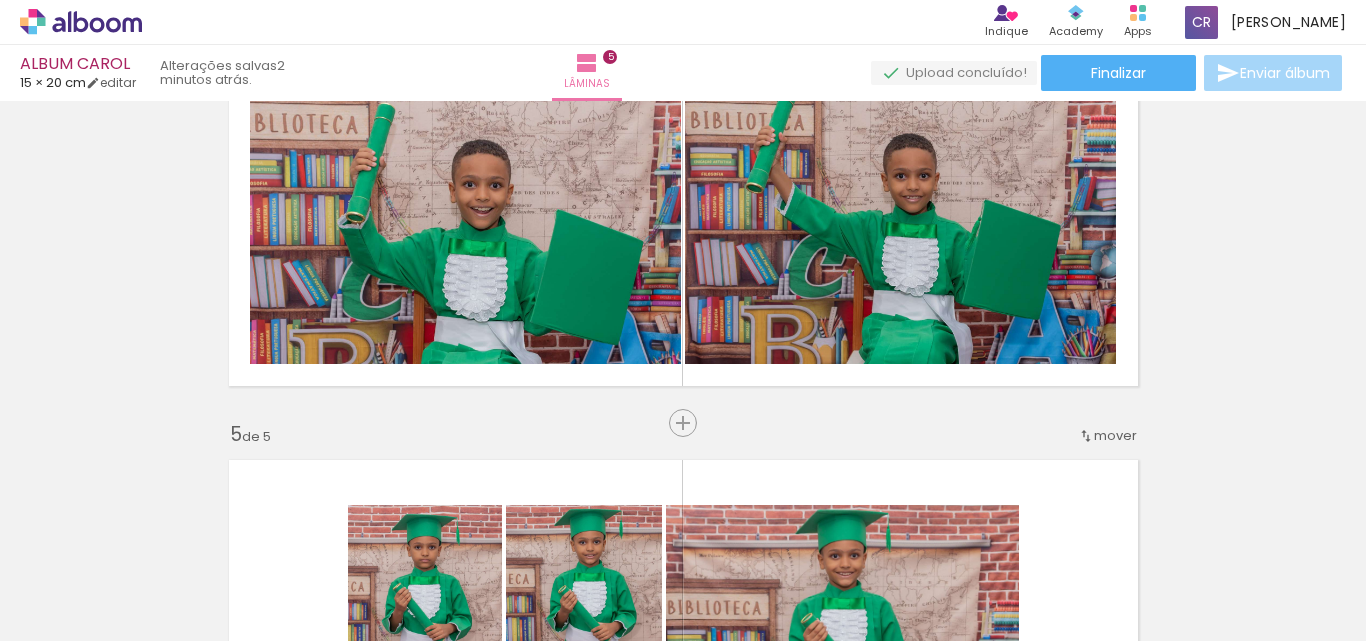 scroll, scrollTop: 1316, scrollLeft: 0, axis: vertical 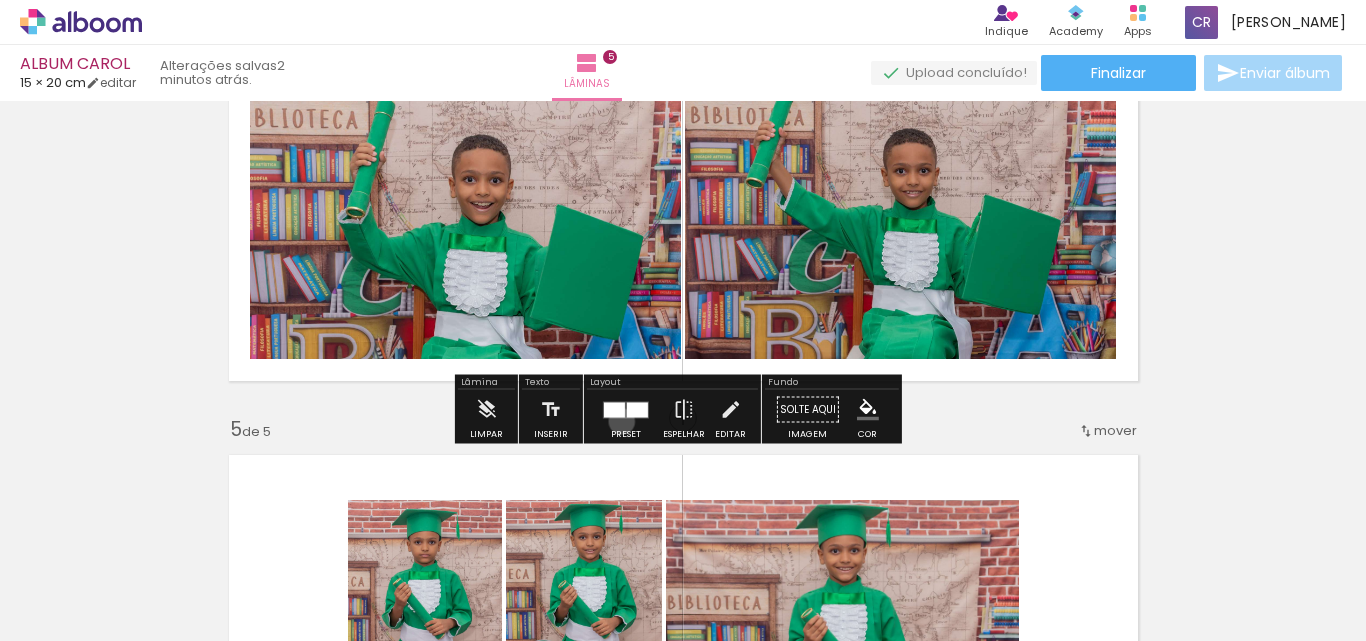 click at bounding box center (626, 410) 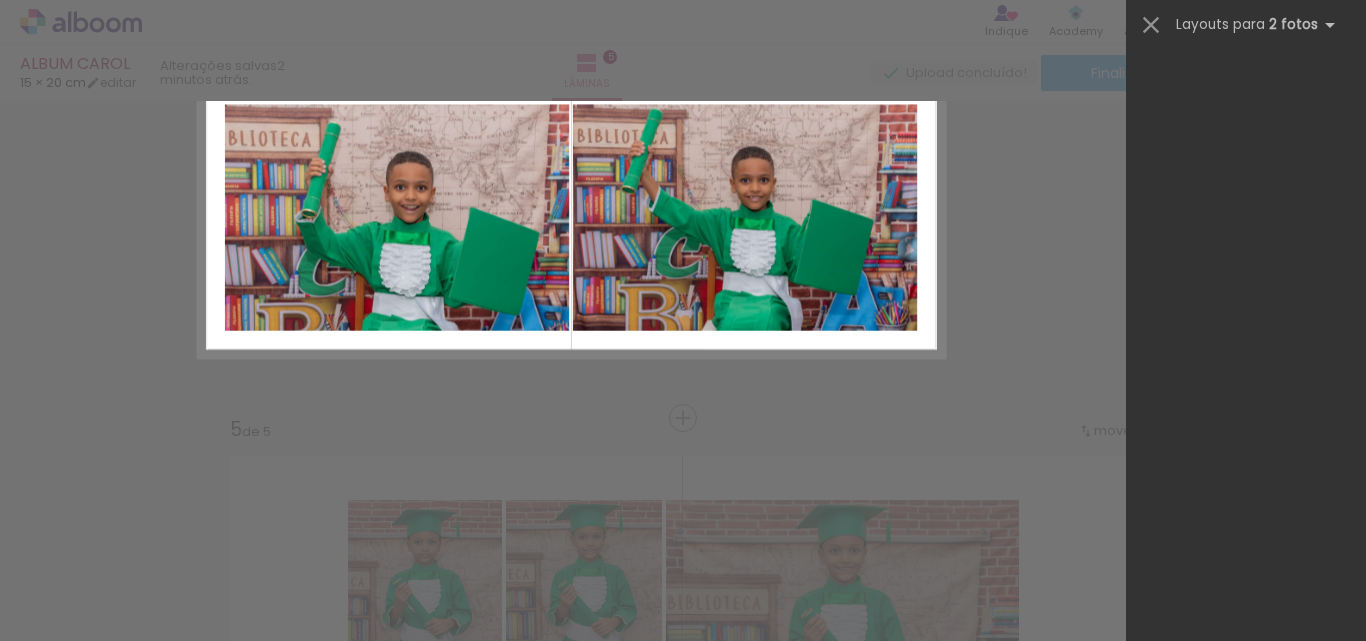 scroll, scrollTop: 0, scrollLeft: 0, axis: both 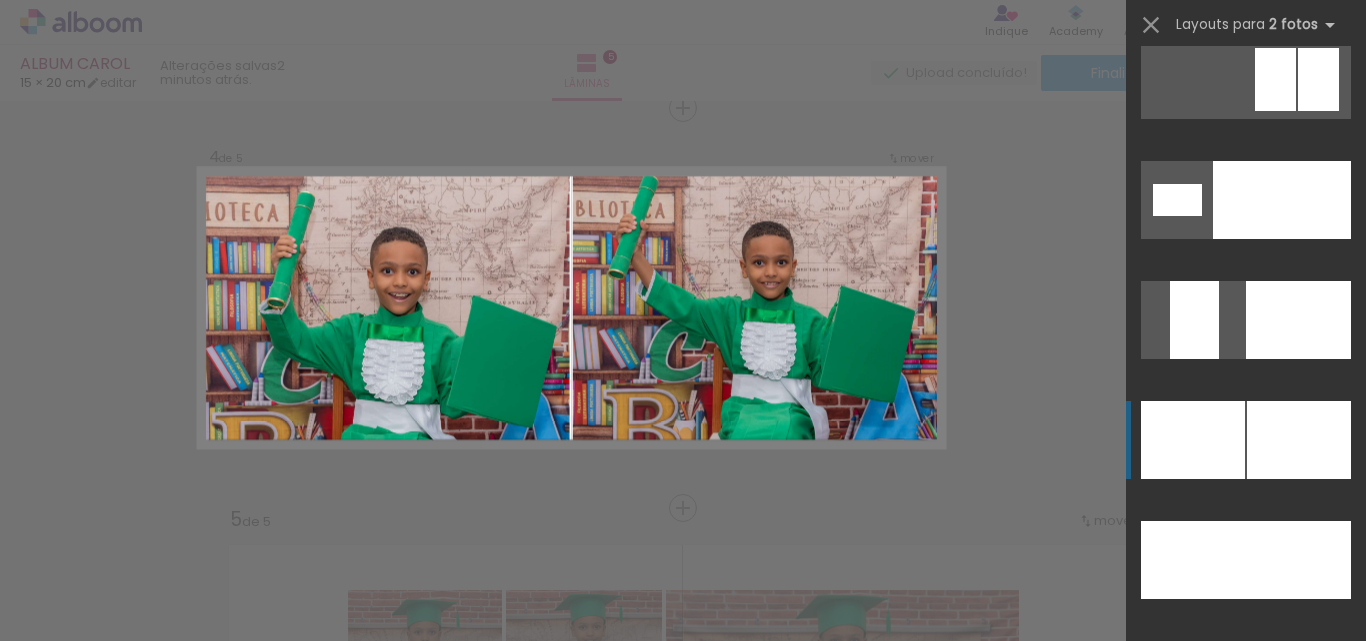 click at bounding box center [1299, 440] 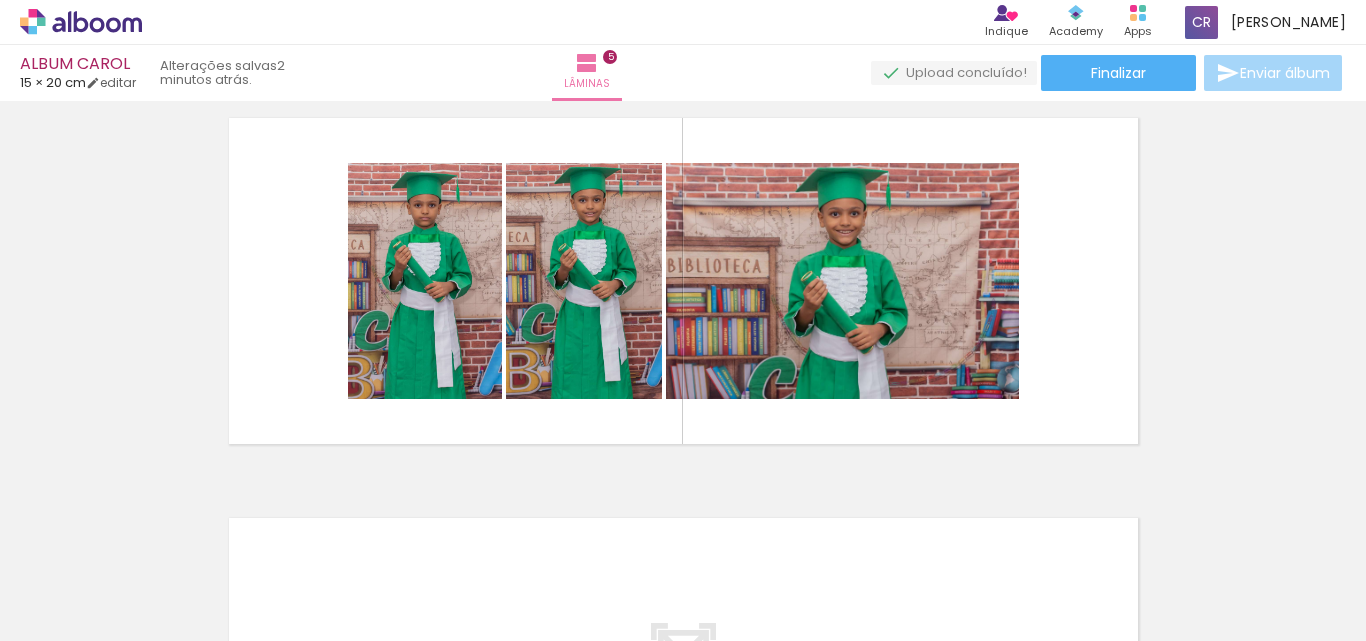 scroll, scrollTop: 1674, scrollLeft: 0, axis: vertical 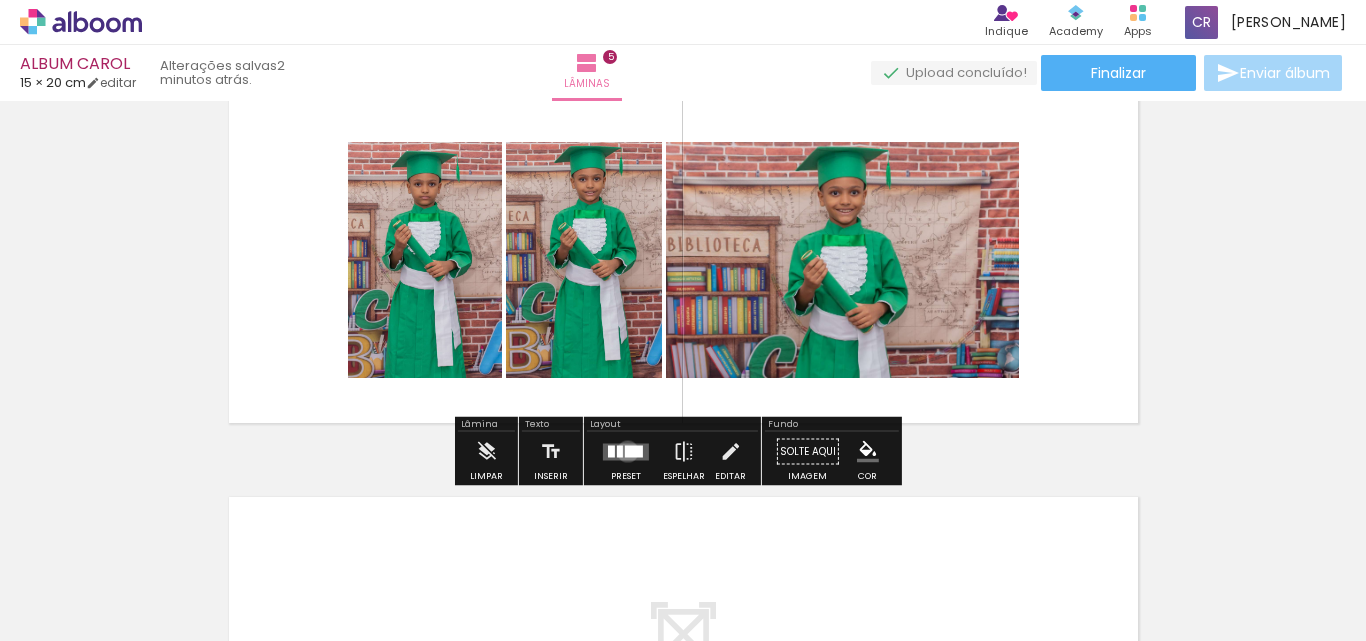 click at bounding box center (634, 451) 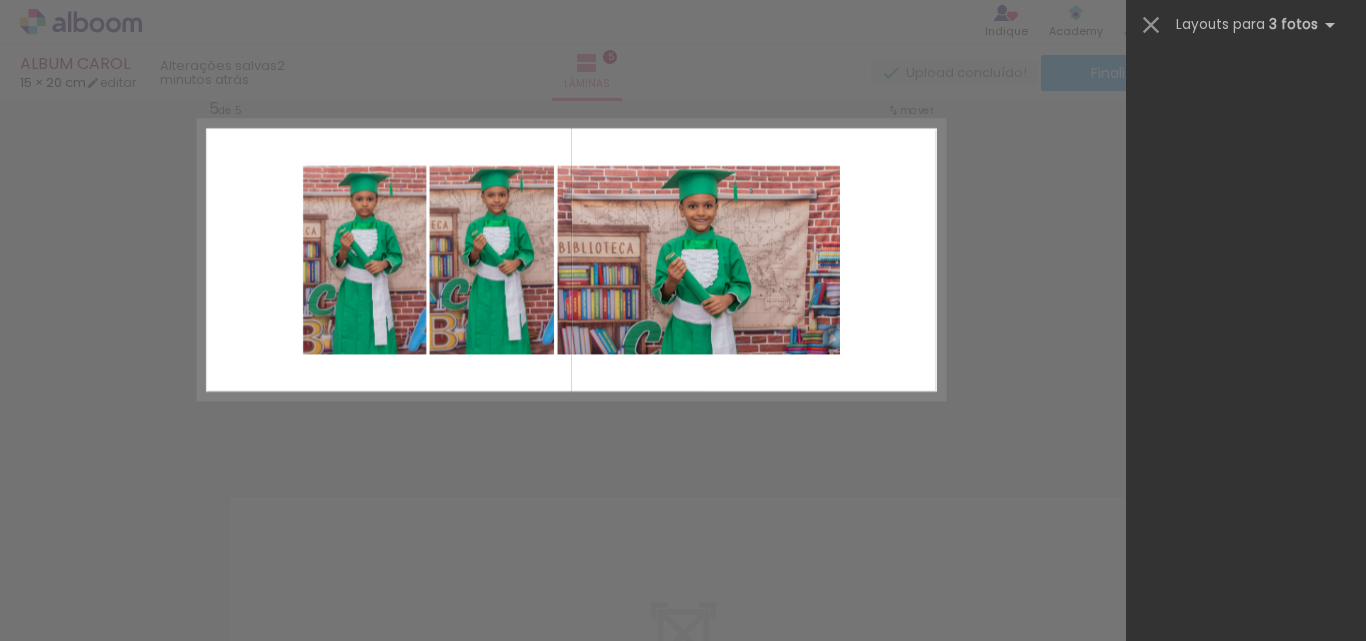 scroll, scrollTop: 0, scrollLeft: 0, axis: both 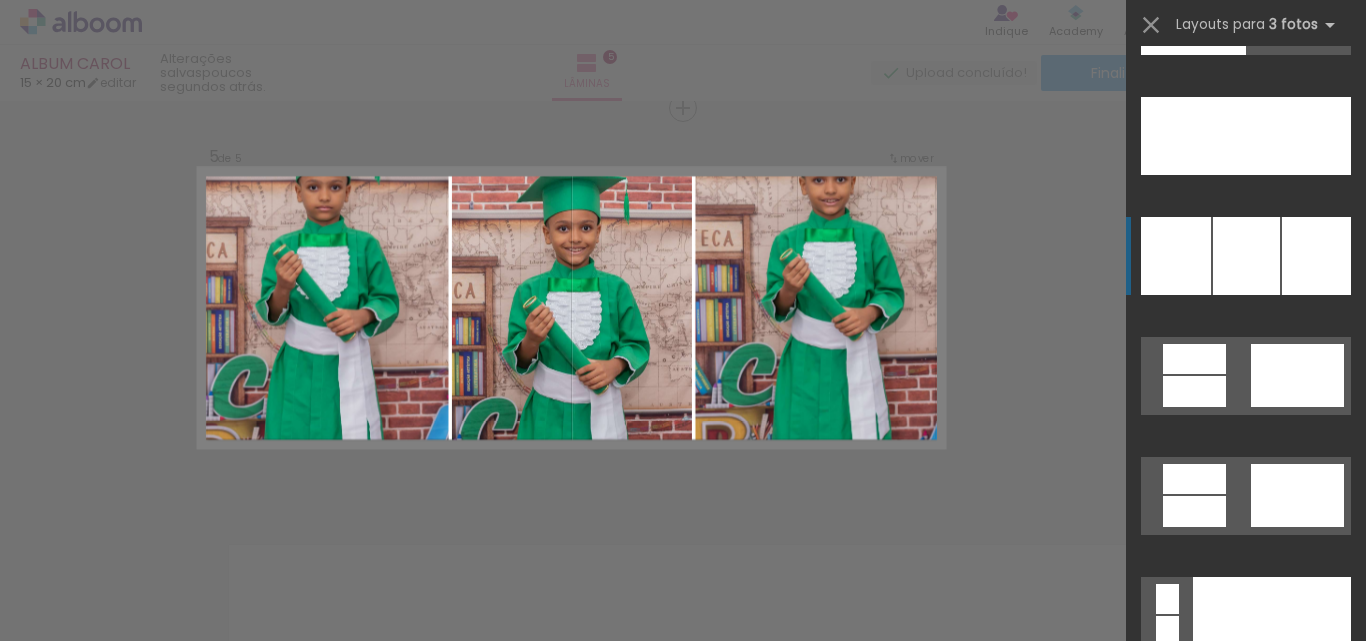 click at bounding box center (1298, 736) 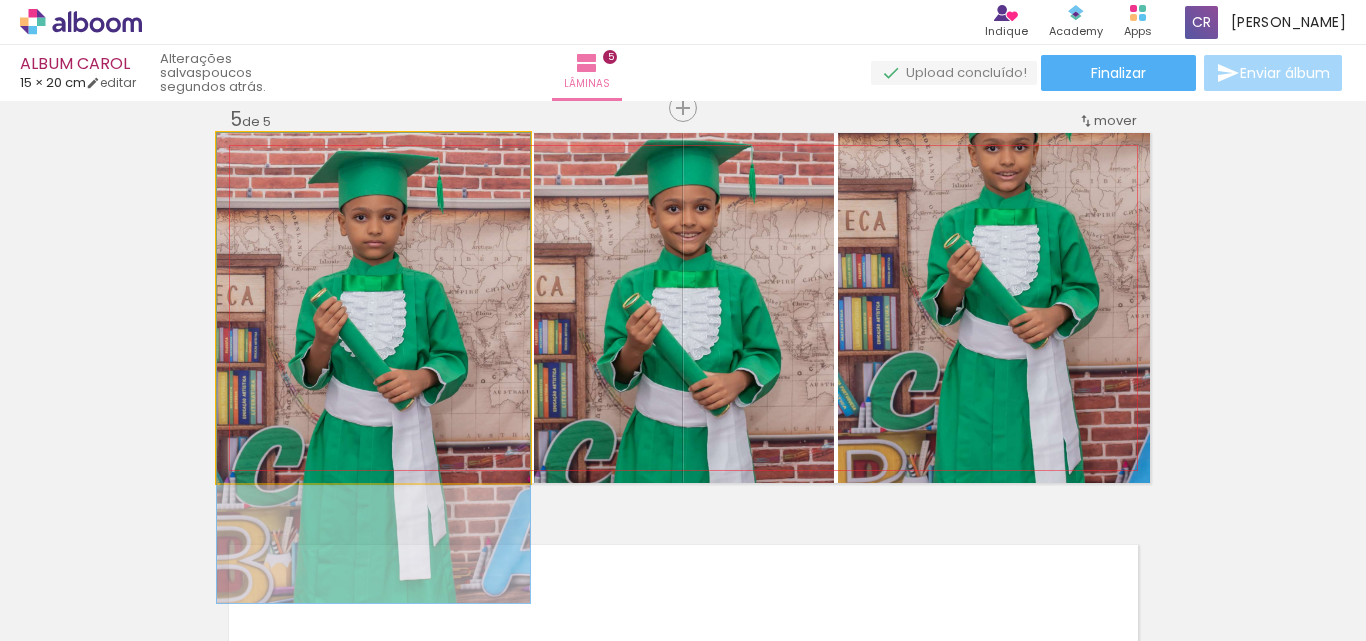 drag, startPoint x: 392, startPoint y: 264, endPoint x: 391, endPoint y: 353, distance: 89.005615 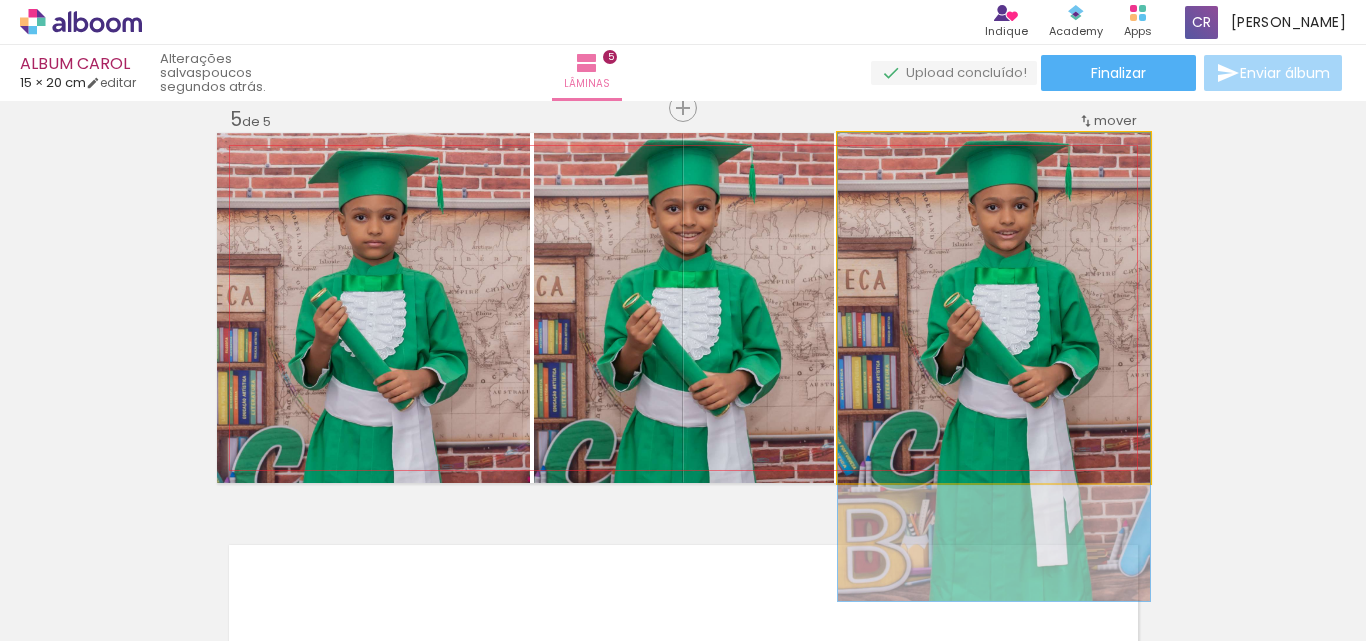 drag, startPoint x: 1026, startPoint y: 301, endPoint x: 1041, endPoint y: 434, distance: 133.84319 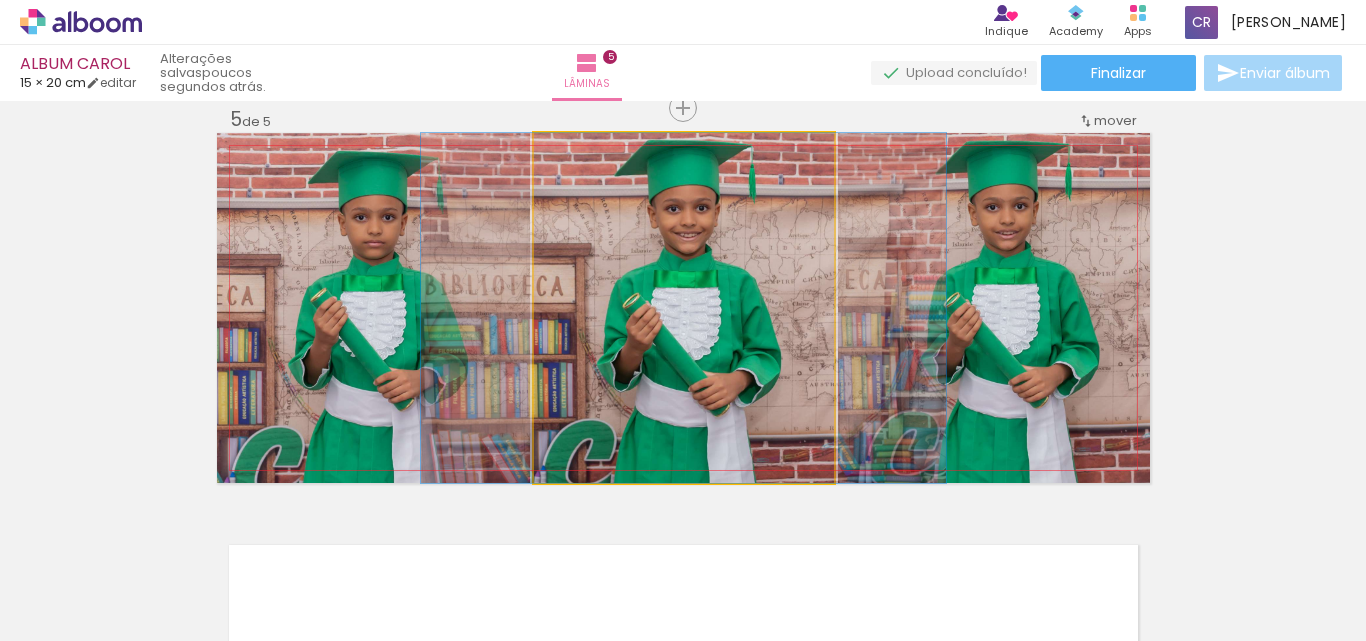 drag, startPoint x: 738, startPoint y: 395, endPoint x: 738, endPoint y: 407, distance: 12 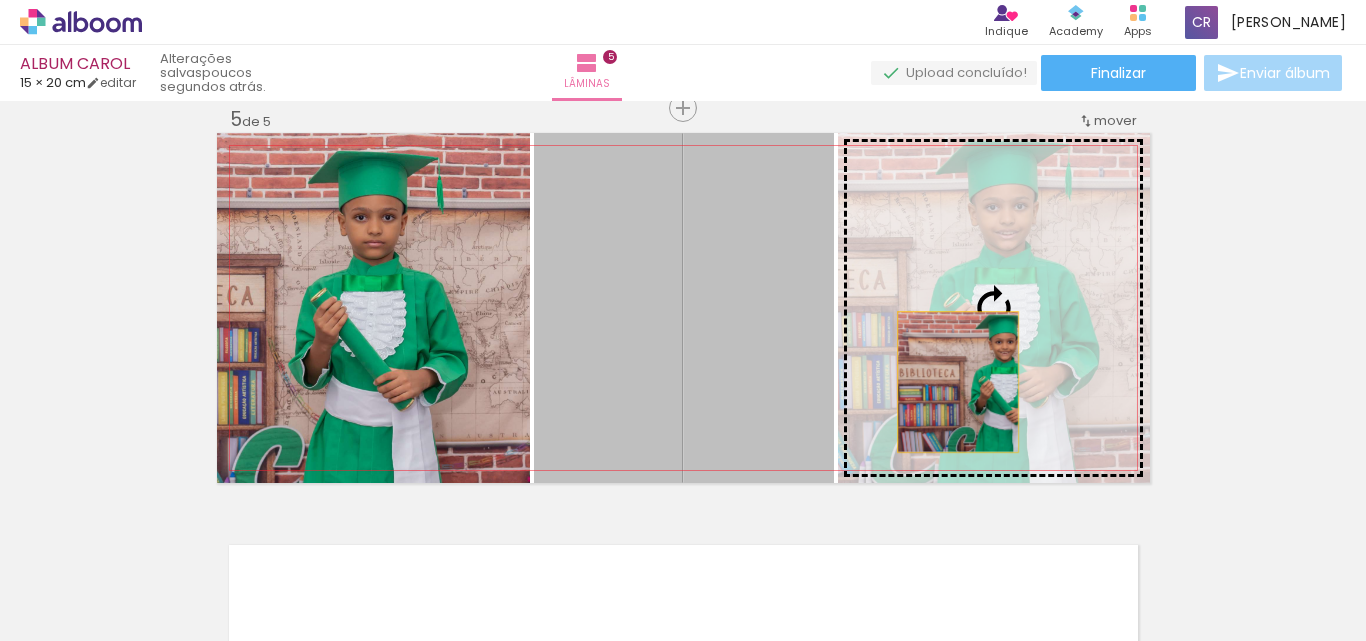 drag, startPoint x: 677, startPoint y: 354, endPoint x: 950, endPoint y: 382, distance: 274.43213 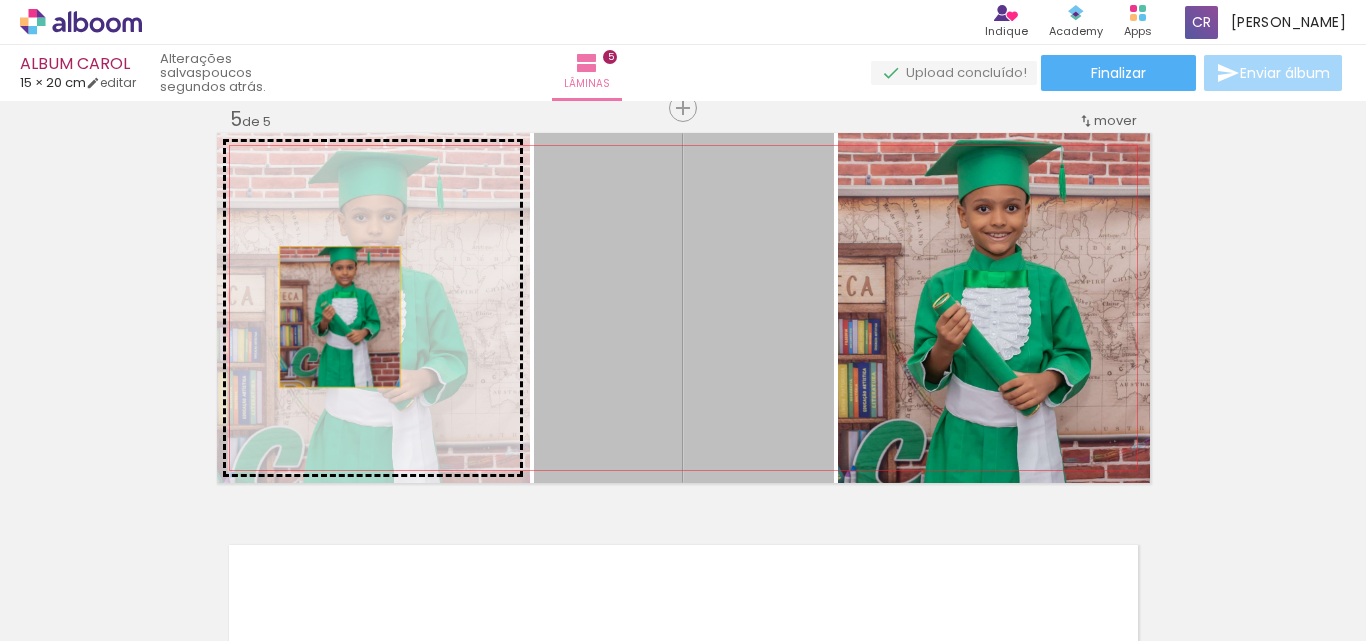 drag, startPoint x: 687, startPoint y: 263, endPoint x: 330, endPoint y: 316, distance: 360.91272 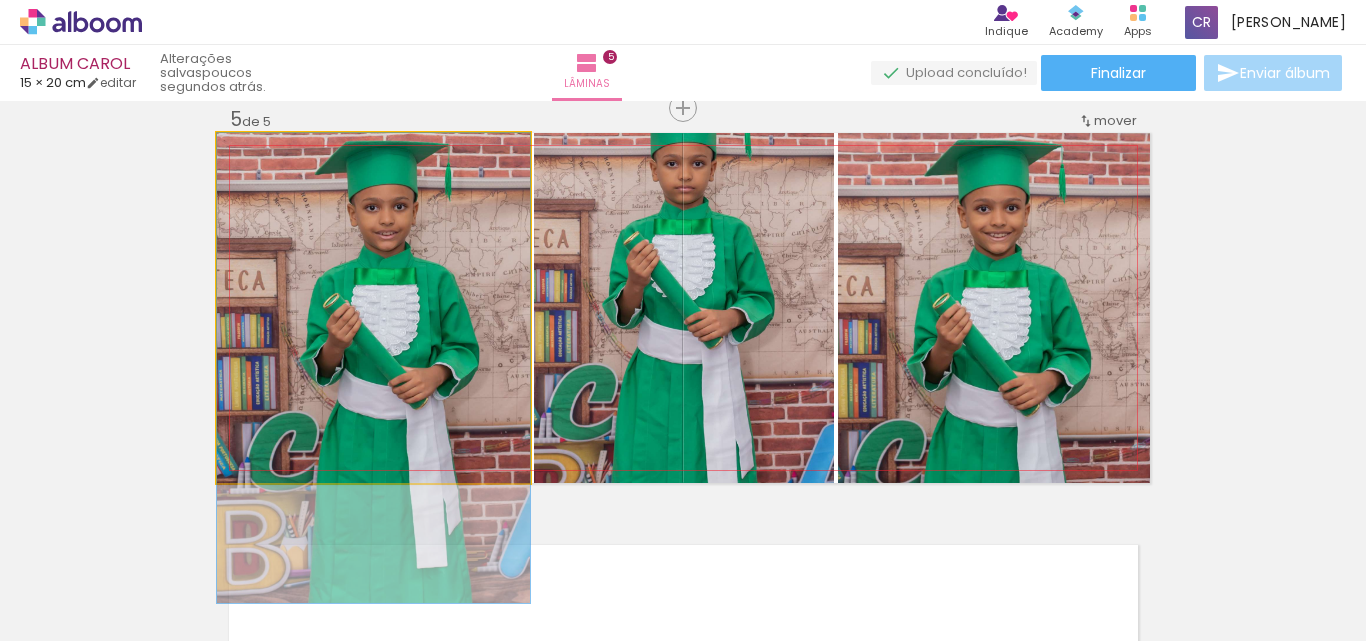drag, startPoint x: 428, startPoint y: 313, endPoint x: 424, endPoint y: 421, distance: 108.07405 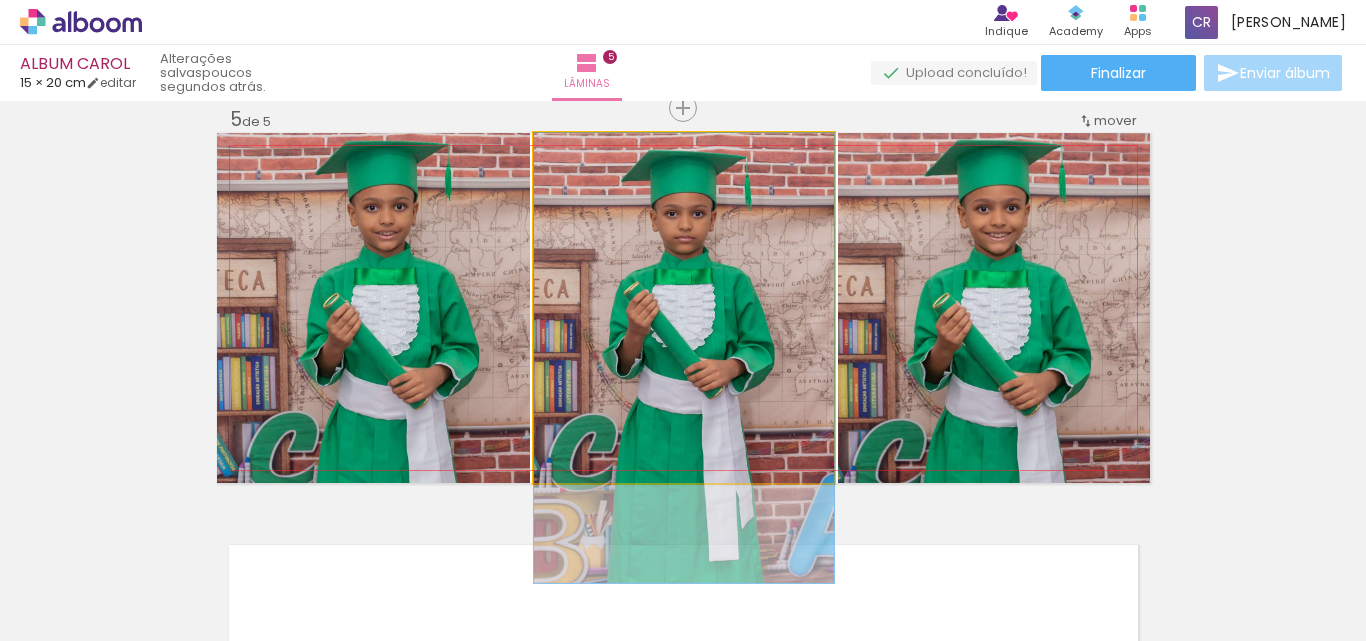 drag, startPoint x: 695, startPoint y: 310, endPoint x: 705, endPoint y: 390, distance: 80.622574 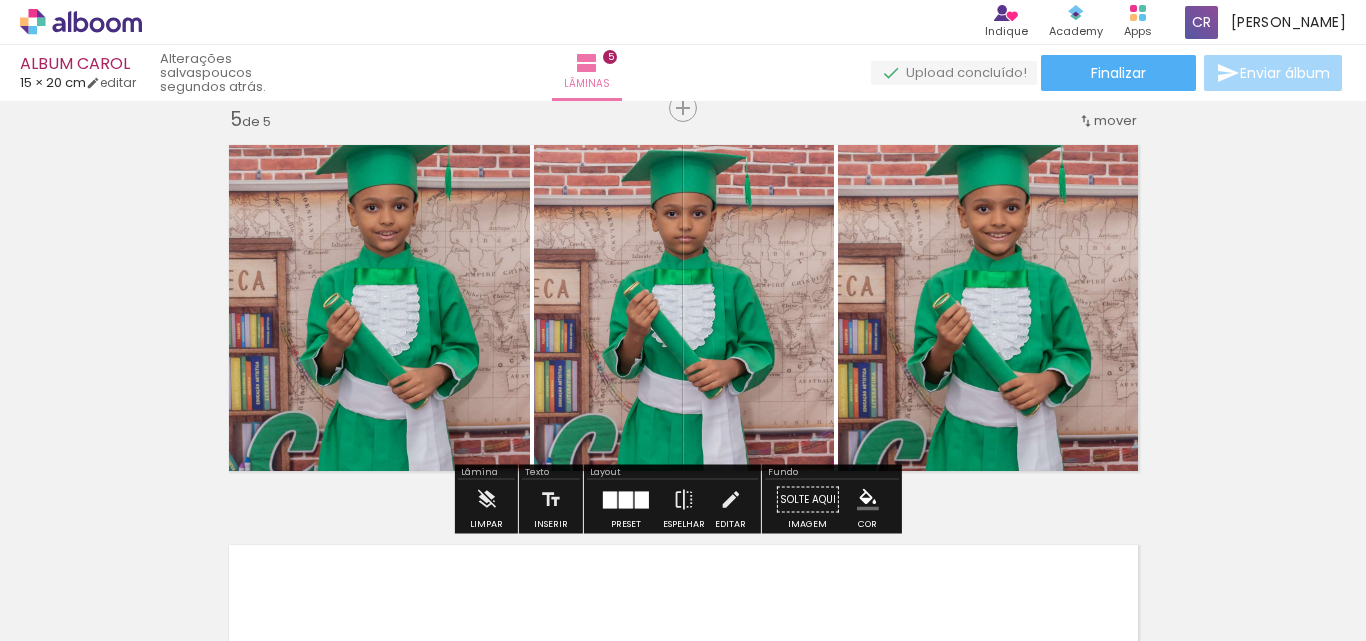 click on "Inserir lâmina 1  de 5  Inserir lâmina 2  de 5  Inserir lâmina 3  de 5  Inserir lâmina 4  de 5  Inserir lâmina 5  de 5" at bounding box center [683, -318] 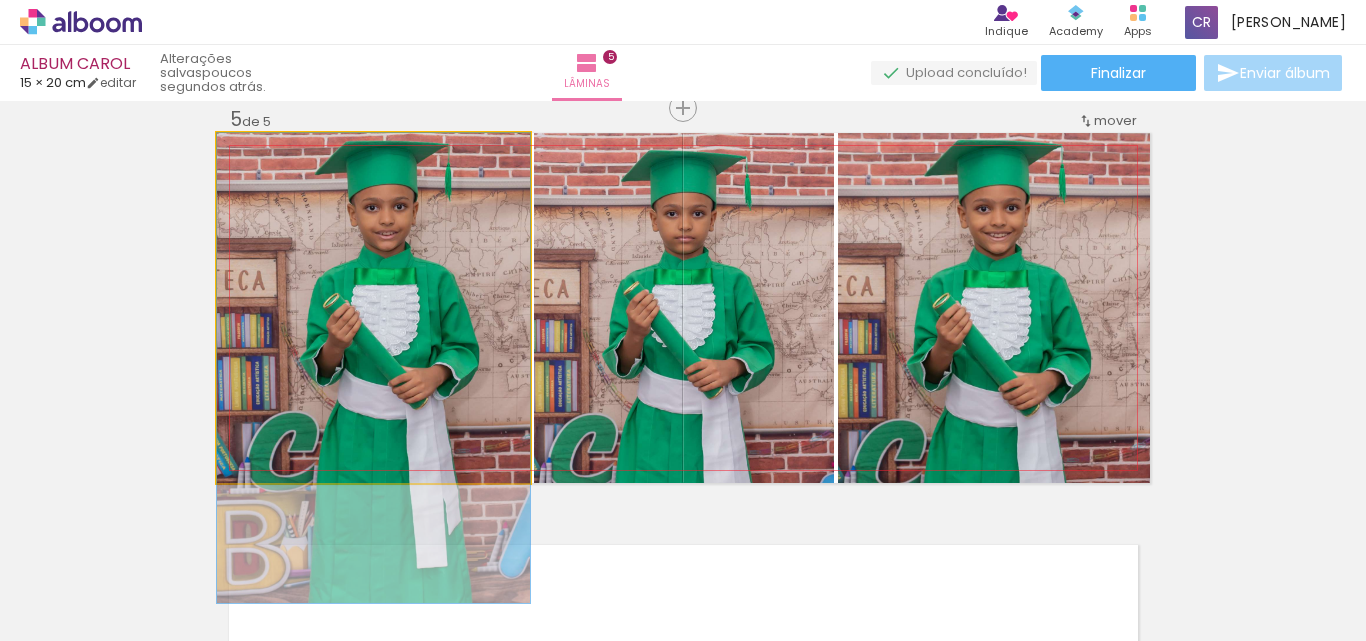 drag, startPoint x: 409, startPoint y: 322, endPoint x: 410, endPoint y: 425, distance: 103.00485 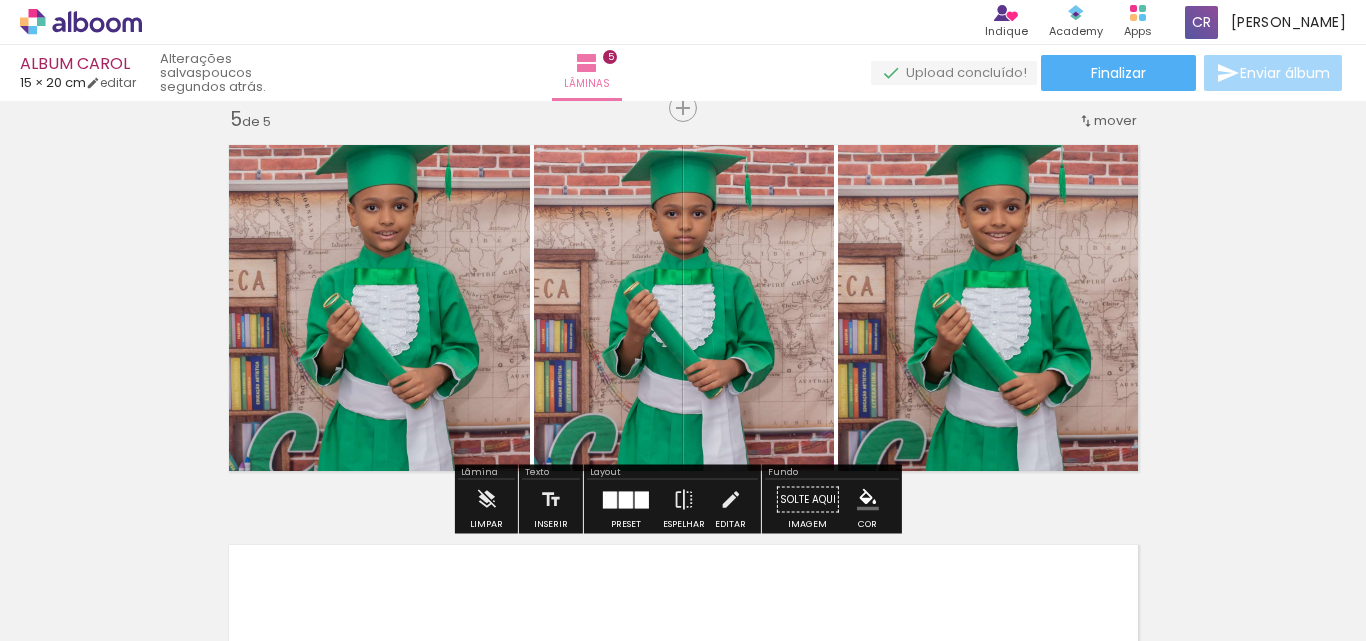 click at bounding box center (642, 499) 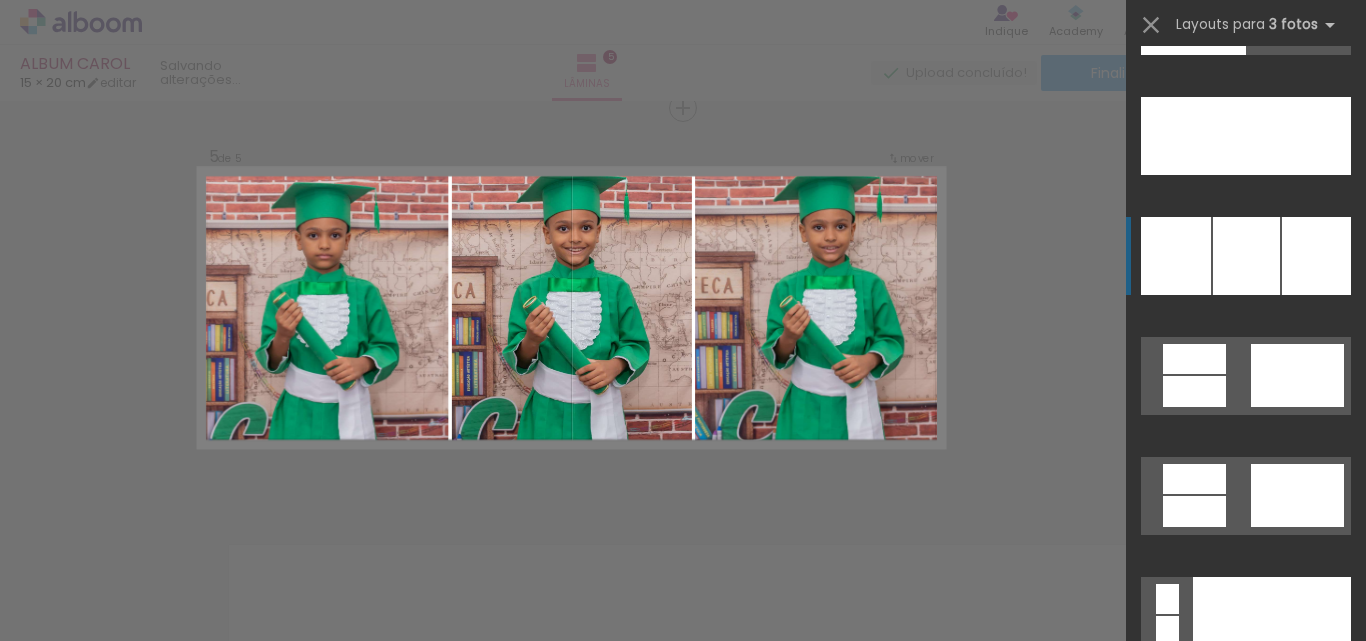 scroll, scrollTop: 21240, scrollLeft: 0, axis: vertical 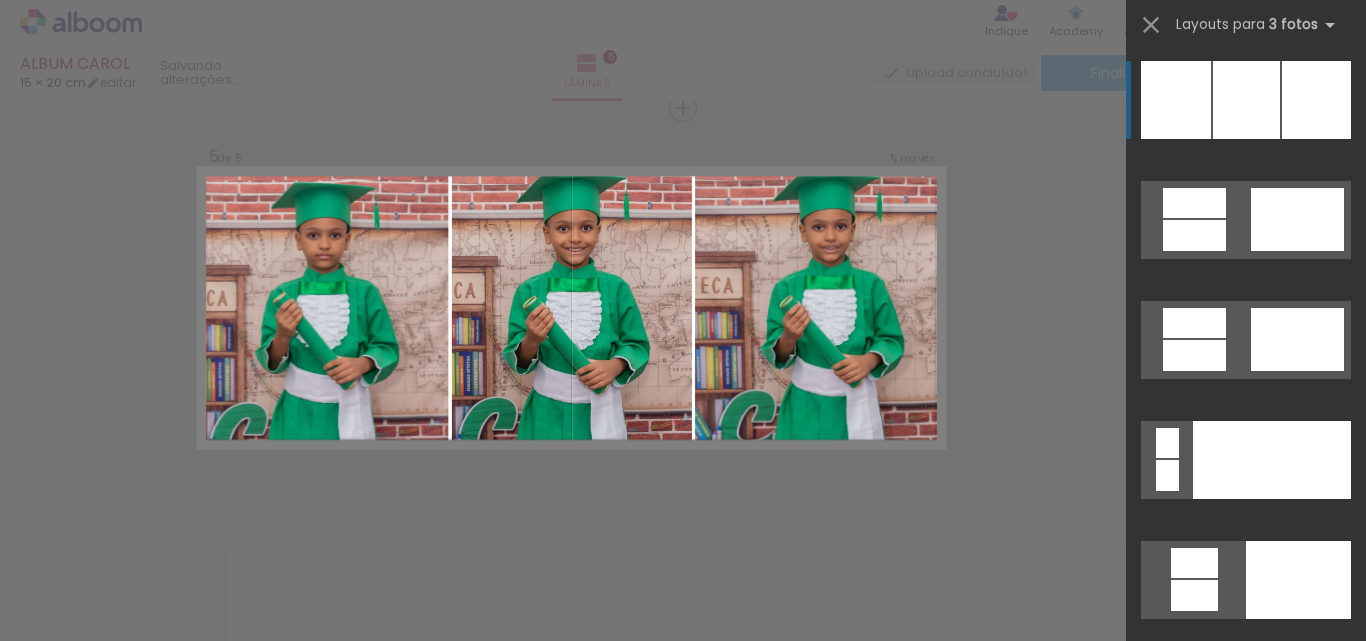 click at bounding box center (1246, 320) 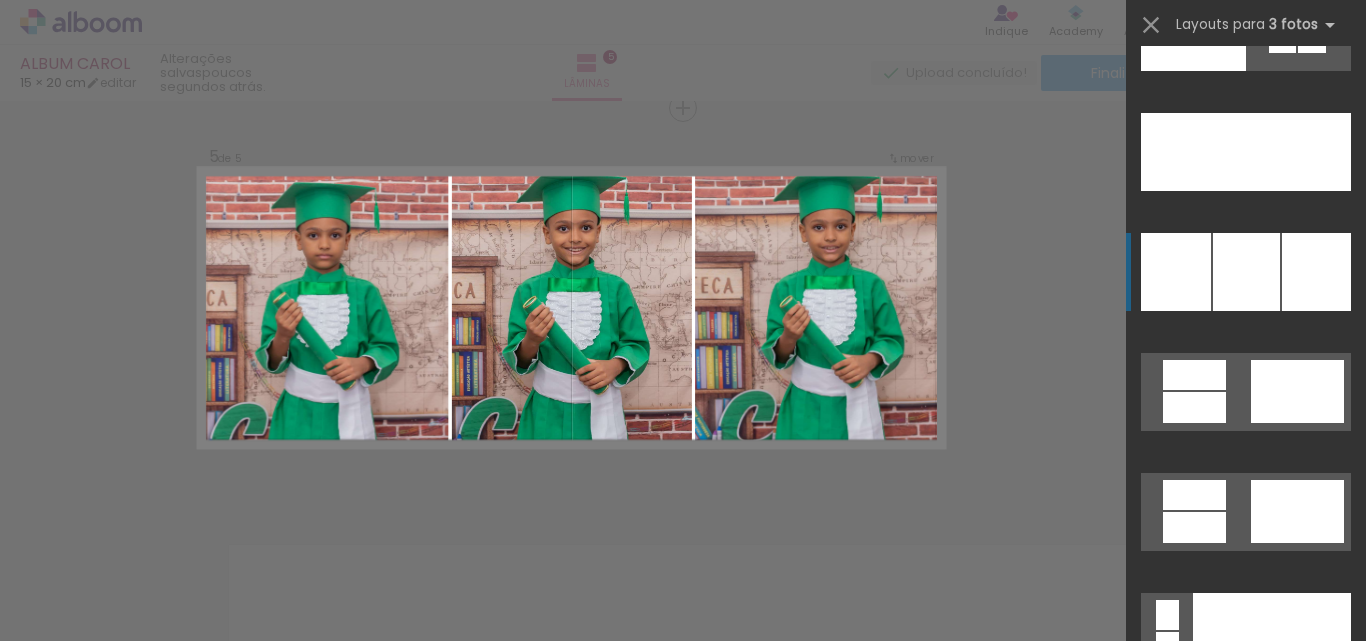 scroll, scrollTop: 21040, scrollLeft: 0, axis: vertical 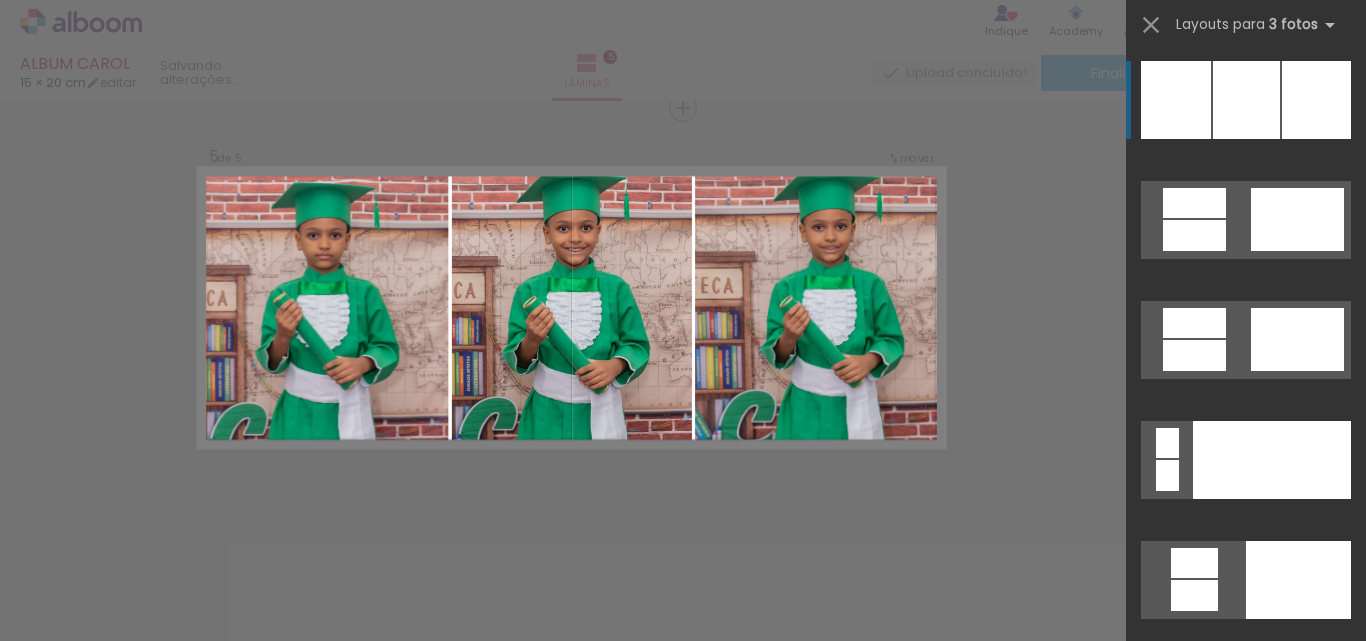click on "Layouts para   3 fotos Procurando layouts para mais de 3 fotos? É só colocar mais fotos na lâmina primeiro.
Os layouts que estão aqui são para 3 fotos, porque a lâmina que você escolheu tem 3 fotos. Se você colocar 10 fotos na lâmina, irão aparecer aqui somente os layouts pra 10 fotos." at bounding box center [1246, 25] 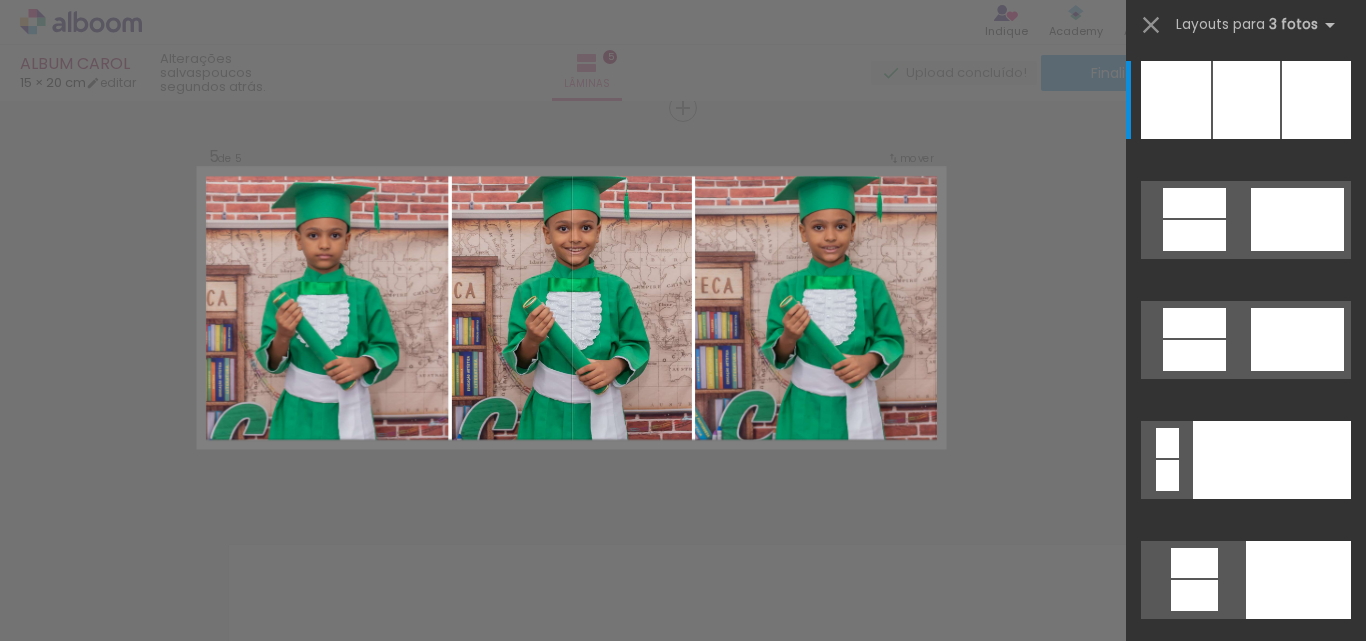click on "Layouts para   3 fotos Procurando layouts para mais de 3 fotos? É só colocar mais fotos na lâmina primeiro.
Os layouts que estão aqui são para 3 fotos, porque a lâmina que você escolheu tem 3 fotos. Se você colocar 10 fotos na lâmina, irão aparecer aqui somente os layouts pra 10 fotos." at bounding box center [1246, 25] 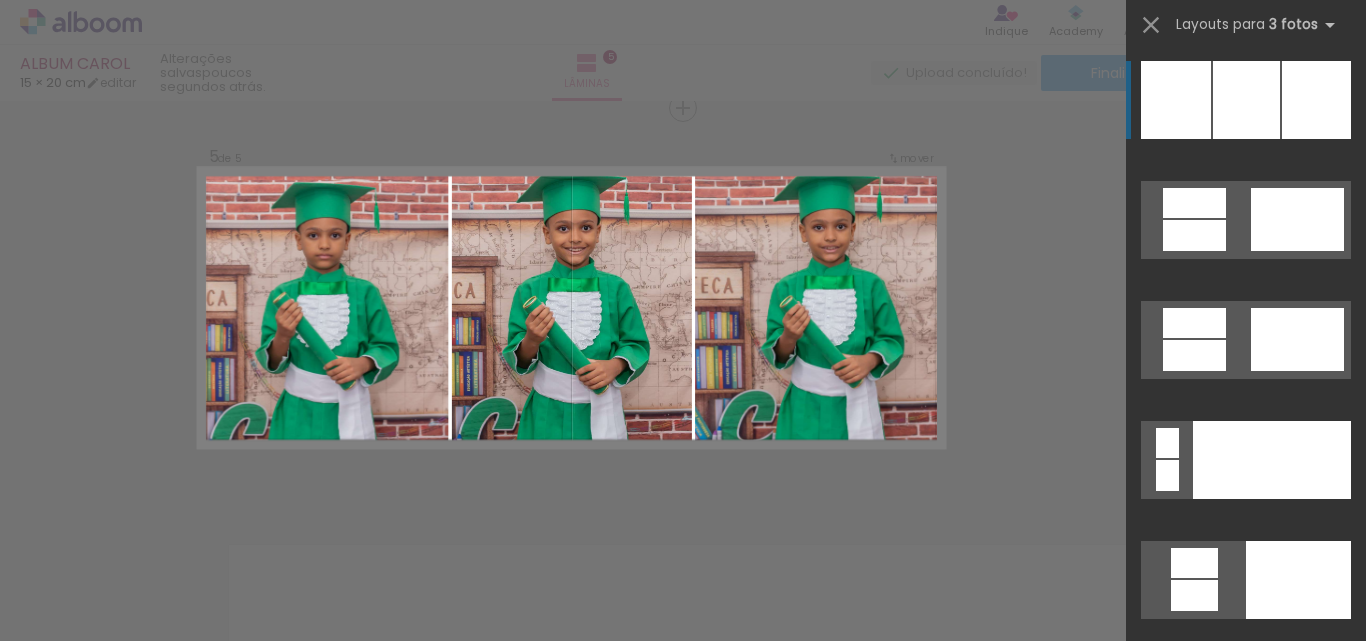 click at bounding box center [1298, 580] 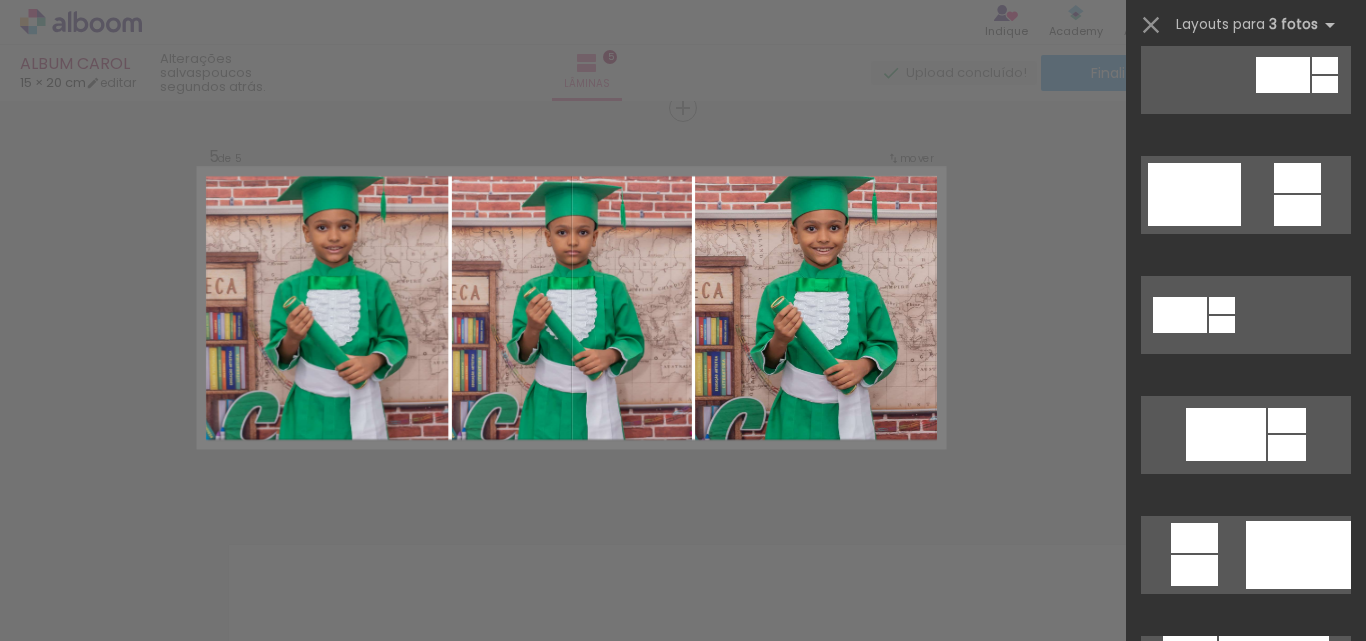 scroll, scrollTop: 14651, scrollLeft: 0, axis: vertical 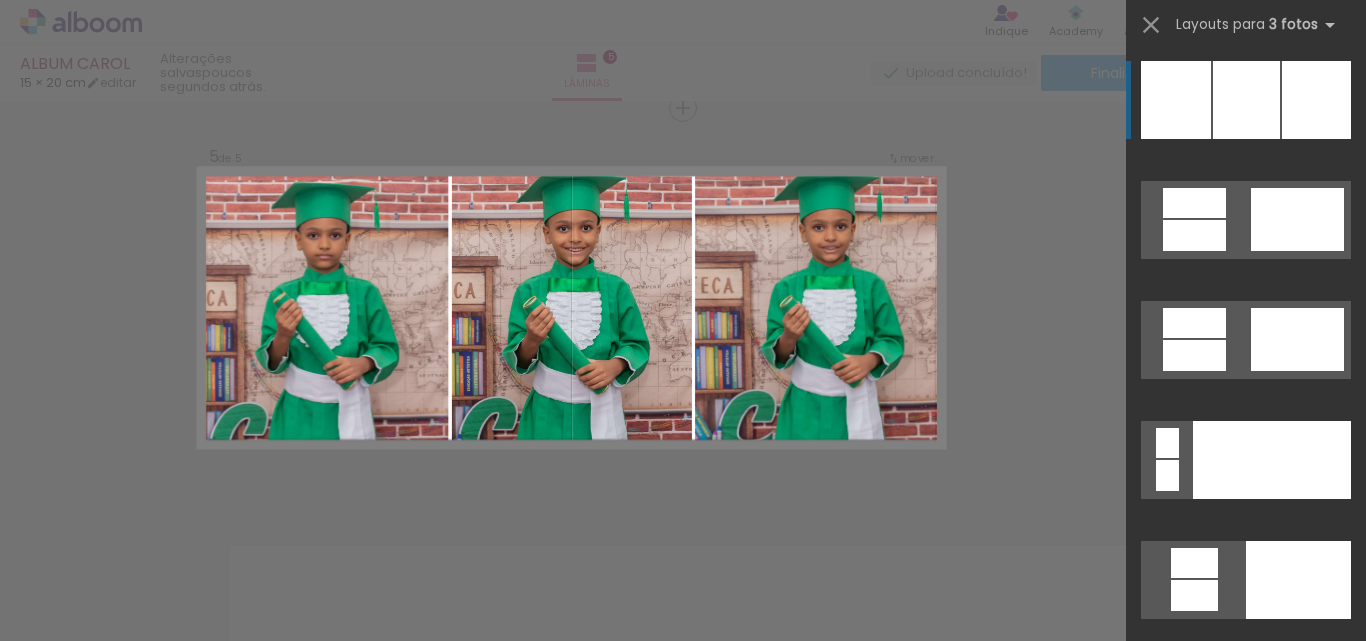 click at bounding box center (1246, 320) 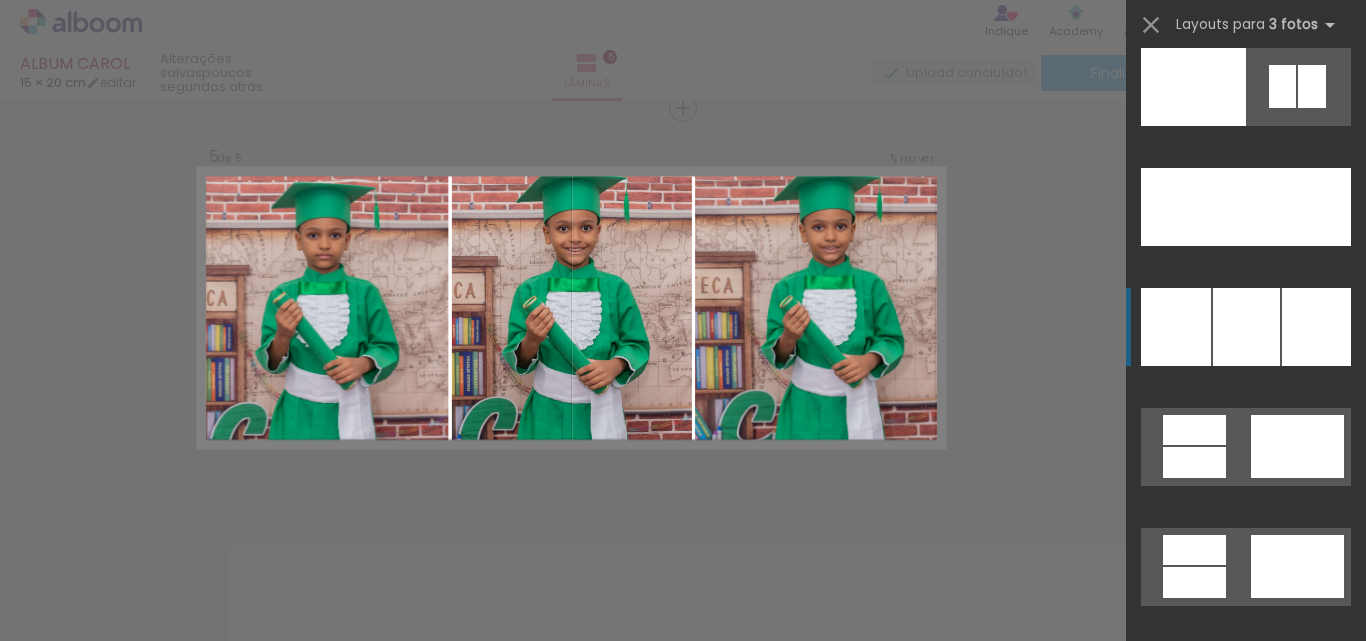 scroll, scrollTop: 20853, scrollLeft: 0, axis: vertical 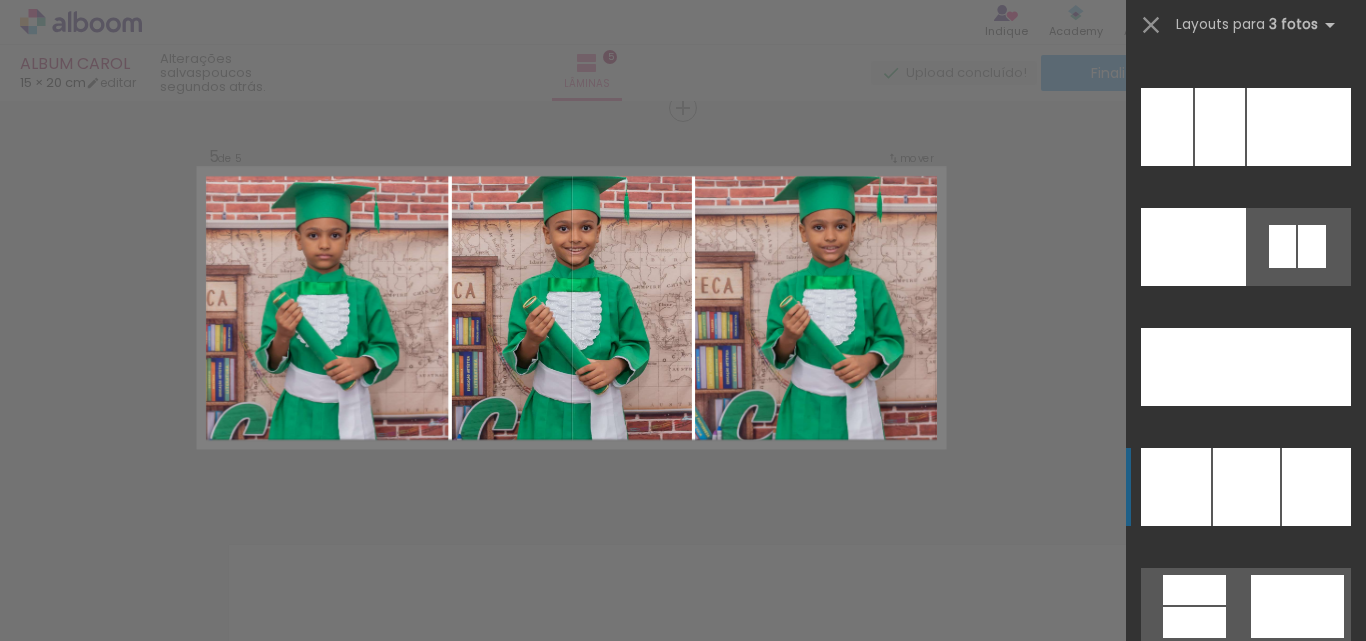 click at bounding box center (1193, -473) 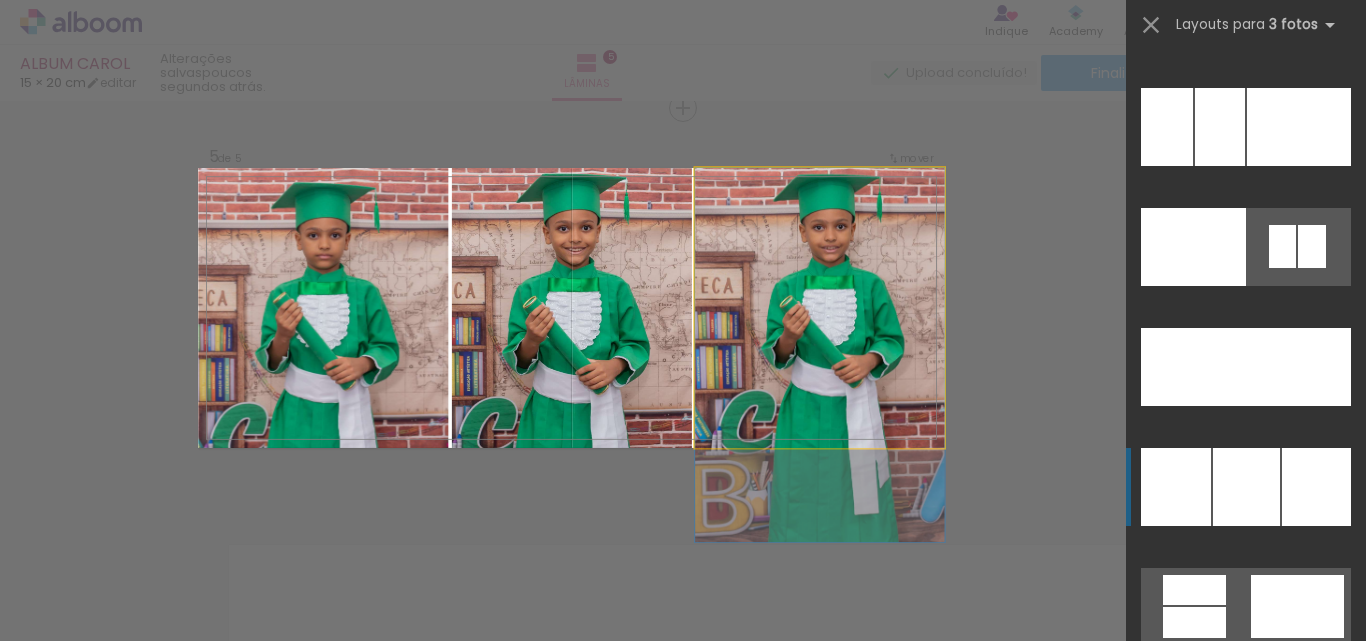scroll, scrollTop: 21240, scrollLeft: 0, axis: vertical 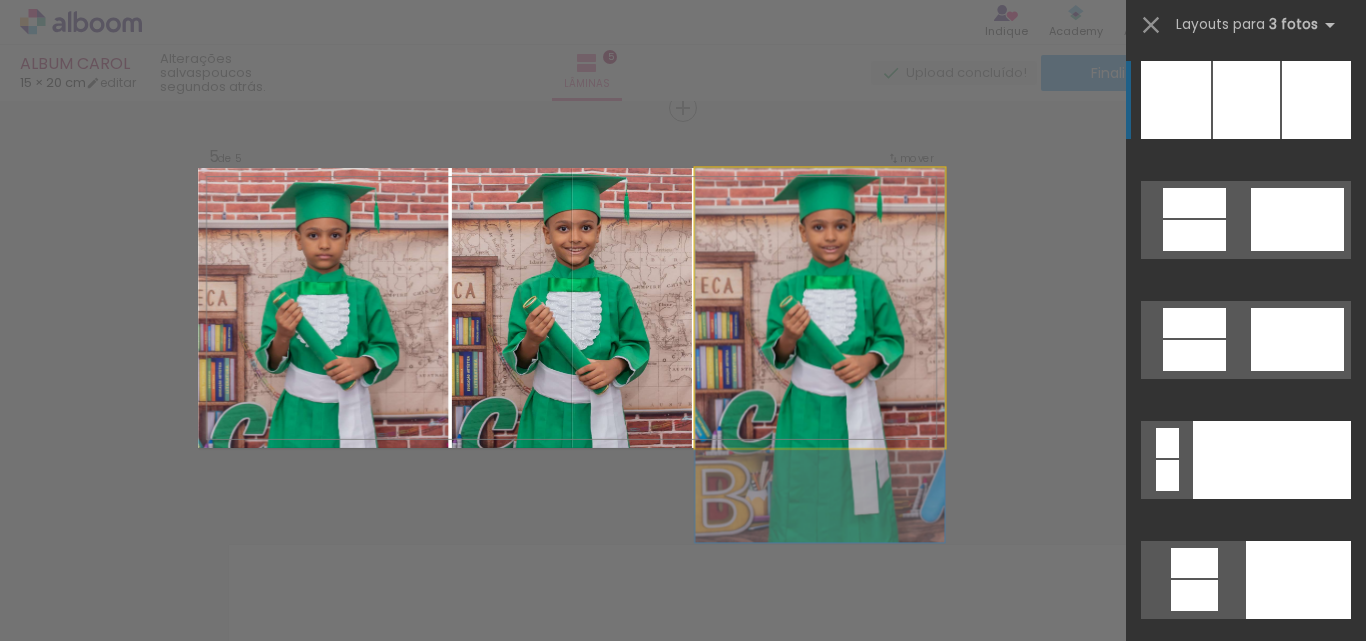 drag, startPoint x: 695, startPoint y: 251, endPoint x: 694, endPoint y: 295, distance: 44.011364 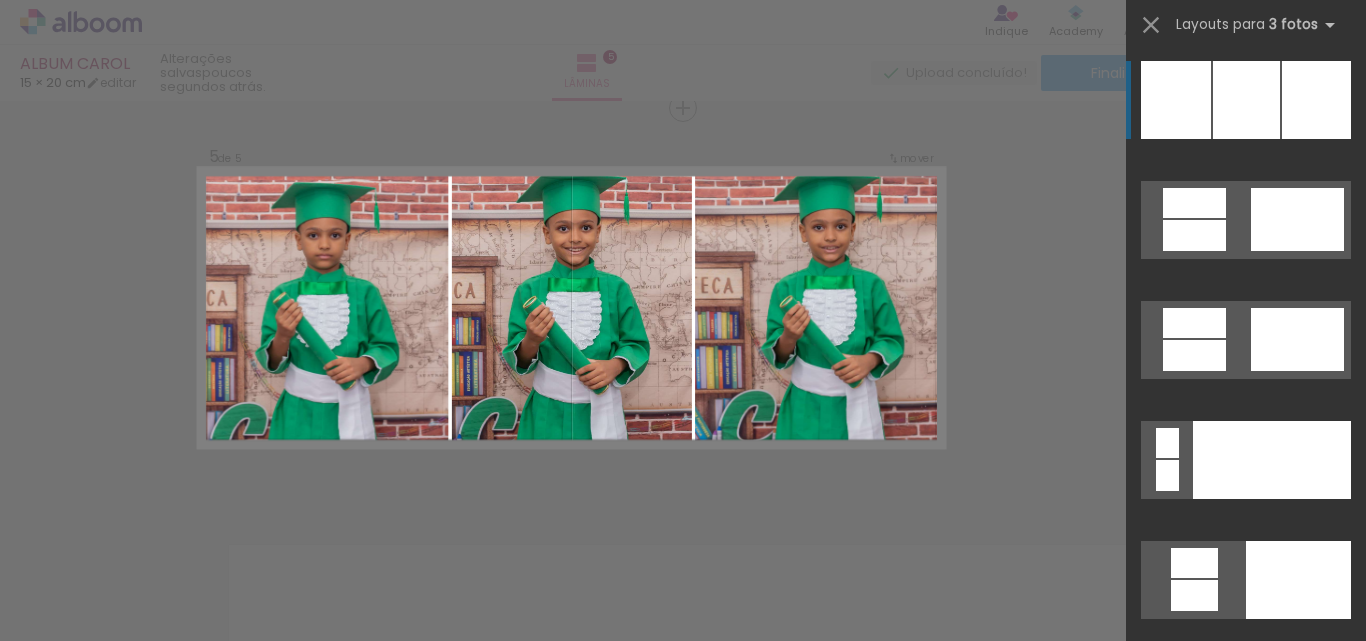 click at bounding box center [1313, -740] 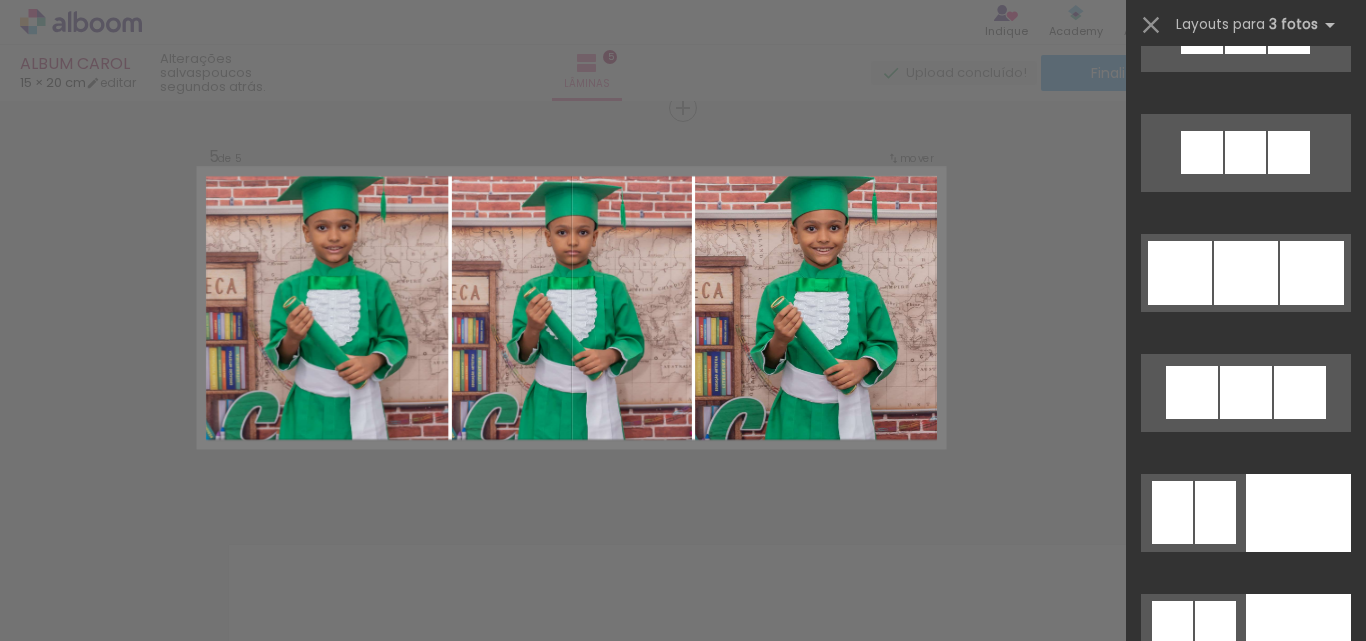 scroll, scrollTop: 12147, scrollLeft: 0, axis: vertical 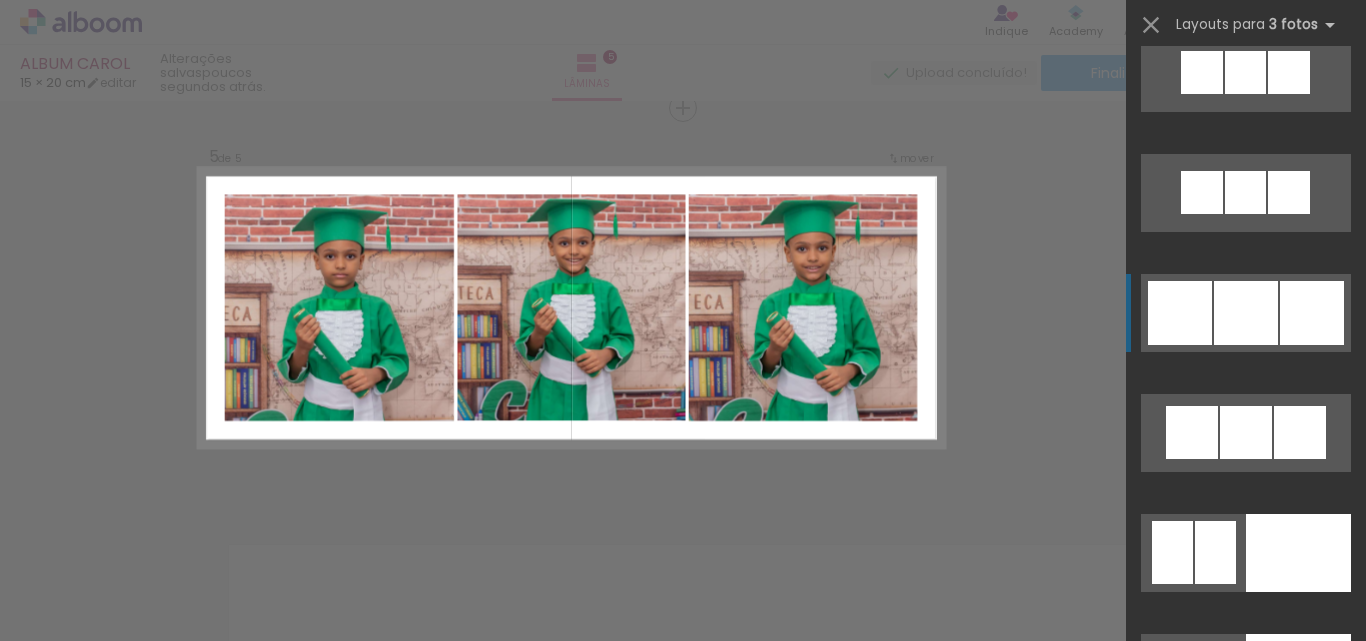 click at bounding box center [1246, -167] 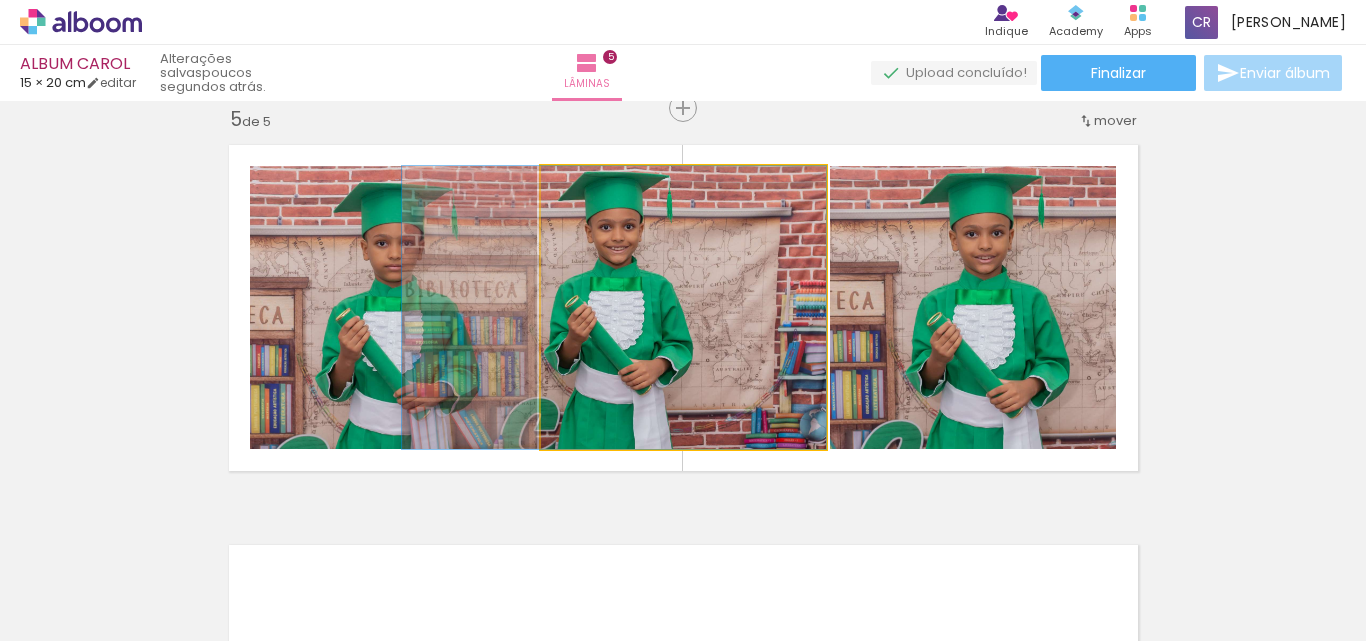 drag, startPoint x: 716, startPoint y: 298, endPoint x: 412, endPoint y: 293, distance: 304.0411 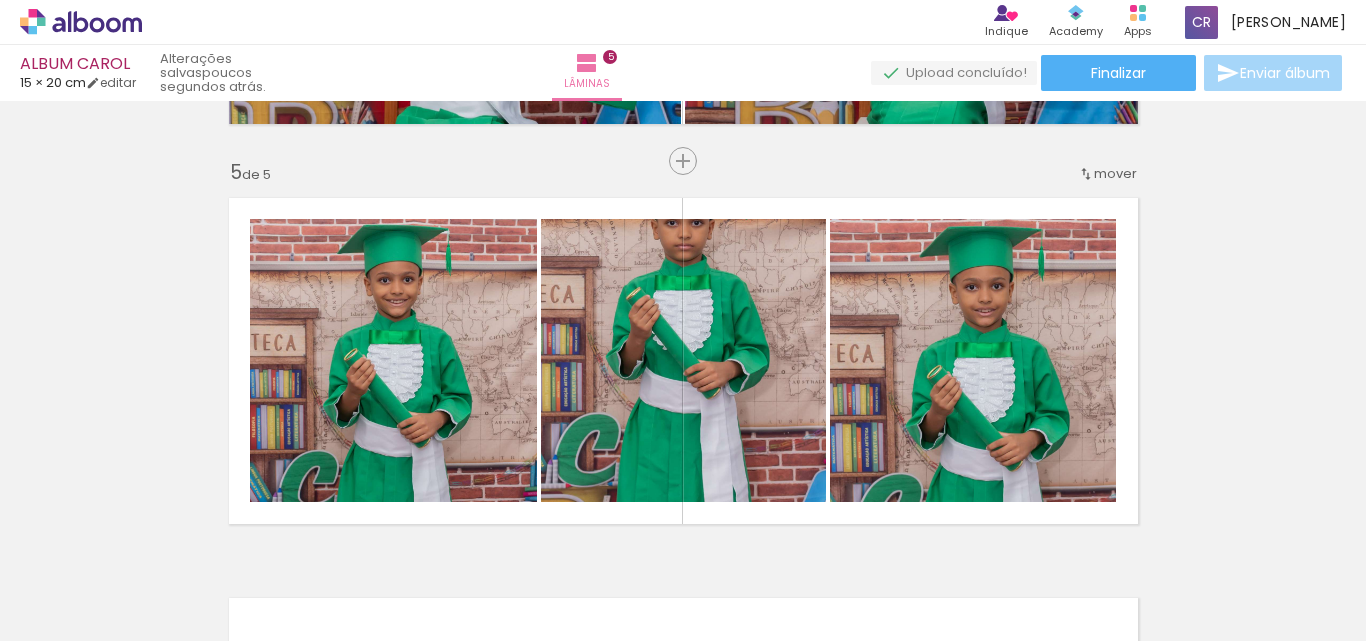 scroll, scrollTop: 1631, scrollLeft: 0, axis: vertical 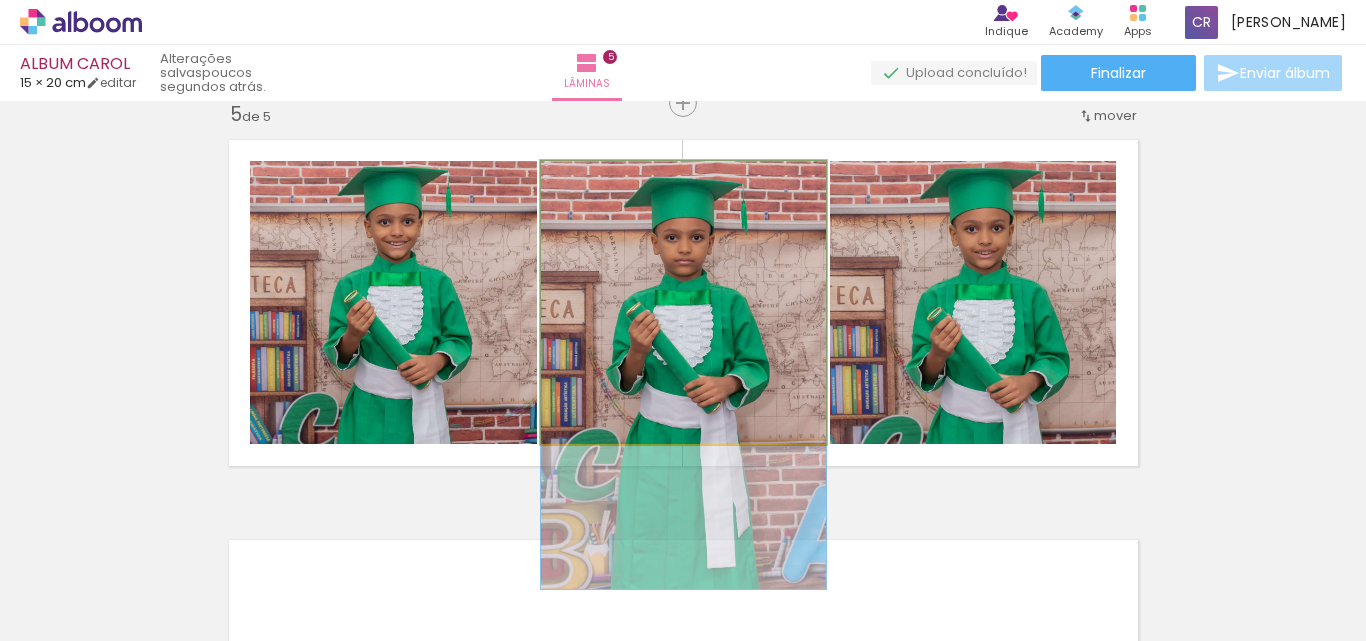 drag, startPoint x: 733, startPoint y: 354, endPoint x: 730, endPoint y: 450, distance: 96.04687 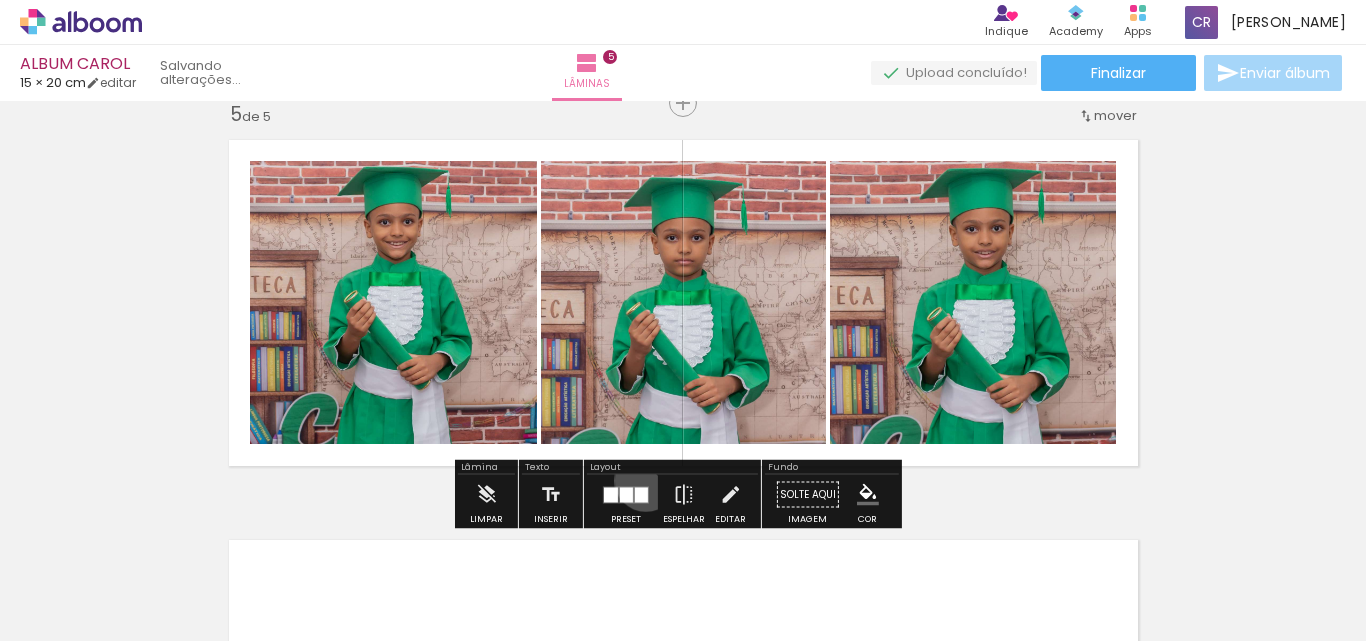 click at bounding box center (626, 495) 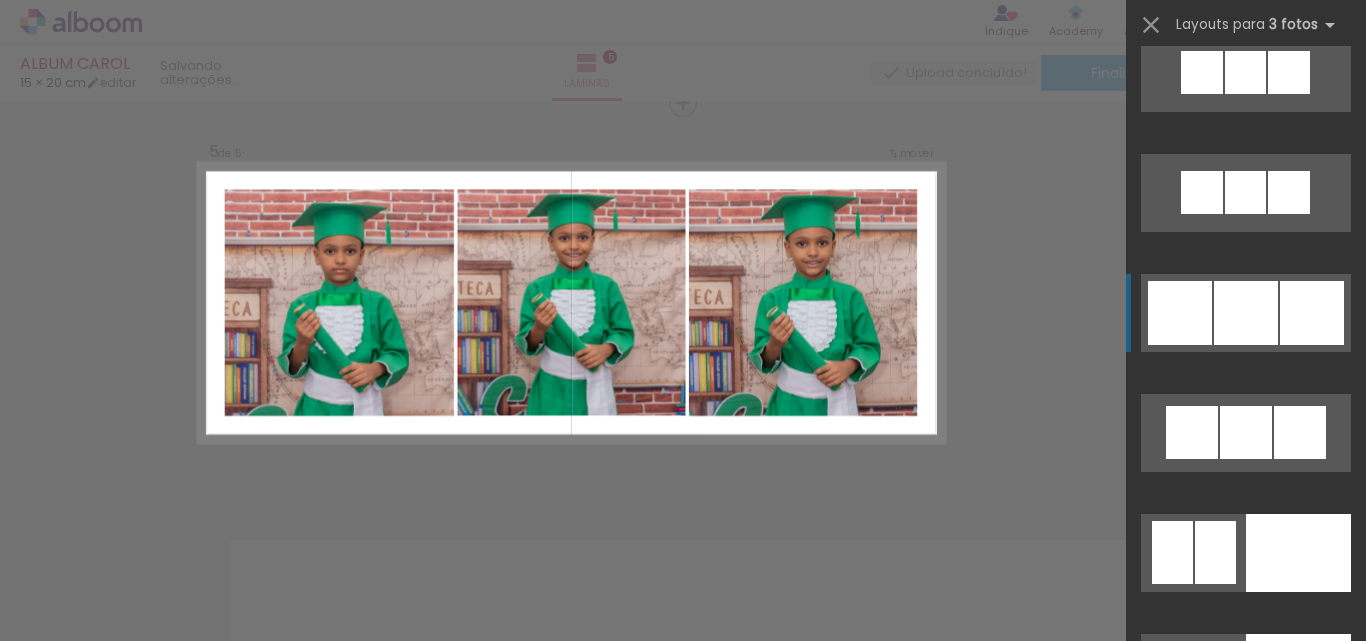 scroll, scrollTop: 12360, scrollLeft: 0, axis: vertical 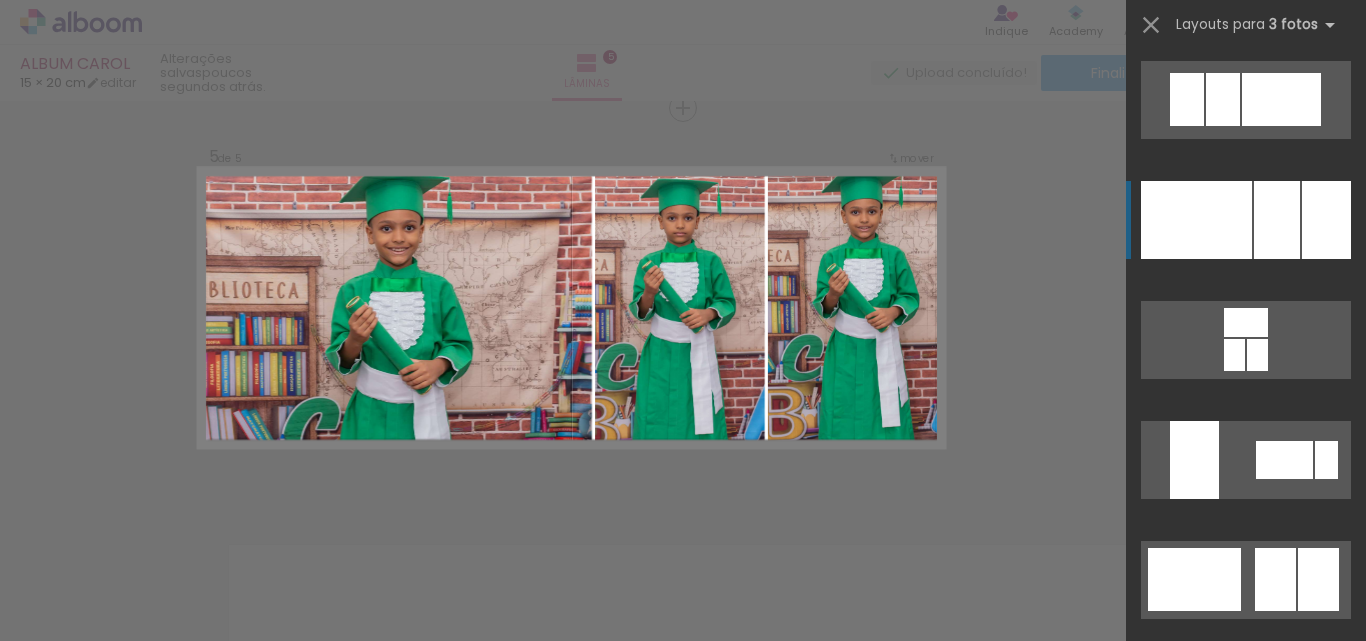 click at bounding box center [1326, 220] 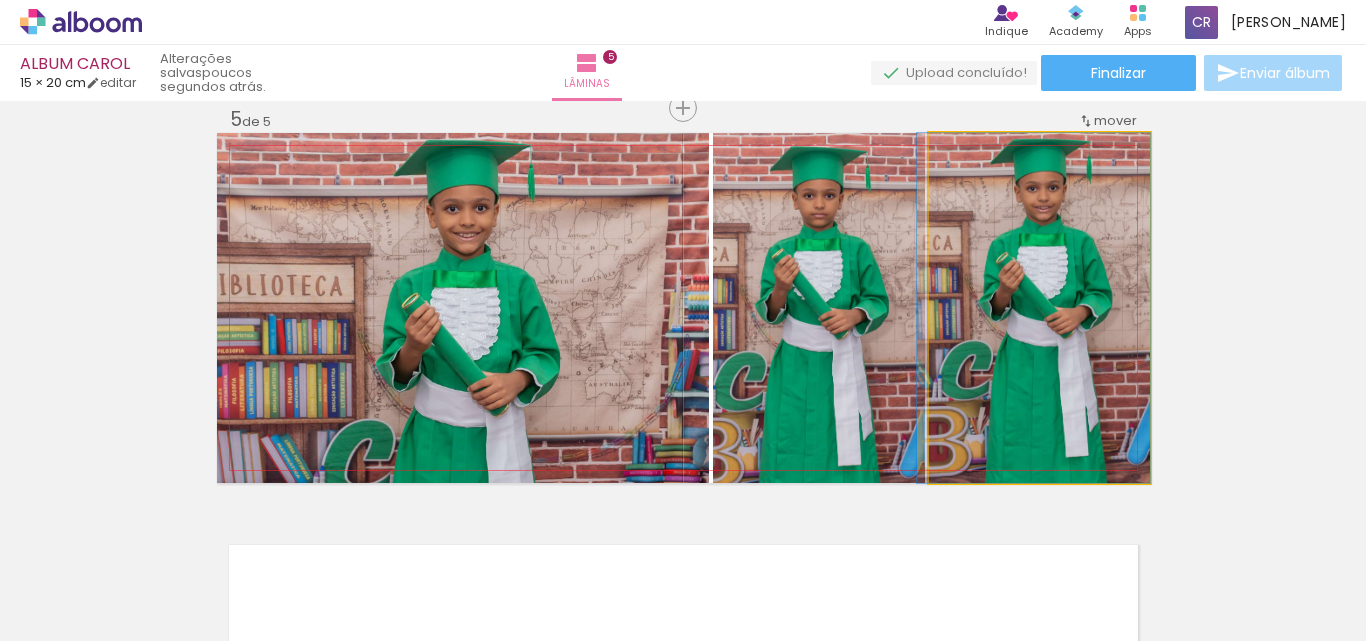 drag, startPoint x: 1066, startPoint y: 236, endPoint x: 1056, endPoint y: 279, distance: 44.14748 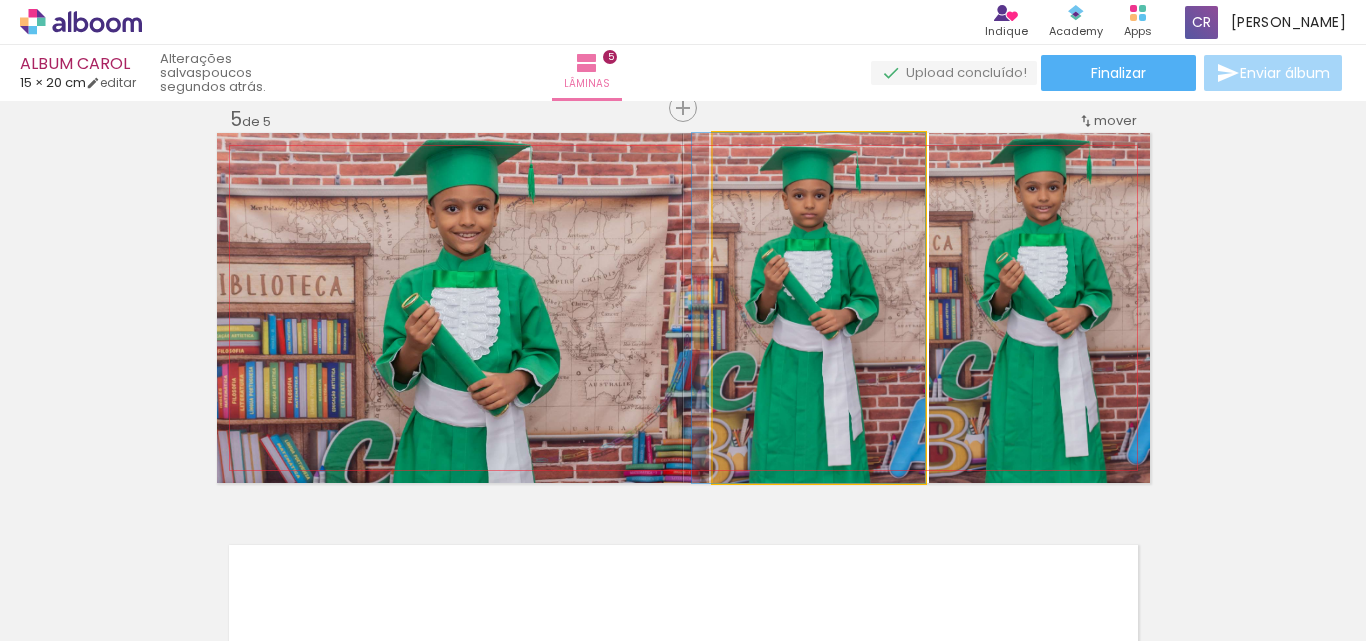 drag, startPoint x: 850, startPoint y: 271, endPoint x: 840, endPoint y: 320, distance: 50.01 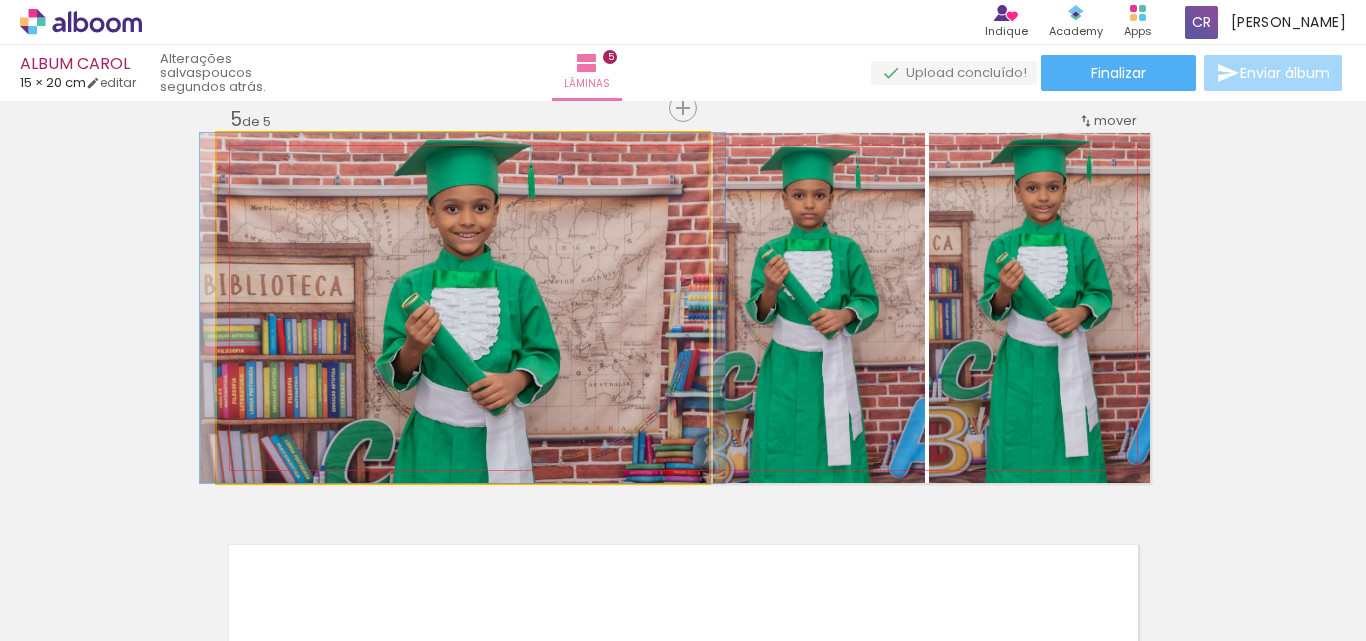 click 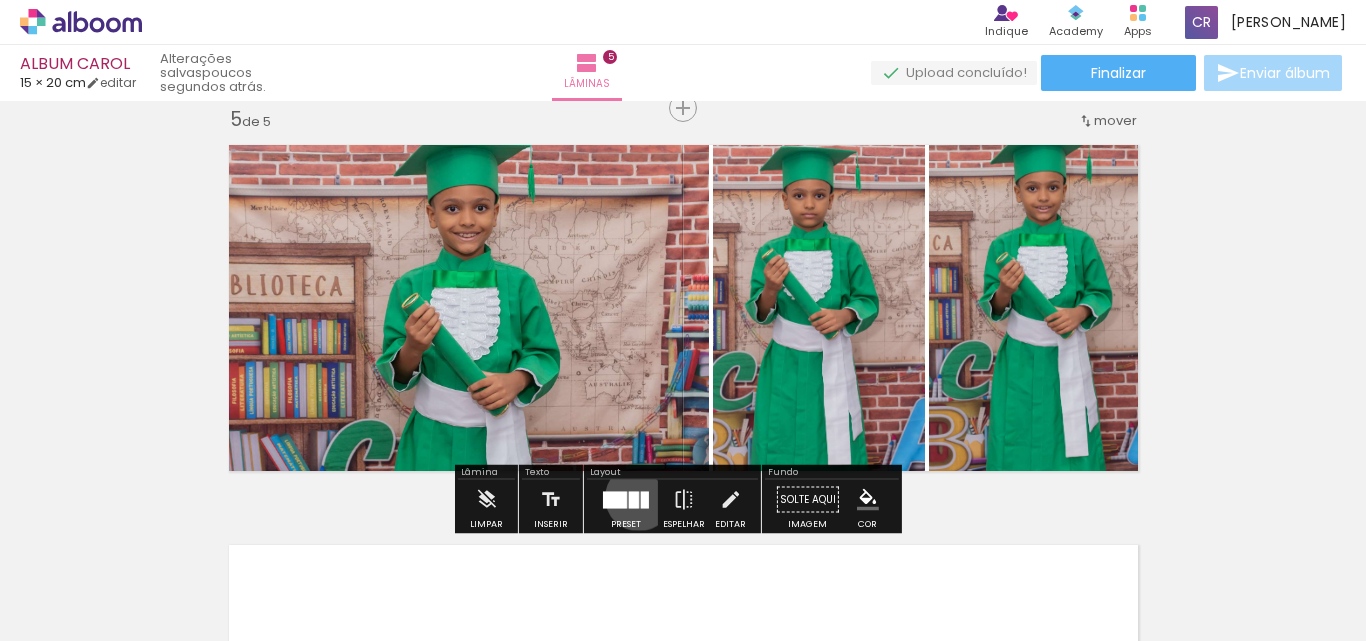 click at bounding box center (634, 499) 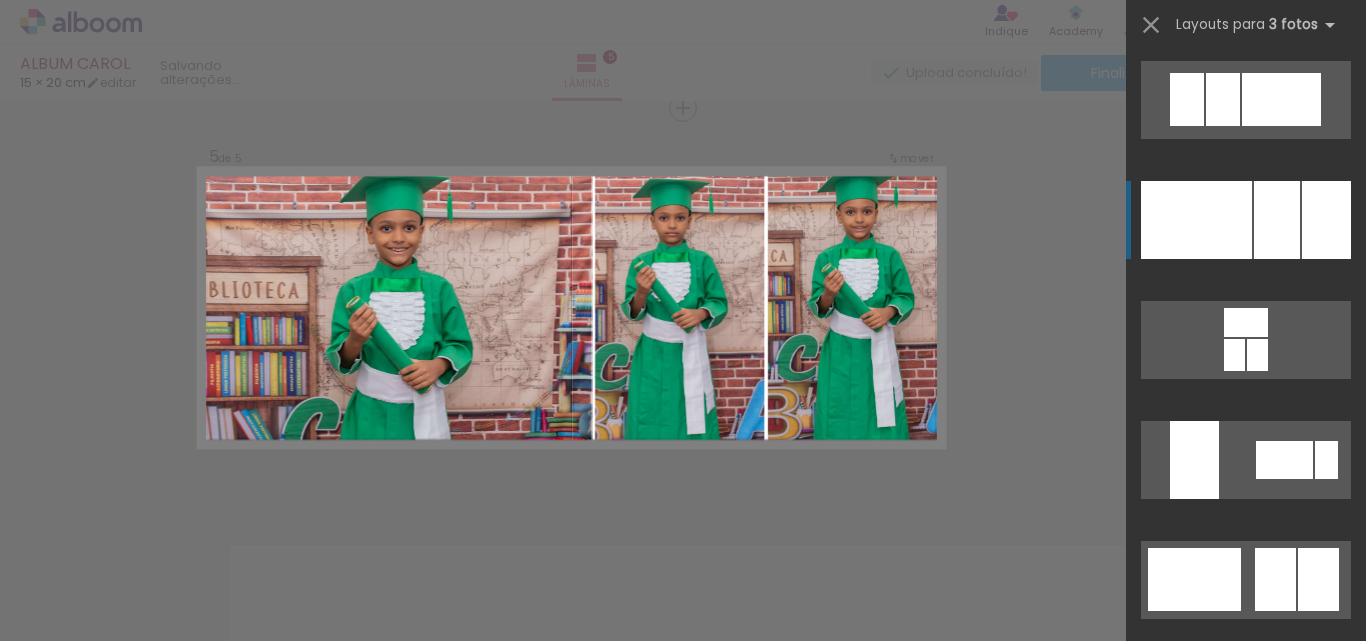 scroll, scrollTop: 120, scrollLeft: 0, axis: vertical 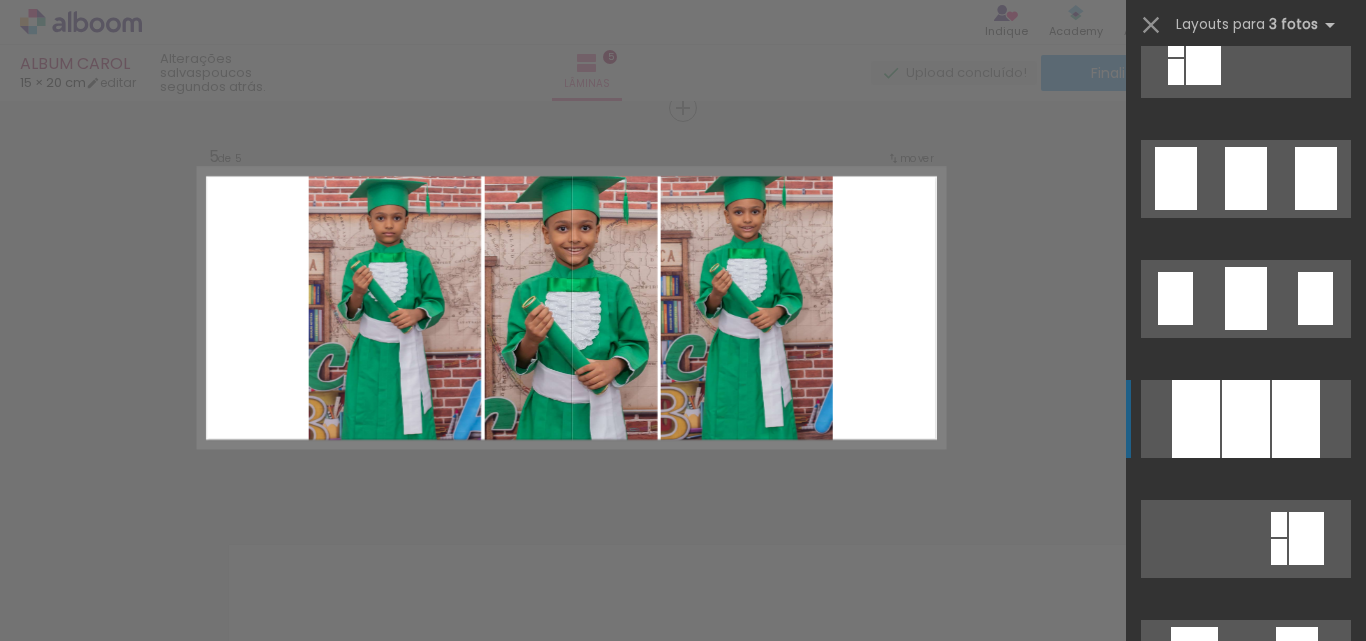 click at bounding box center (1246, 419) 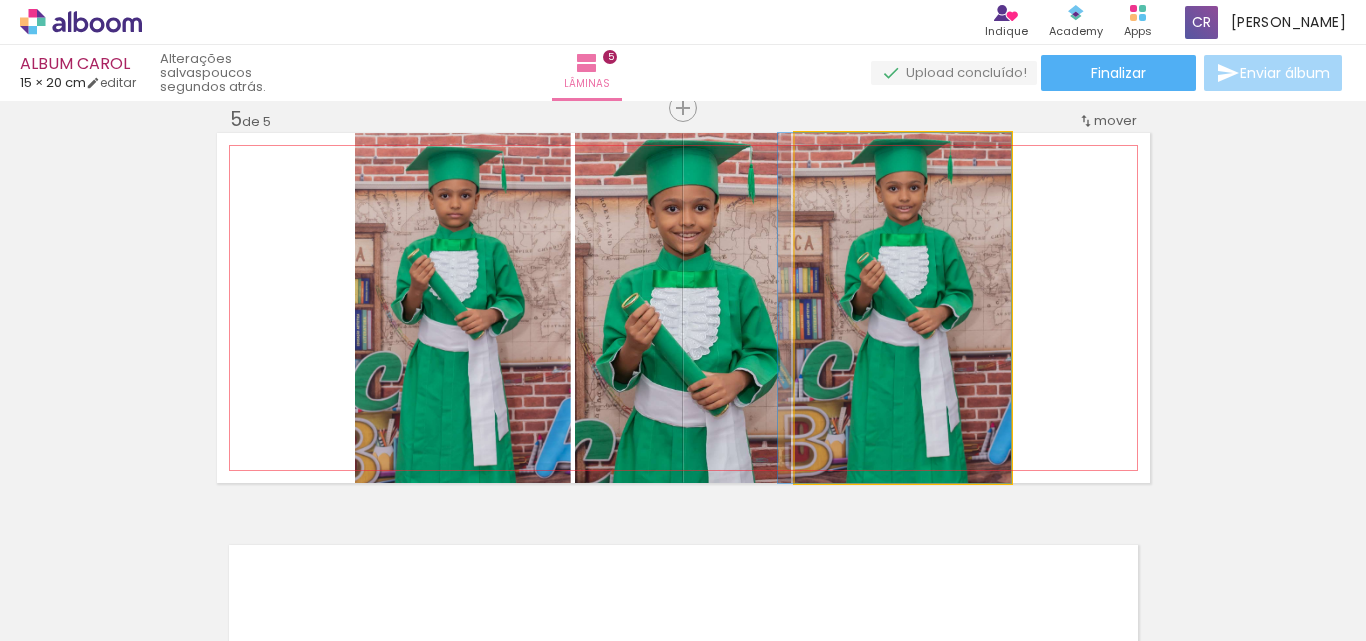 drag, startPoint x: 899, startPoint y: 281, endPoint x: 899, endPoint y: 367, distance: 86 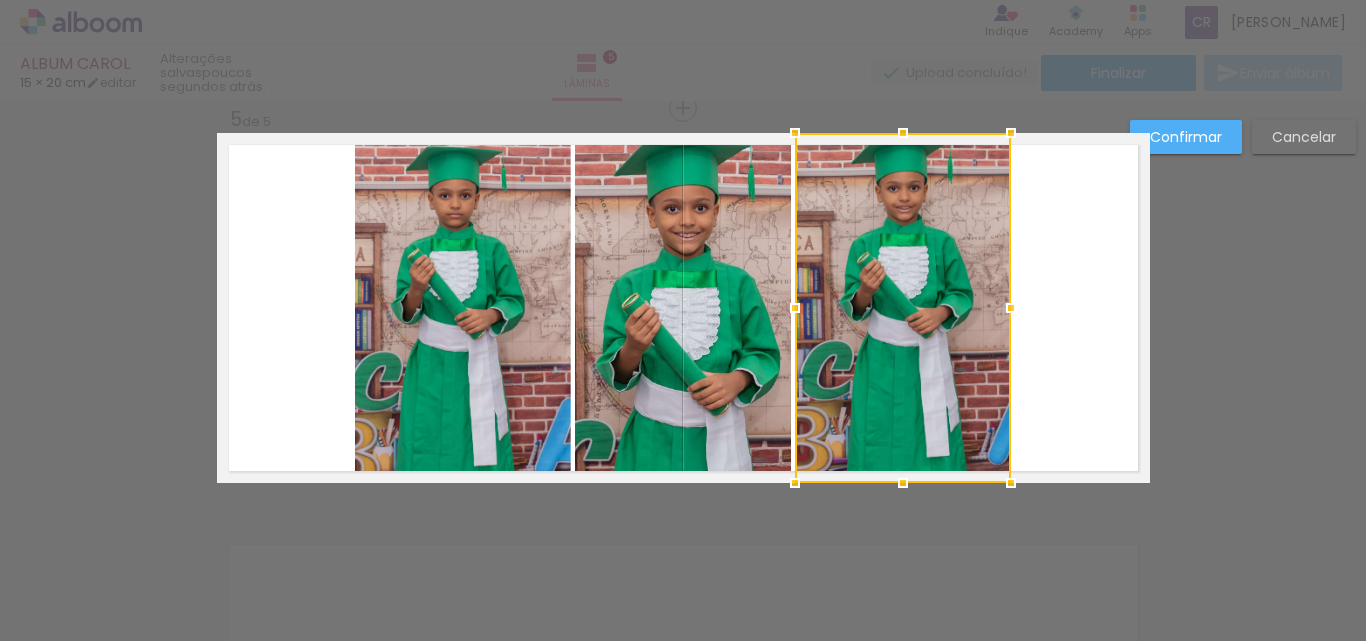 click at bounding box center (903, 308) 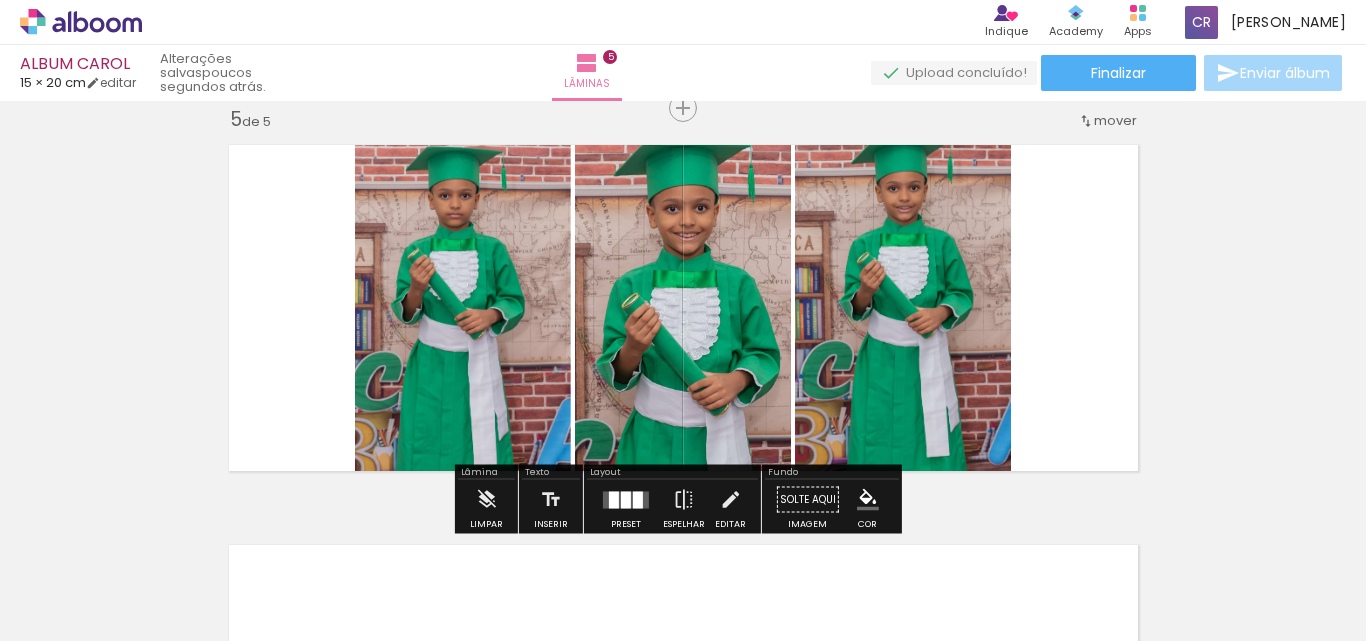 click at bounding box center [638, 499] 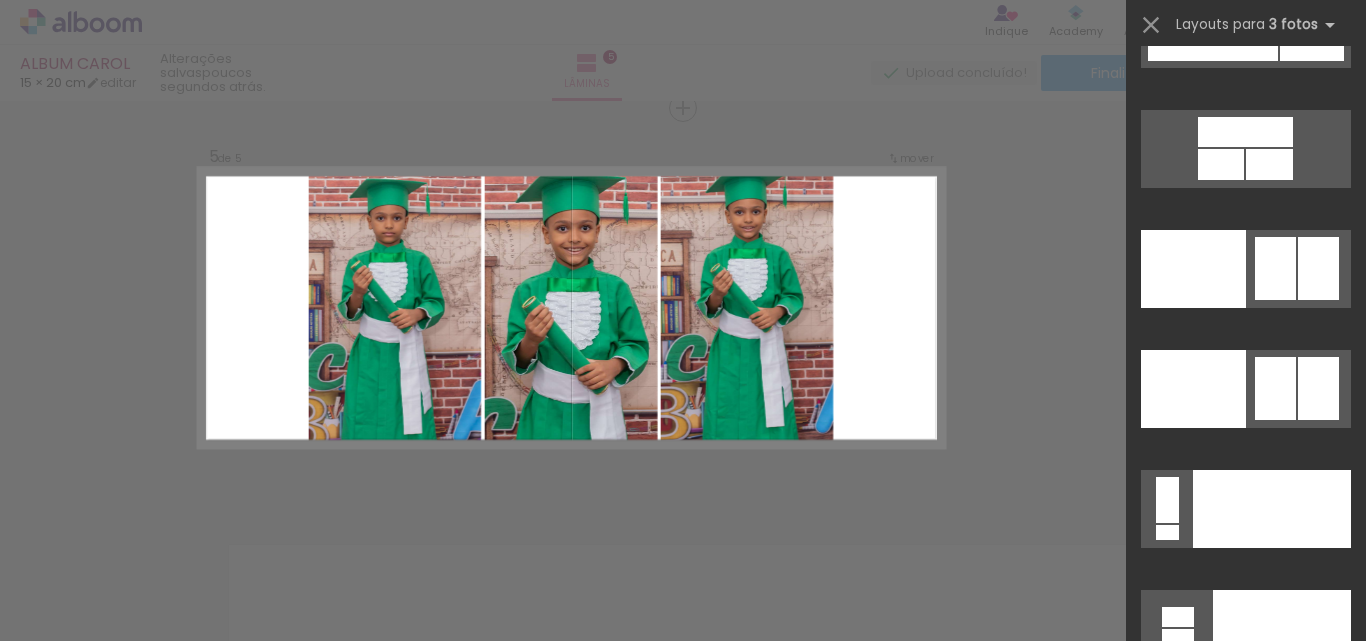 scroll, scrollTop: 22337, scrollLeft: 0, axis: vertical 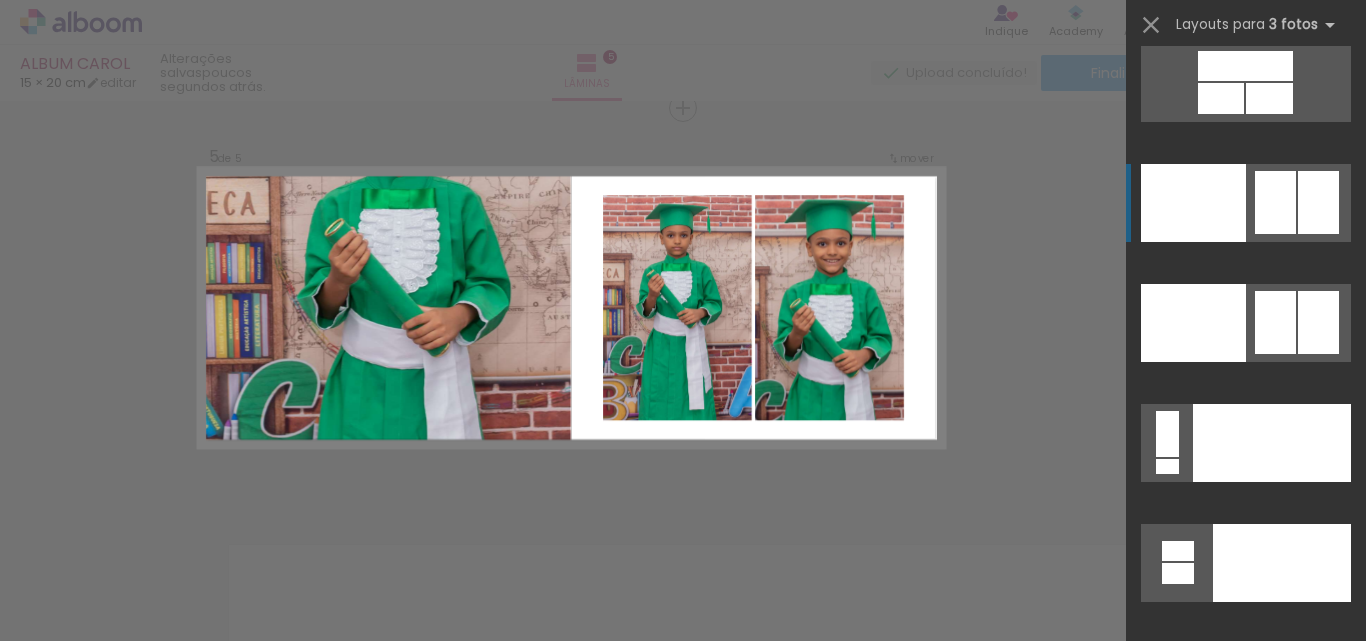 click at bounding box center [1275, 202] 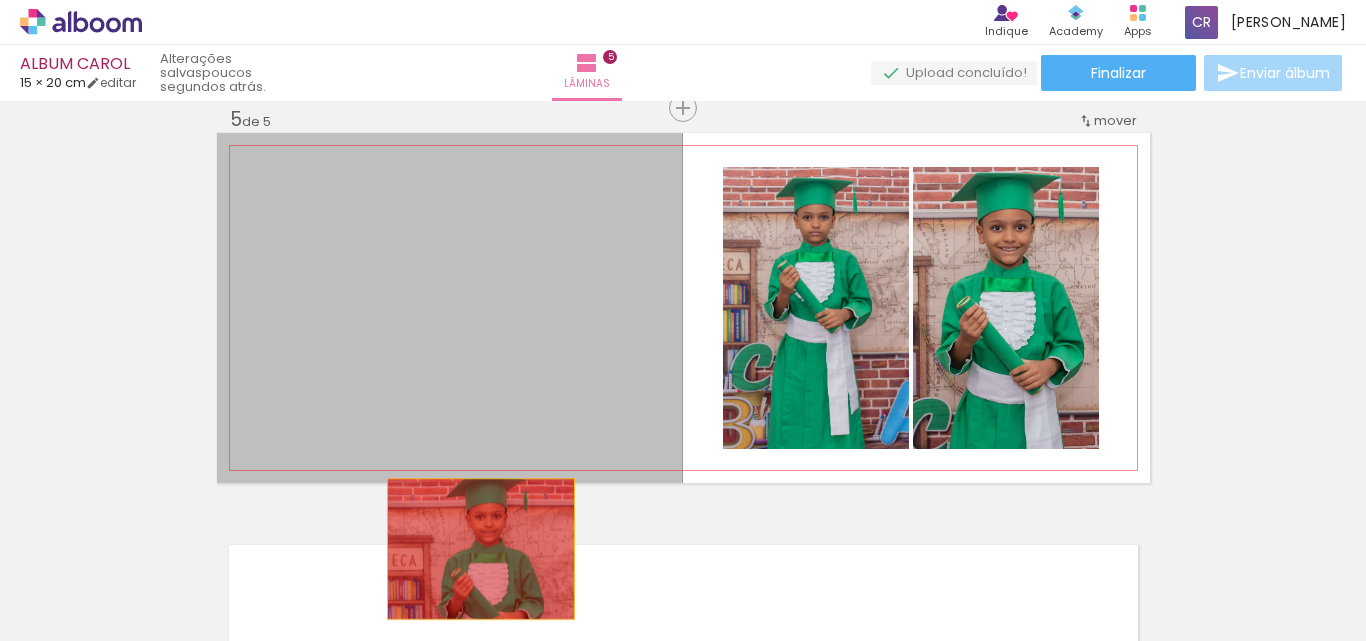 drag, startPoint x: 488, startPoint y: 329, endPoint x: 473, endPoint y: 553, distance: 224.50166 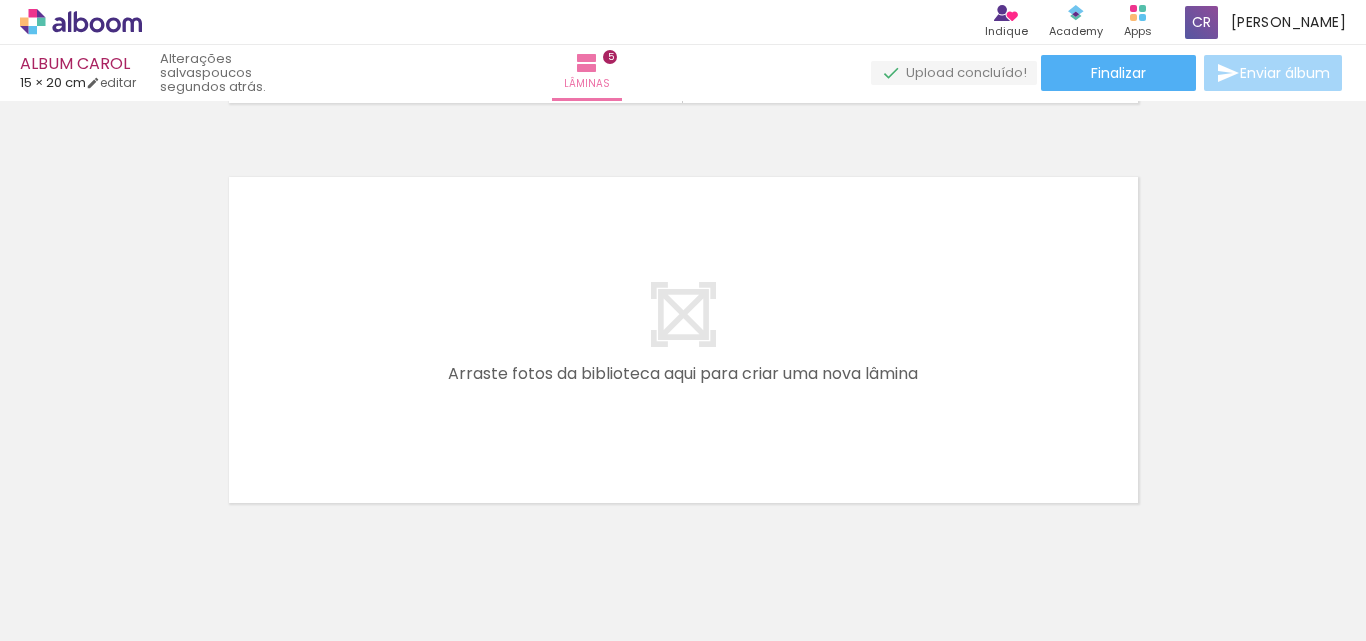 scroll, scrollTop: 1706, scrollLeft: 0, axis: vertical 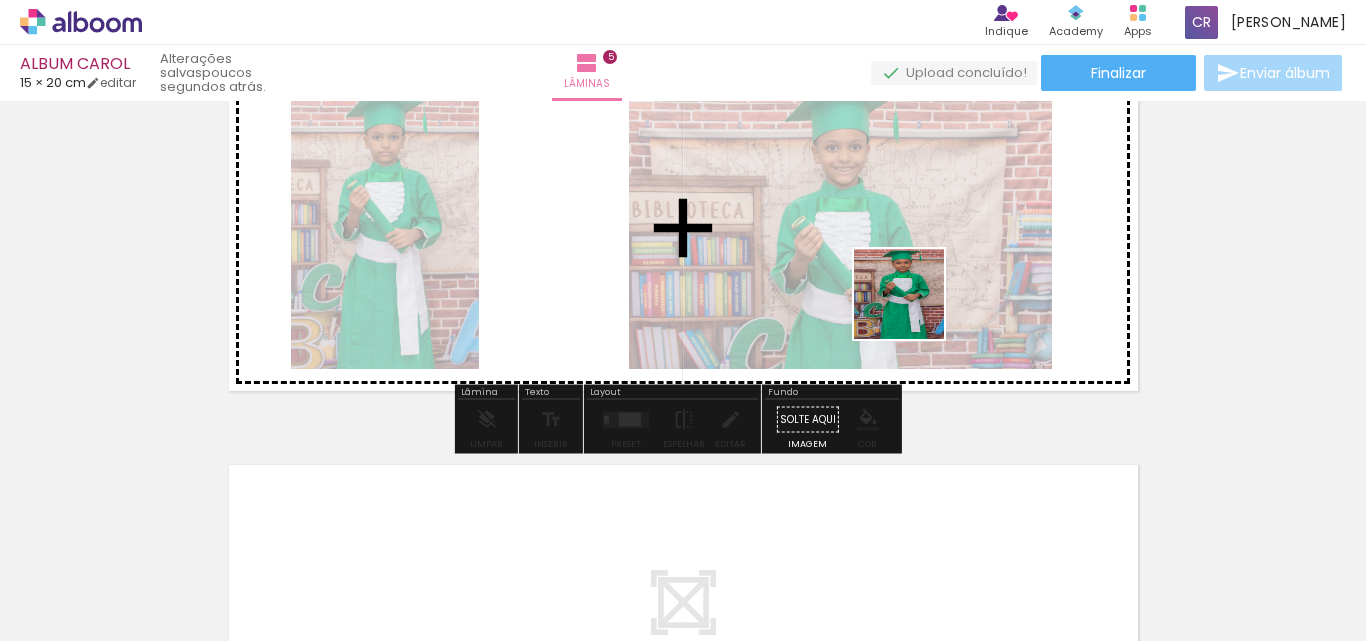 drag, startPoint x: 1285, startPoint y: 581, endPoint x: 903, endPoint y: 303, distance: 472.44894 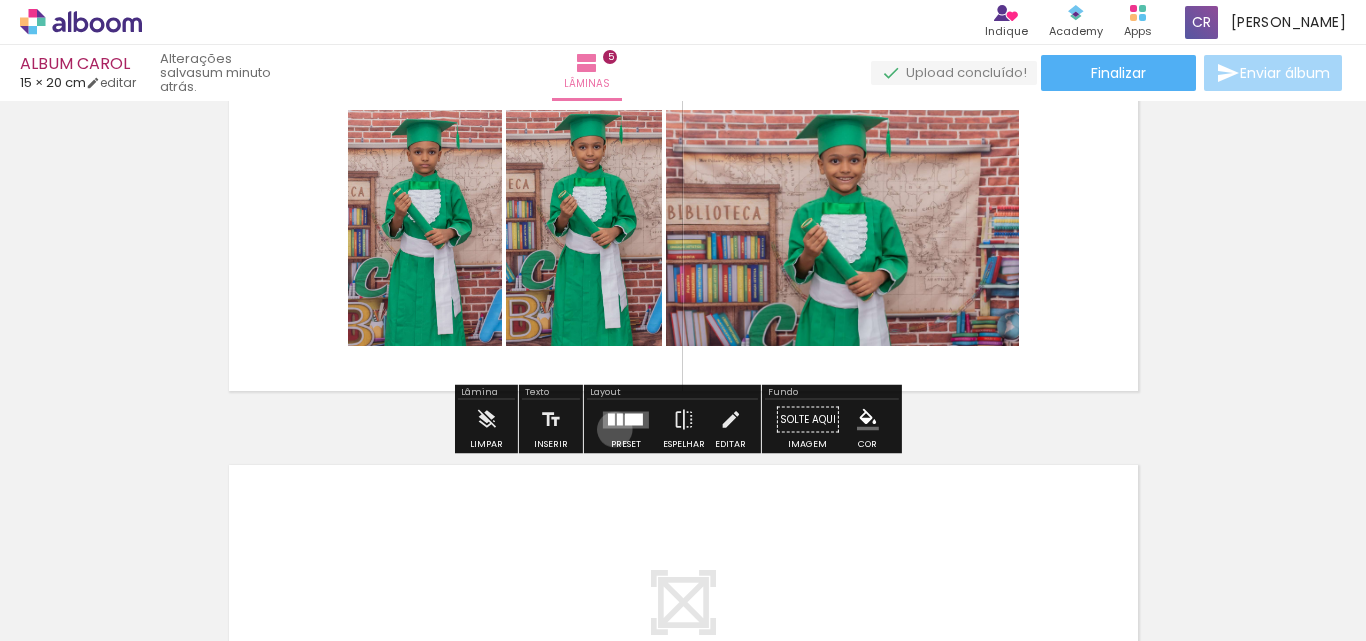 click at bounding box center [626, 420] 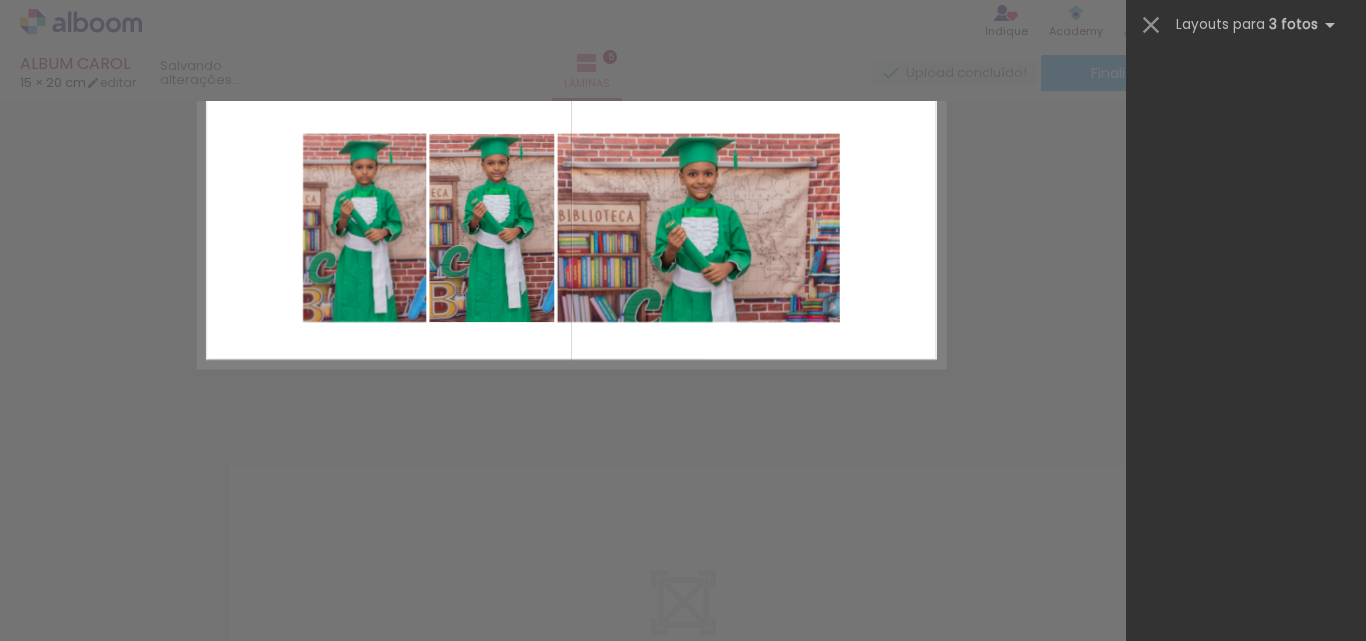 scroll, scrollTop: 0, scrollLeft: 0, axis: both 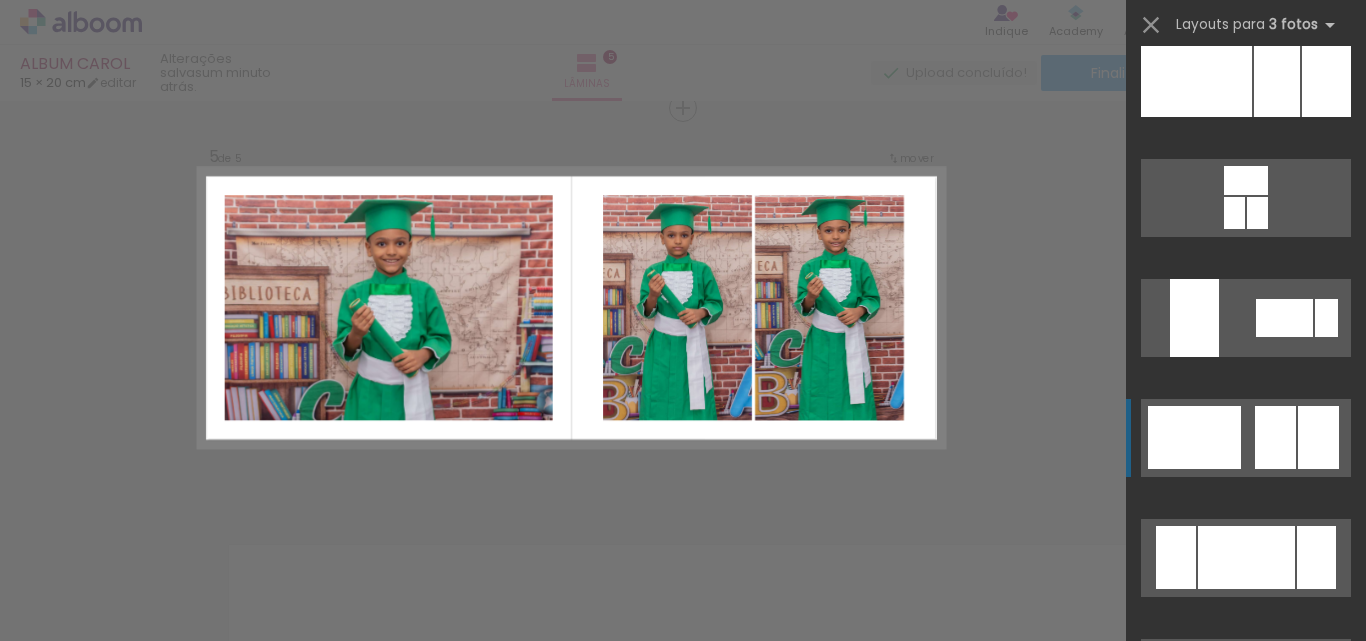 click at bounding box center (1228, 1026) 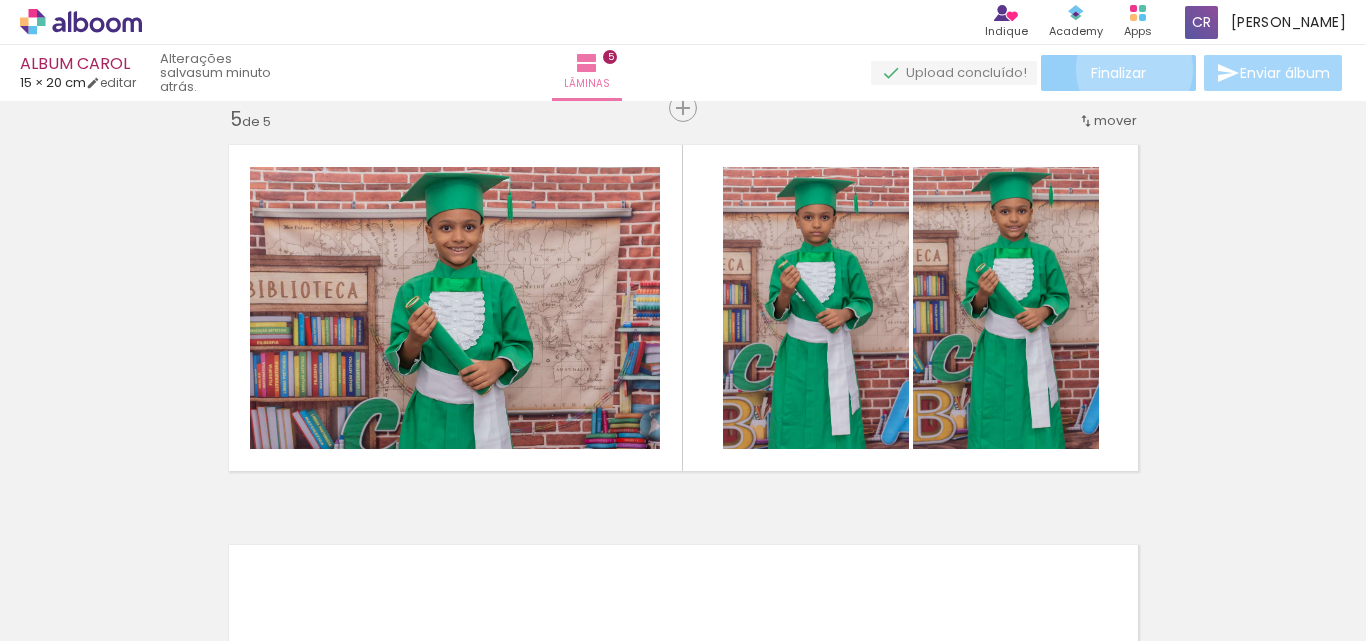 click on "Finalizar" 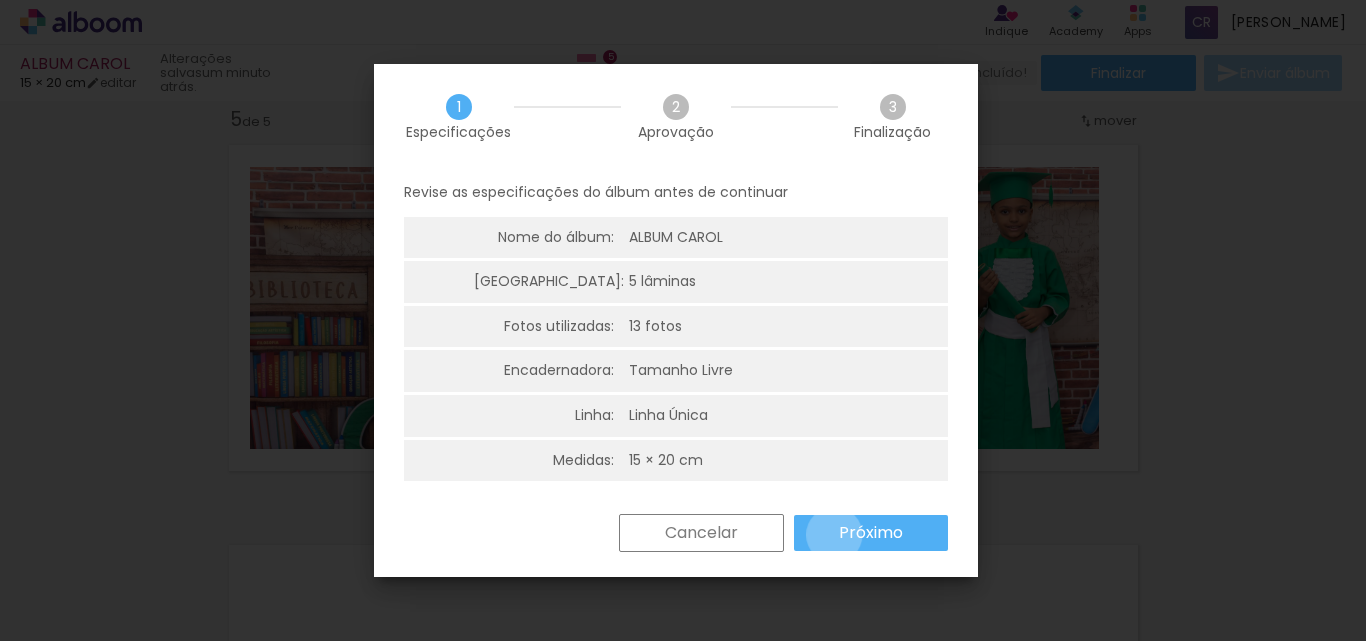 click on "Próximo" at bounding box center (871, 533) 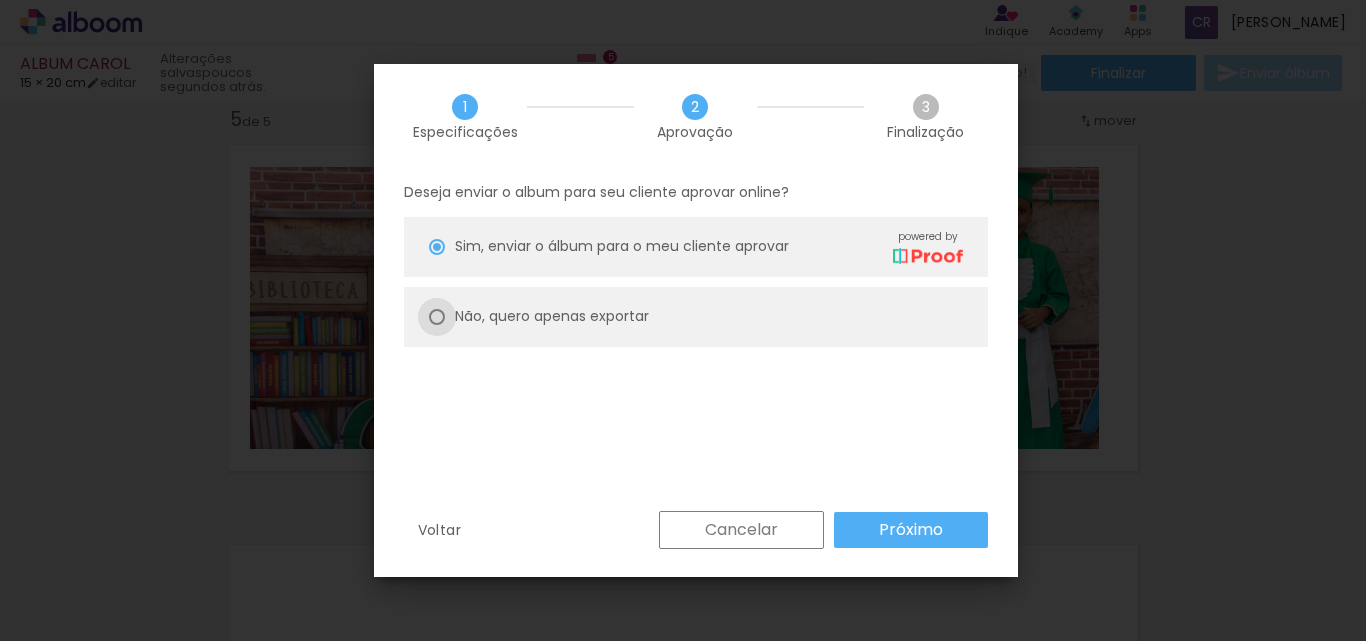 click at bounding box center (437, 247) 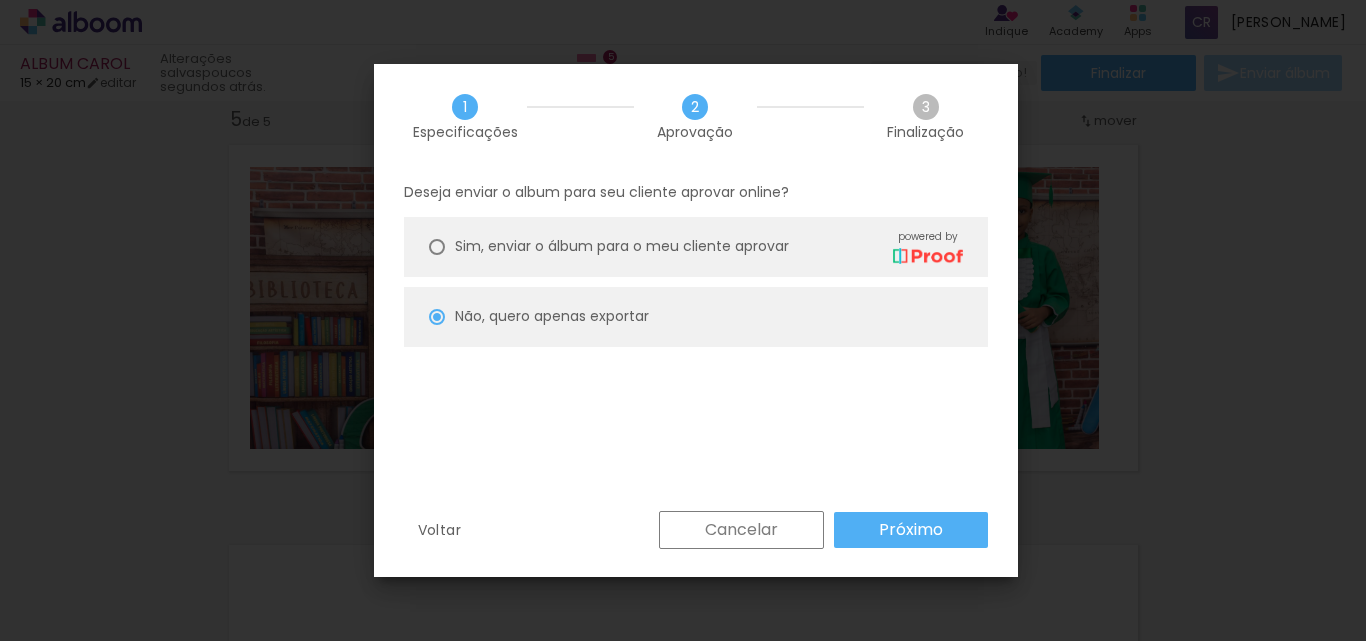 click on "Próximo" at bounding box center (0, 0) 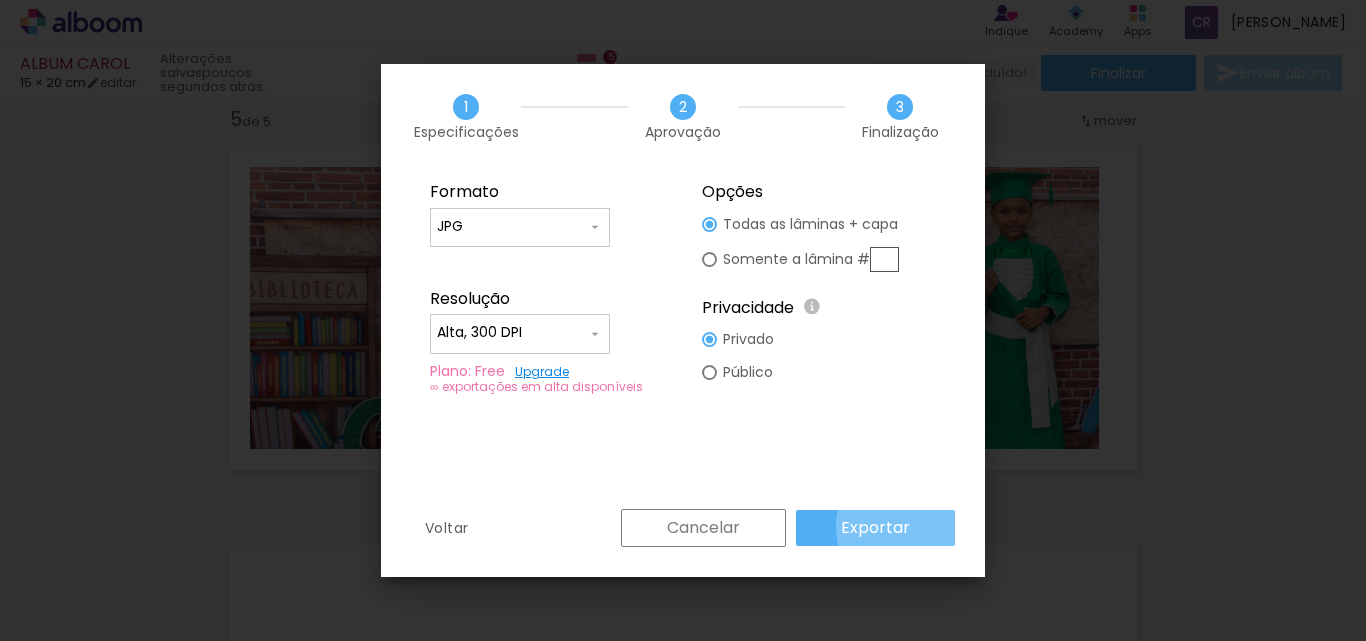 click on "Exportar" at bounding box center (875, 528) 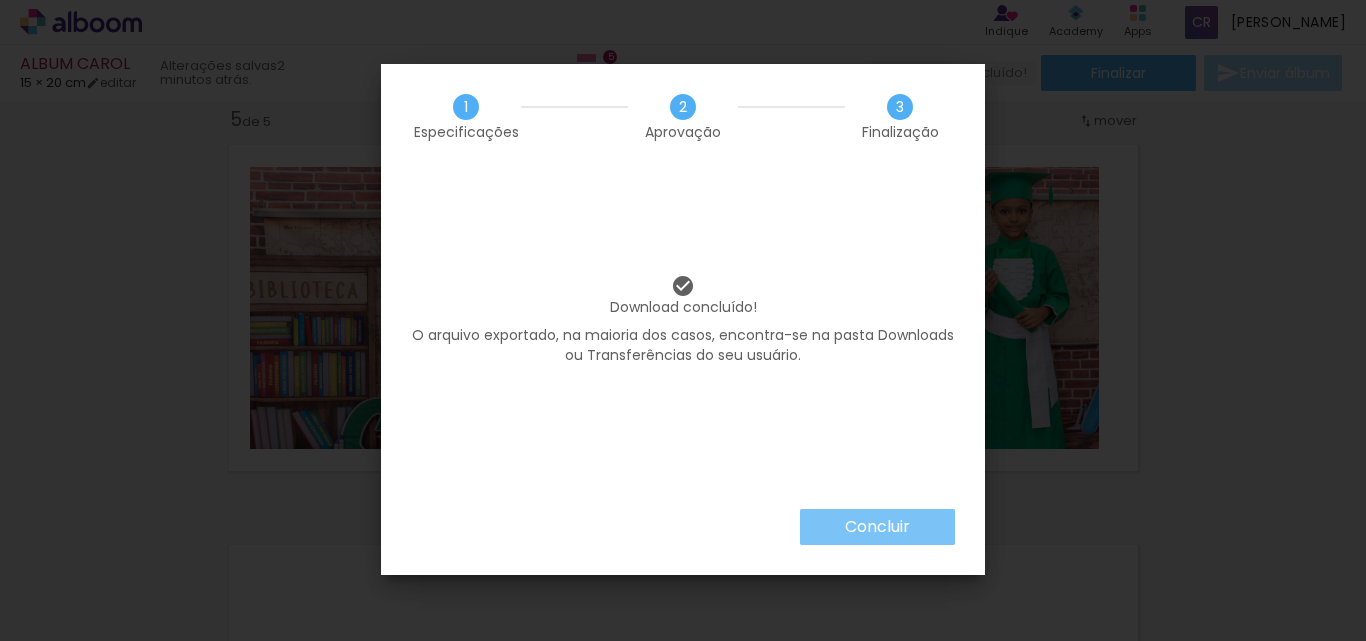 click on "Concluir" at bounding box center (0, 0) 